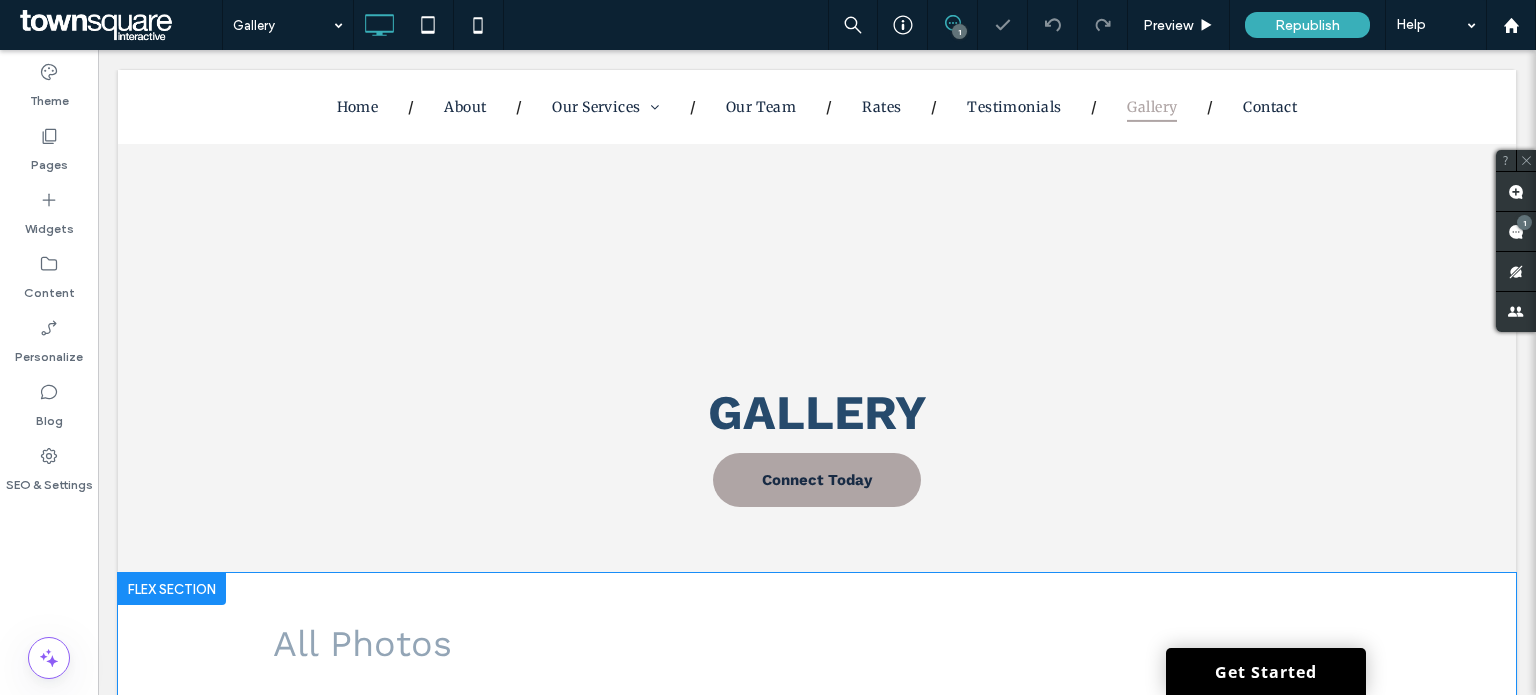scroll, scrollTop: 500, scrollLeft: 0, axis: vertical 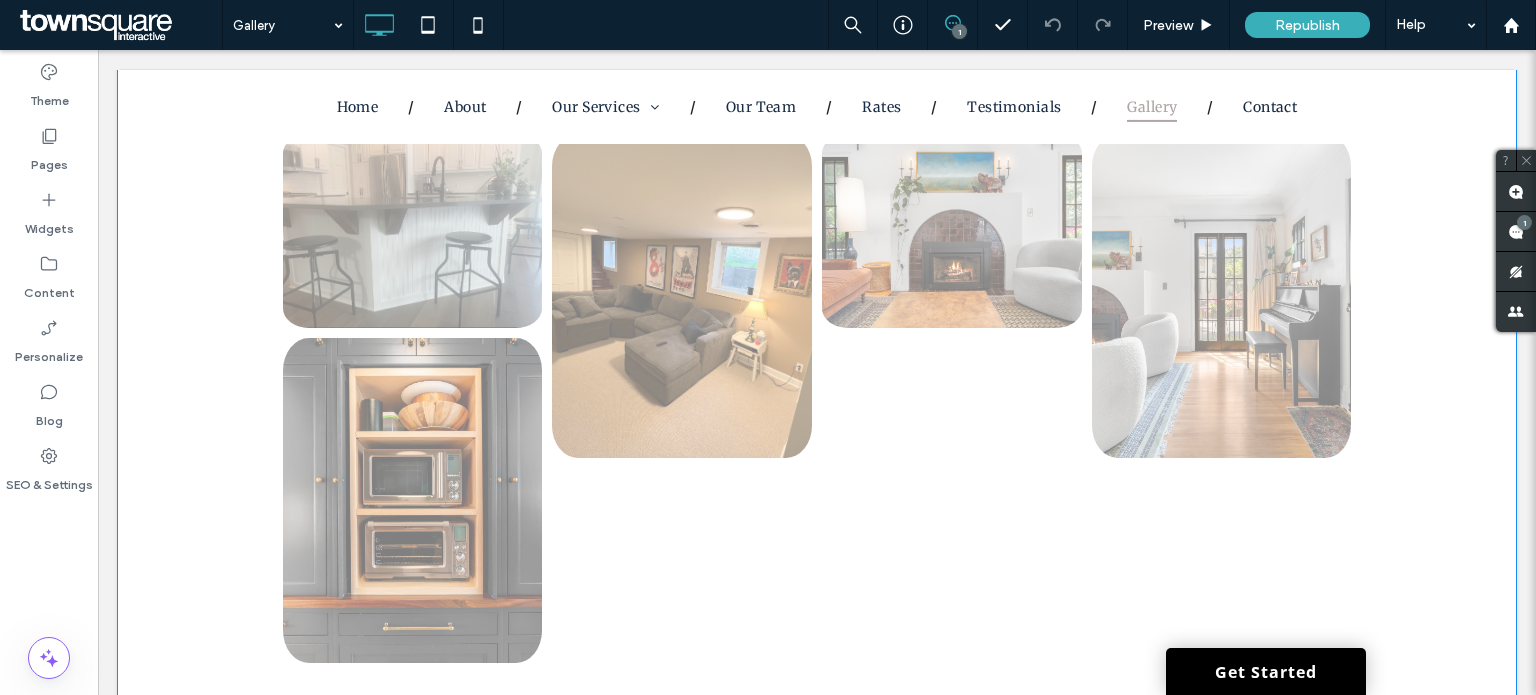 click on "Click to edit in Flex Mode" at bounding box center [817, -1252] 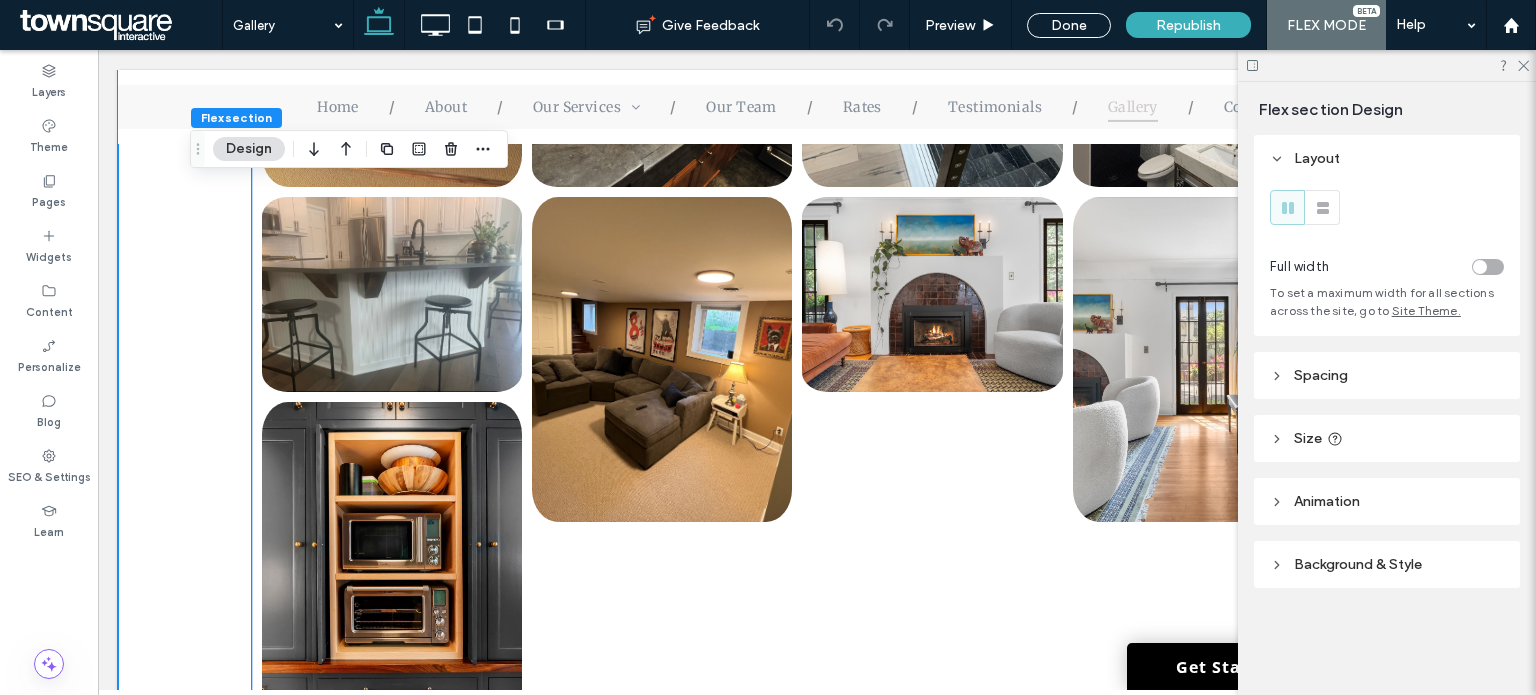 scroll, scrollTop: 3700, scrollLeft: 0, axis: vertical 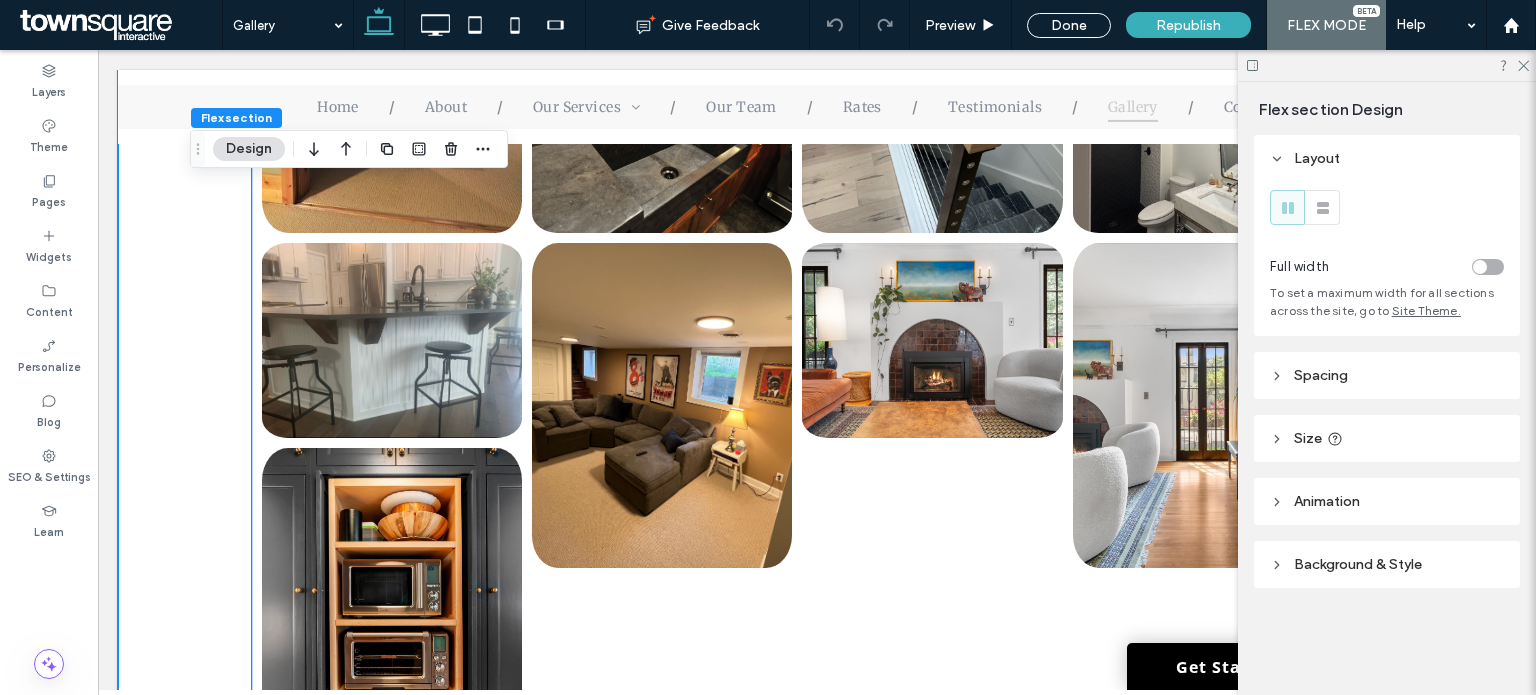click at bounding box center [932, 340] 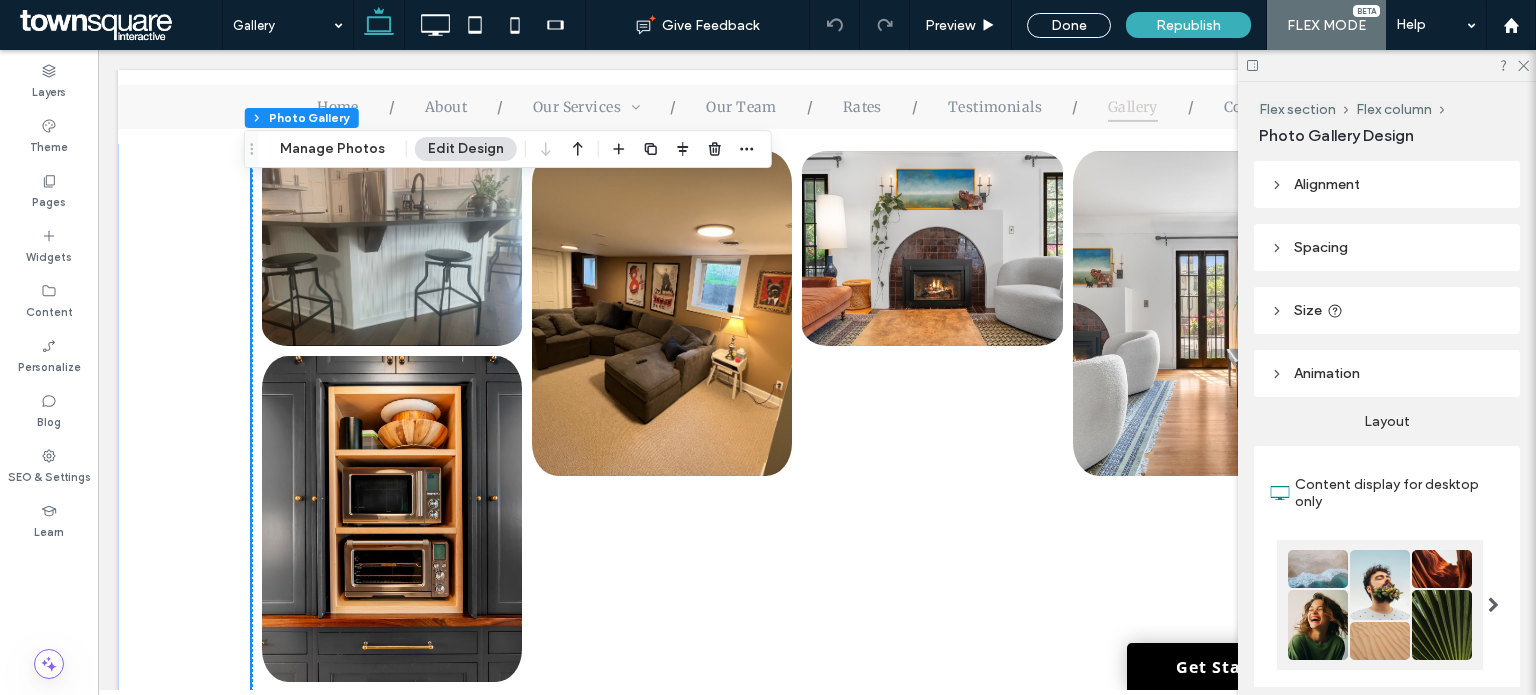 scroll, scrollTop: 3900, scrollLeft: 0, axis: vertical 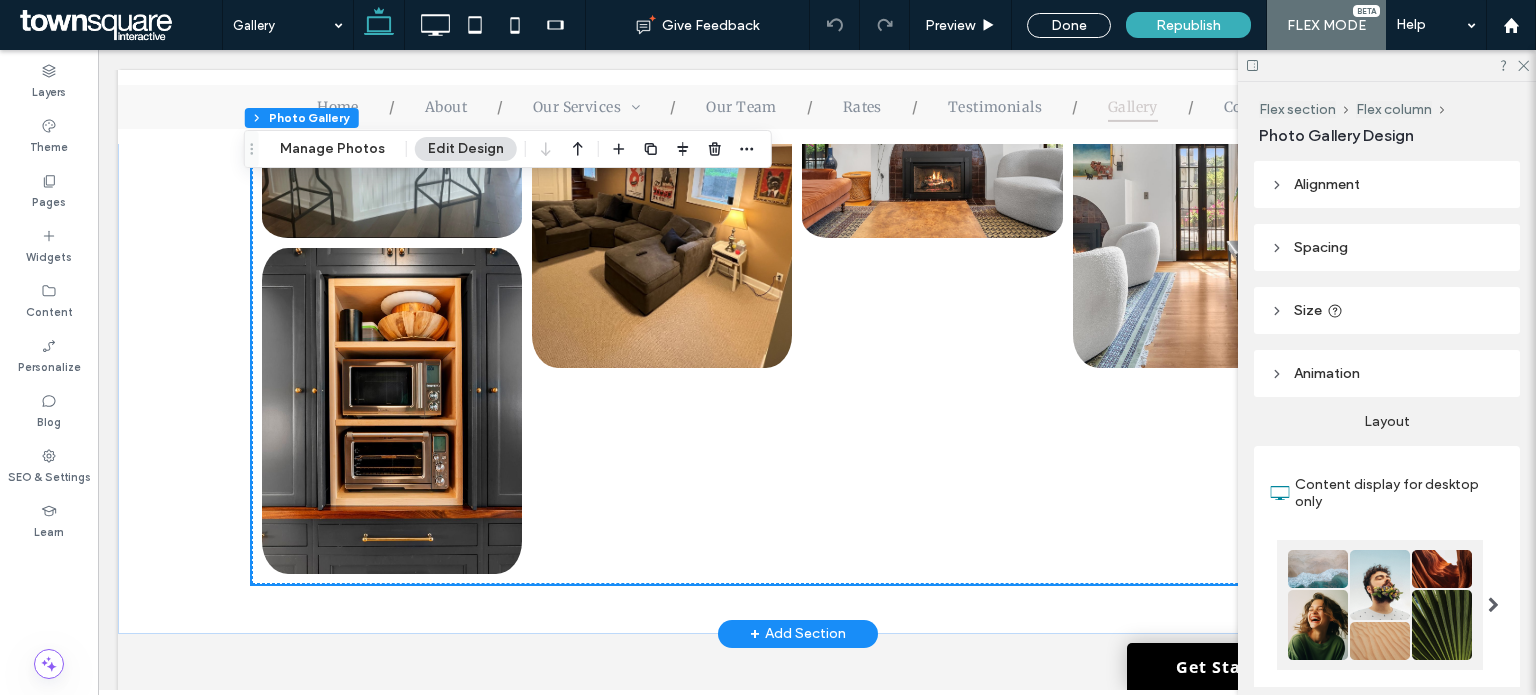 click on "Button" at bounding box center (932, 308) 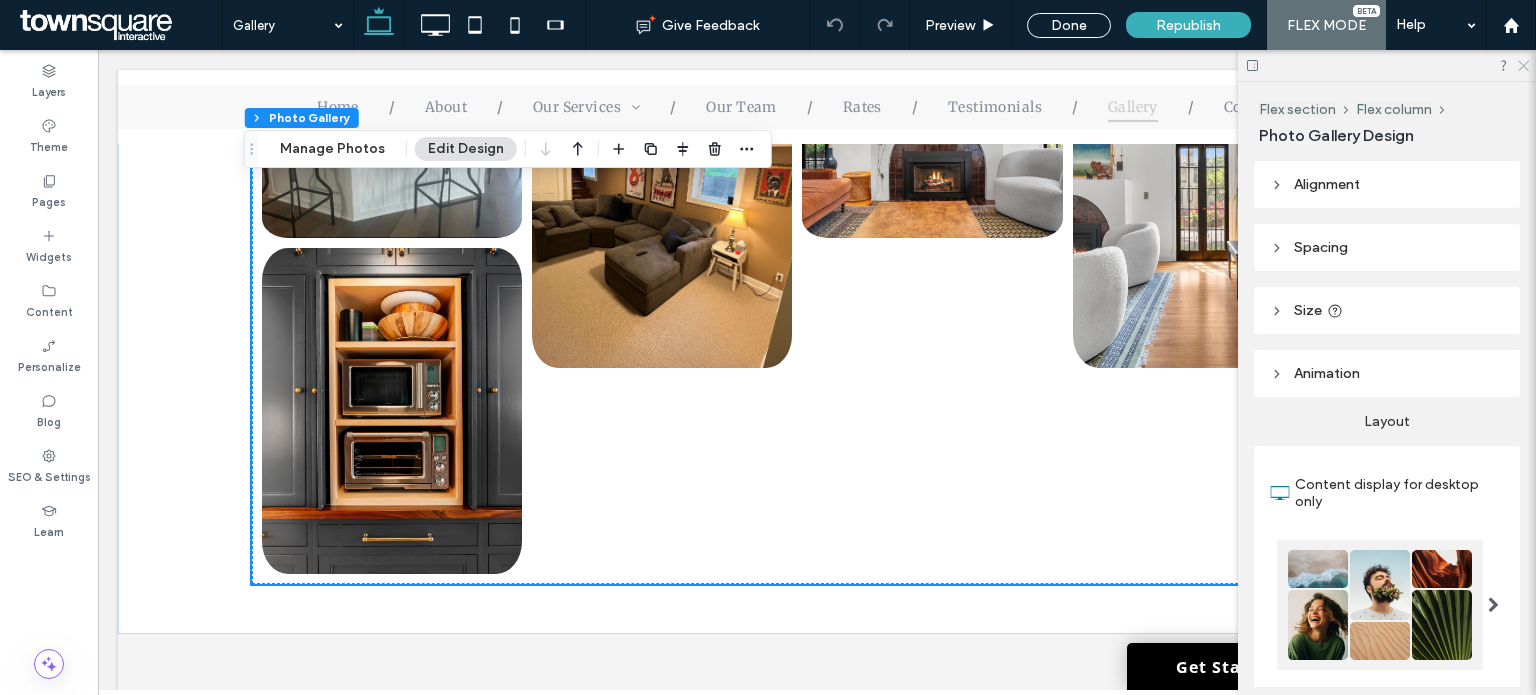 click 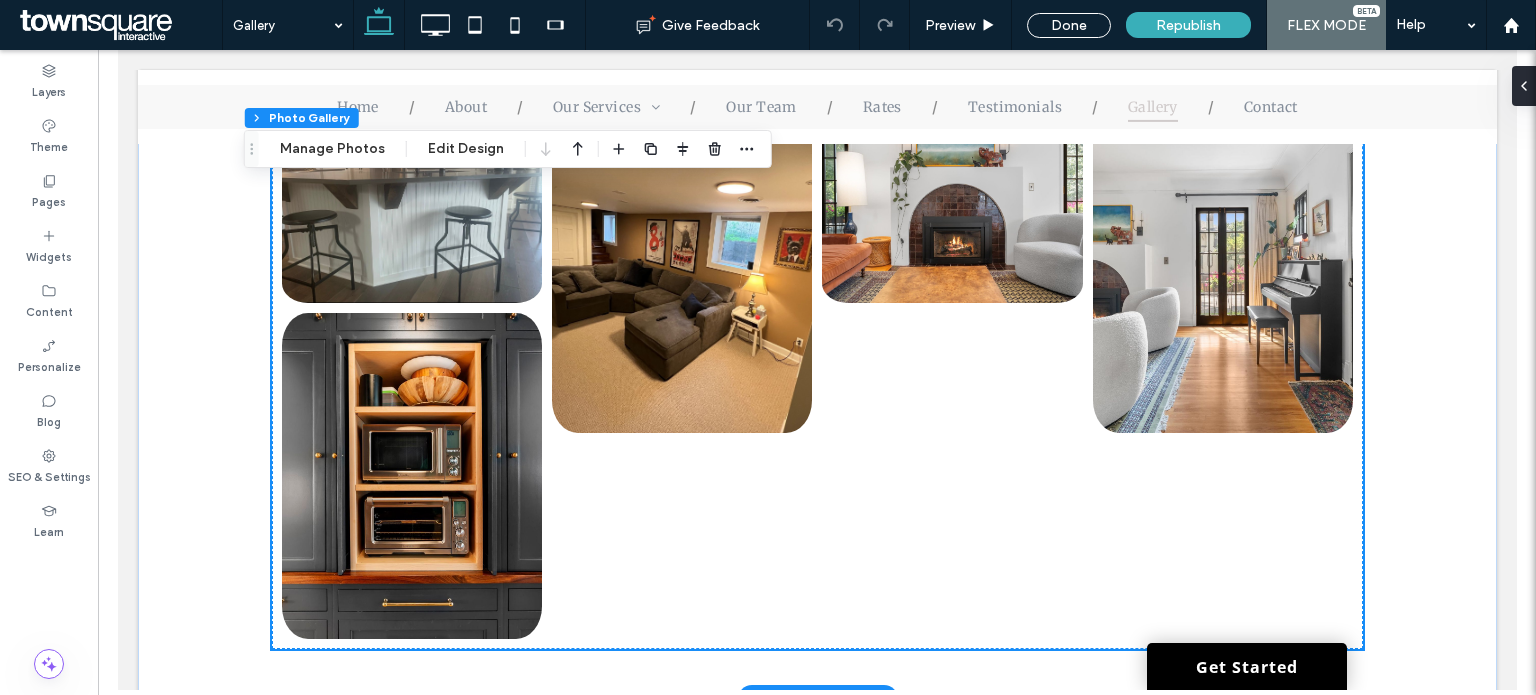 scroll, scrollTop: 3800, scrollLeft: 0, axis: vertical 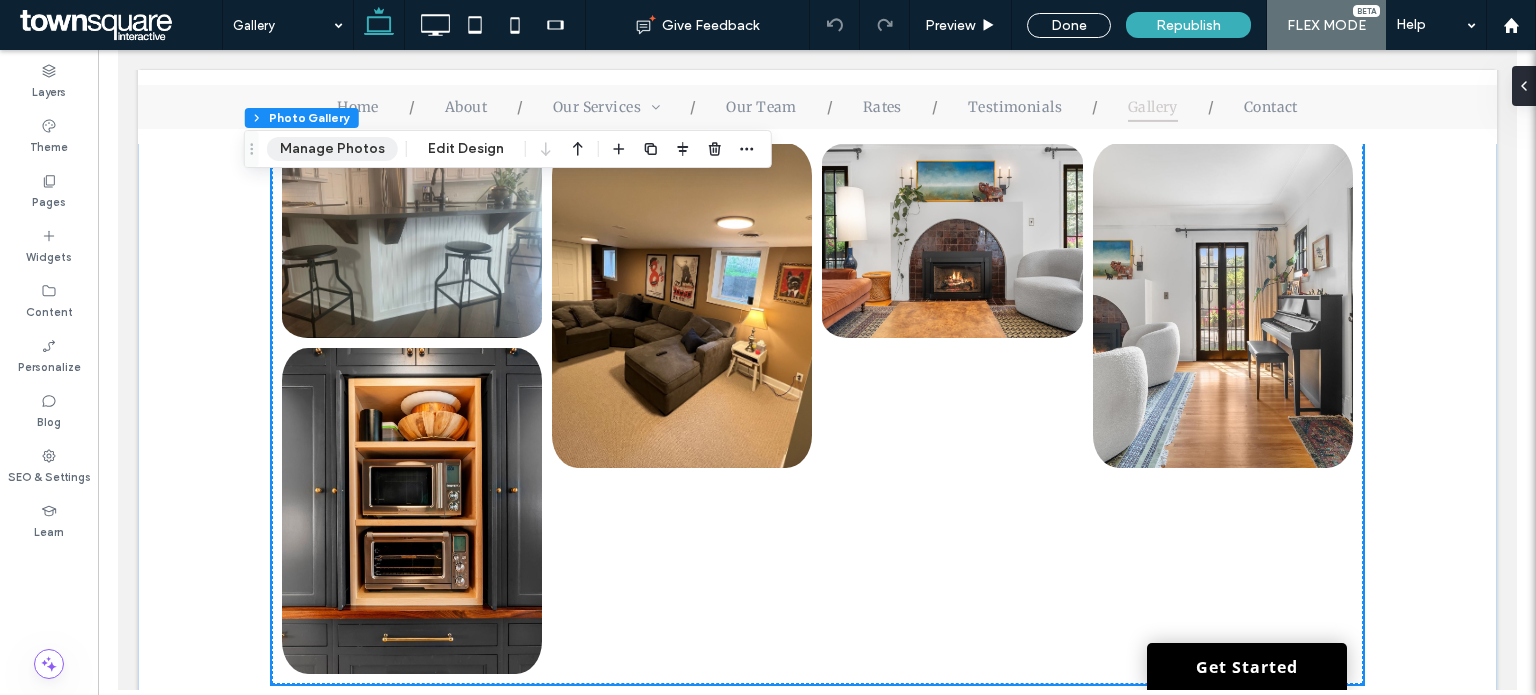 drag, startPoint x: 352, startPoint y: 147, endPoint x: 404, endPoint y: 196, distance: 71.44928 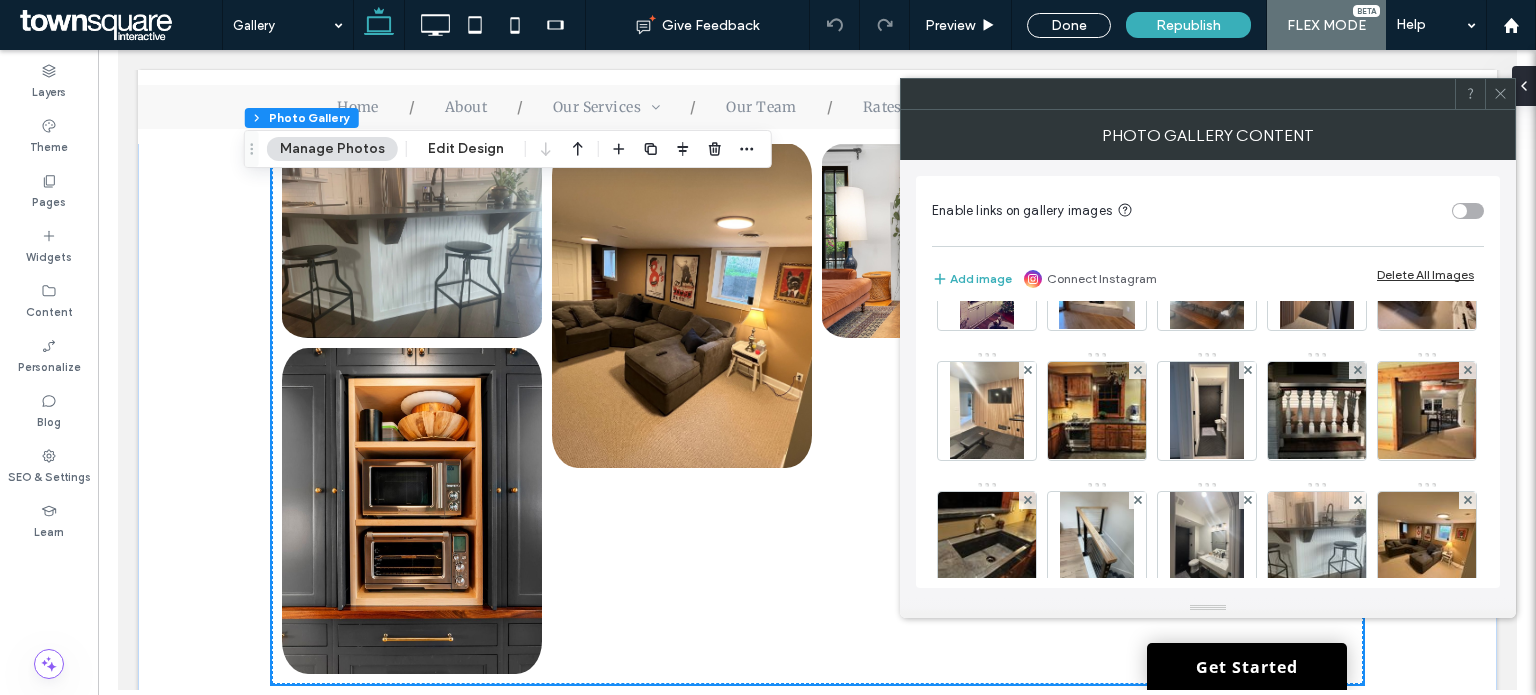 scroll, scrollTop: 1559, scrollLeft: 0, axis: vertical 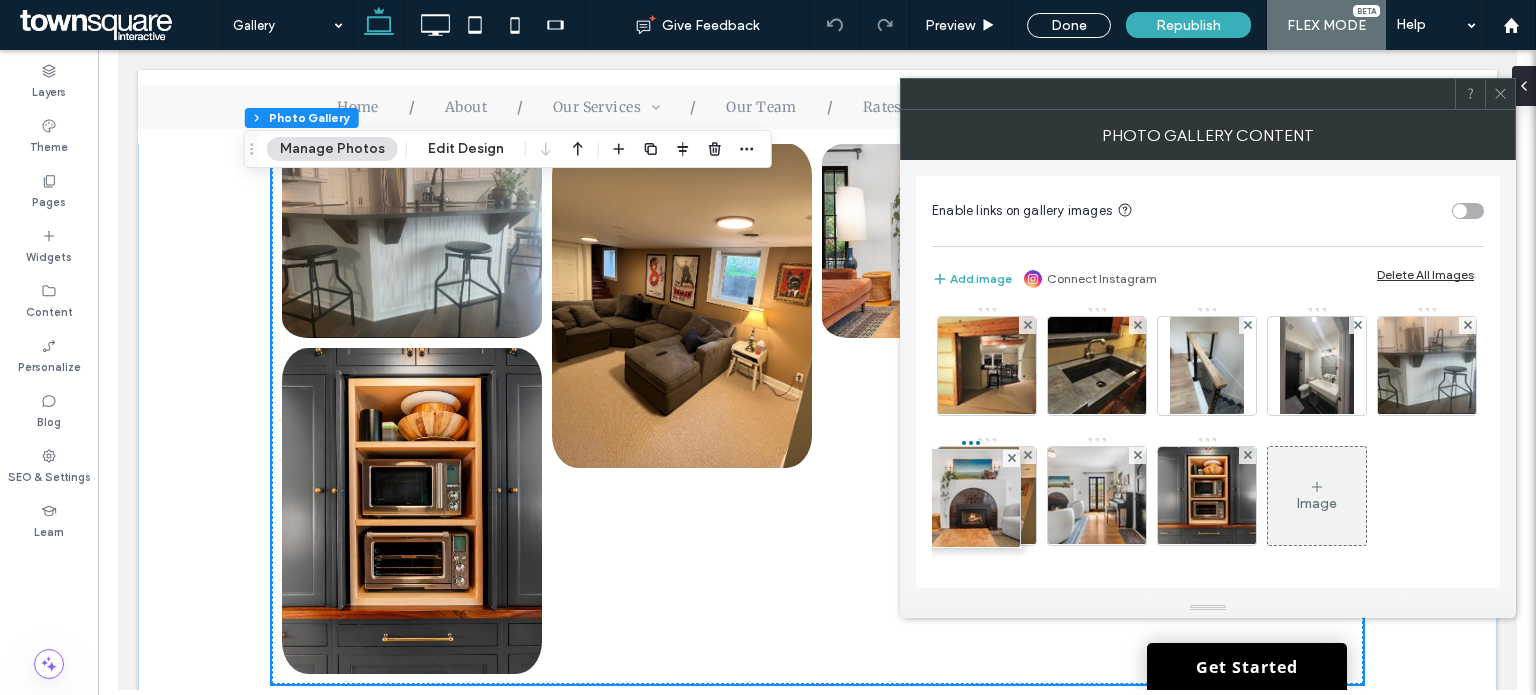 drag, startPoint x: 1212, startPoint y: 386, endPoint x: 980, endPoint y: 116, distance: 355.98315 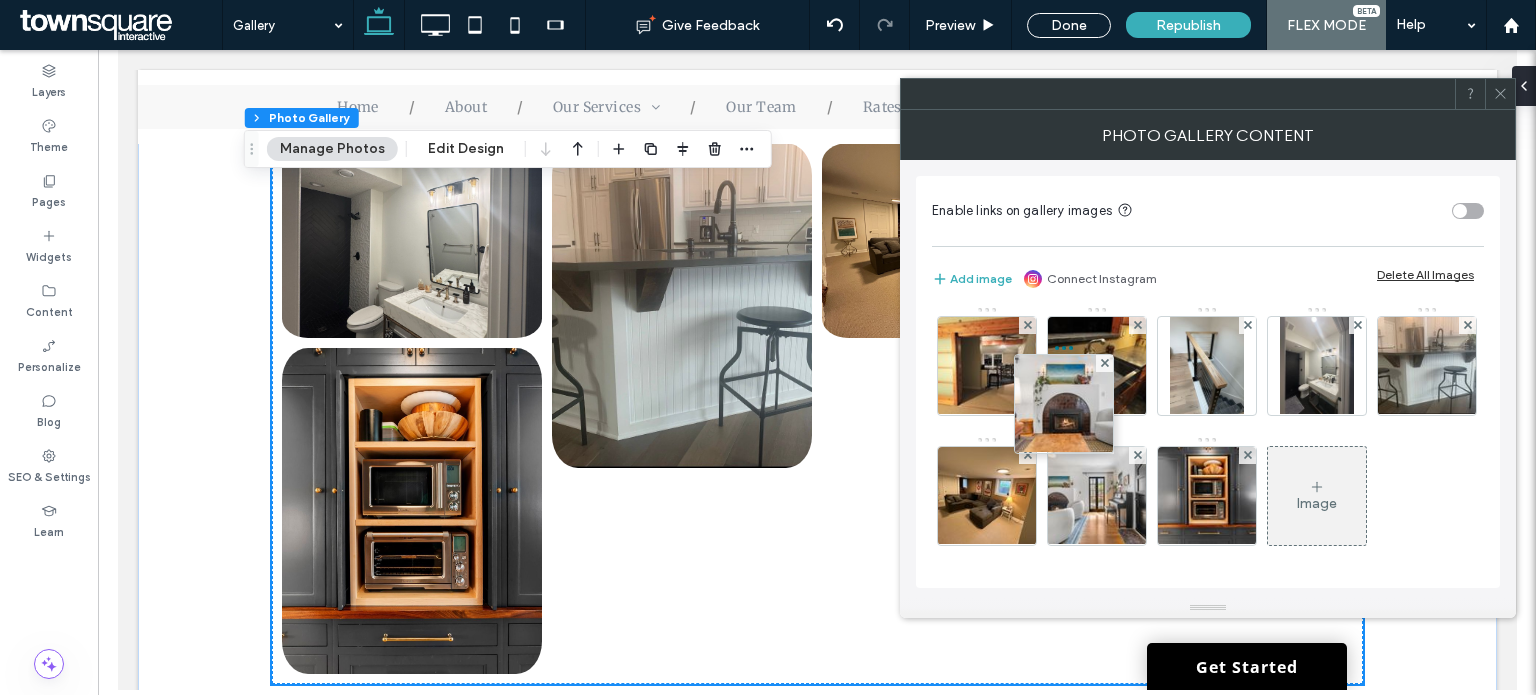 scroll, scrollTop: 1170, scrollLeft: 0, axis: vertical 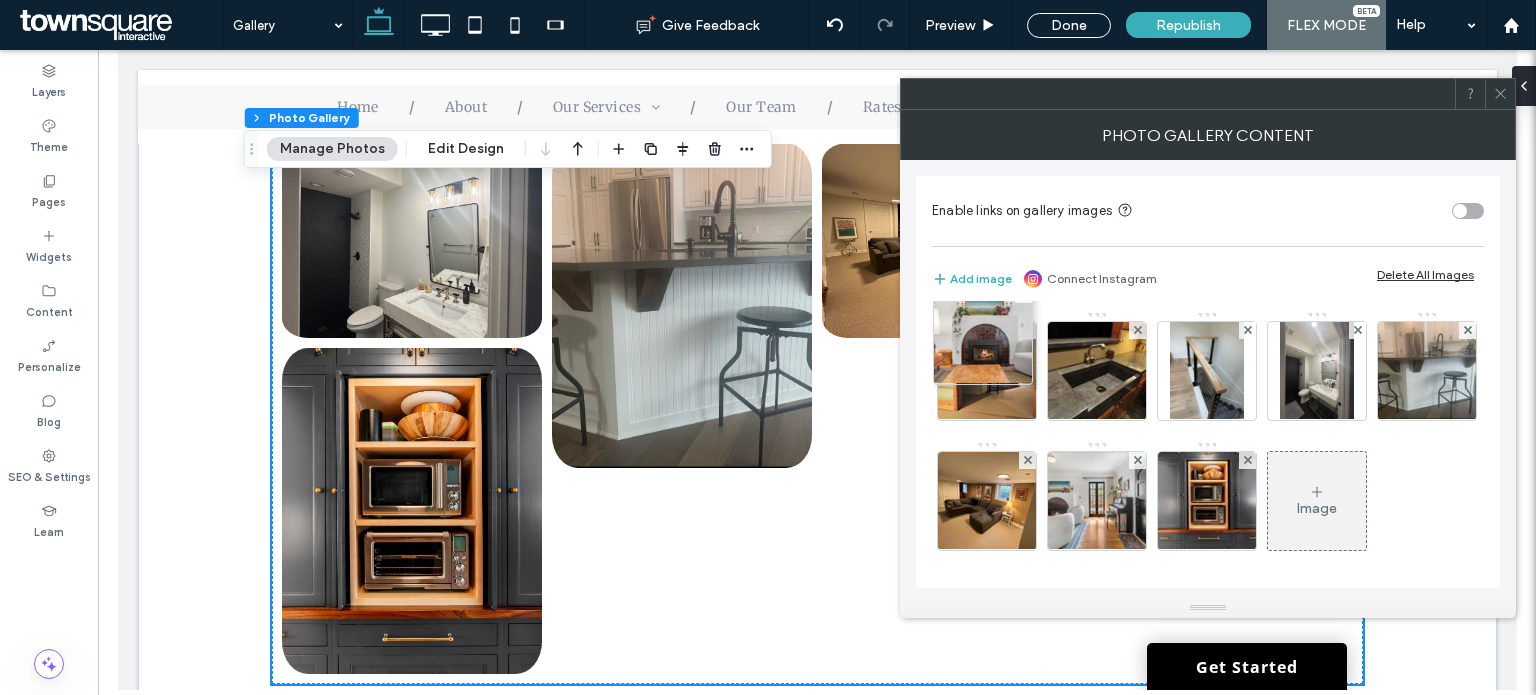 drag, startPoint x: 993, startPoint y: 385, endPoint x: 987, endPoint y: 228, distance: 157.11461 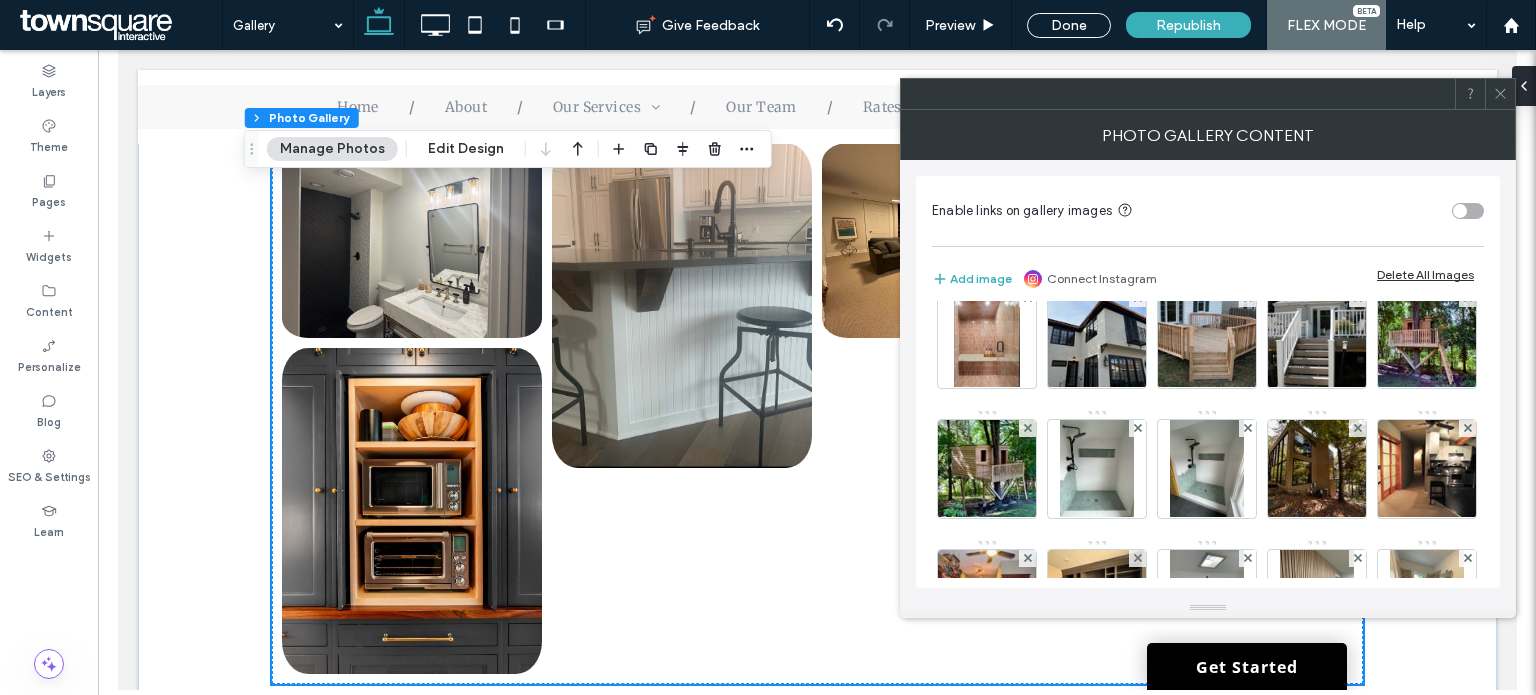 scroll, scrollTop: 163, scrollLeft: 0, axis: vertical 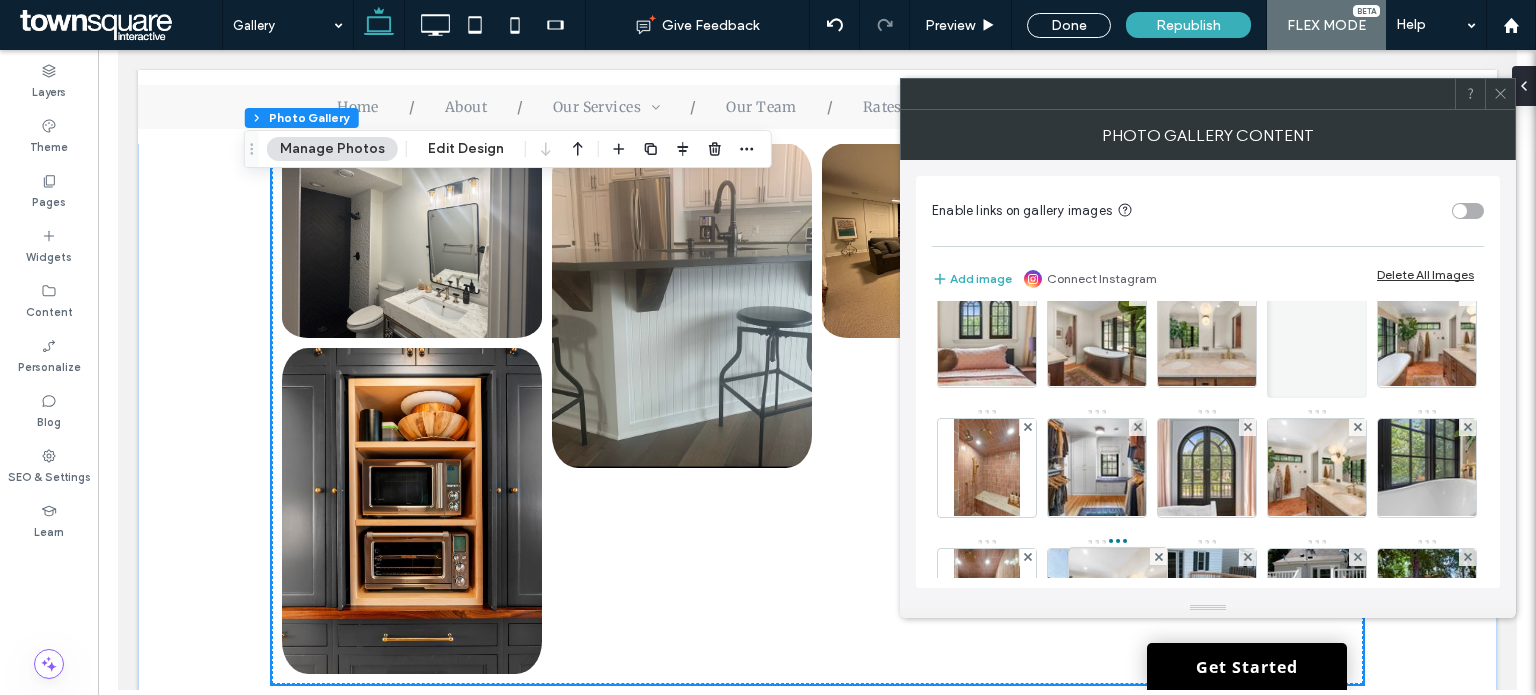 drag, startPoint x: 978, startPoint y: 473, endPoint x: 1140, endPoint y: 135, distance: 374.8173 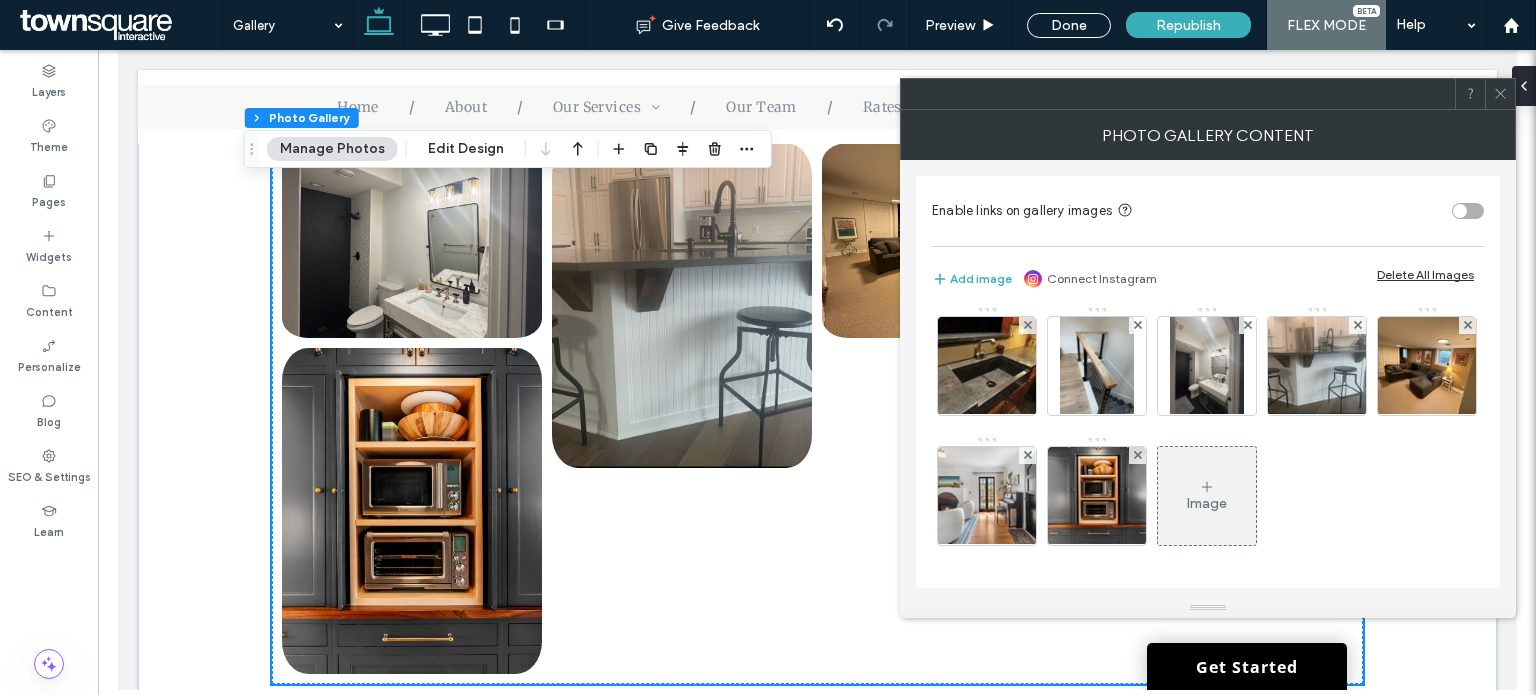 scroll, scrollTop: 1559, scrollLeft: 0, axis: vertical 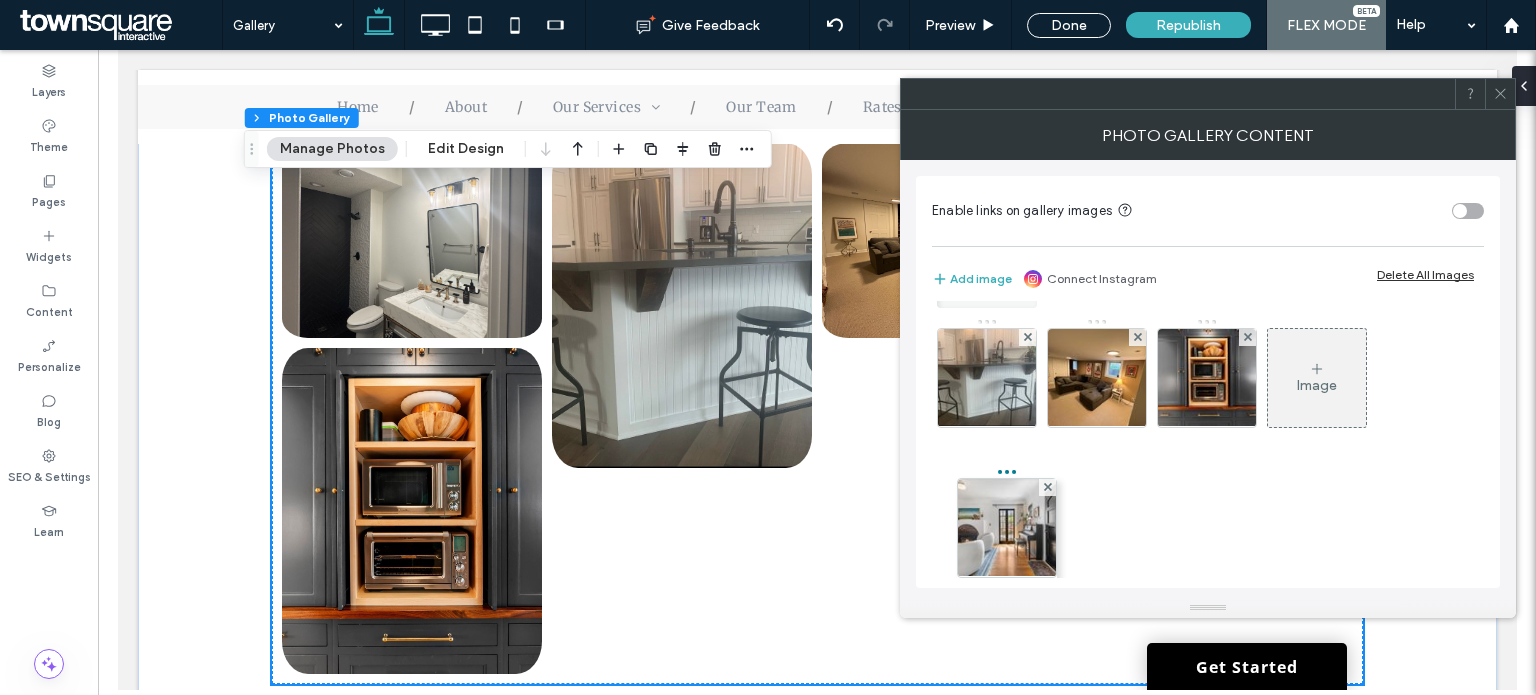 drag, startPoint x: 1206, startPoint y: 386, endPoint x: 931, endPoint y: 239, distance: 311.82367 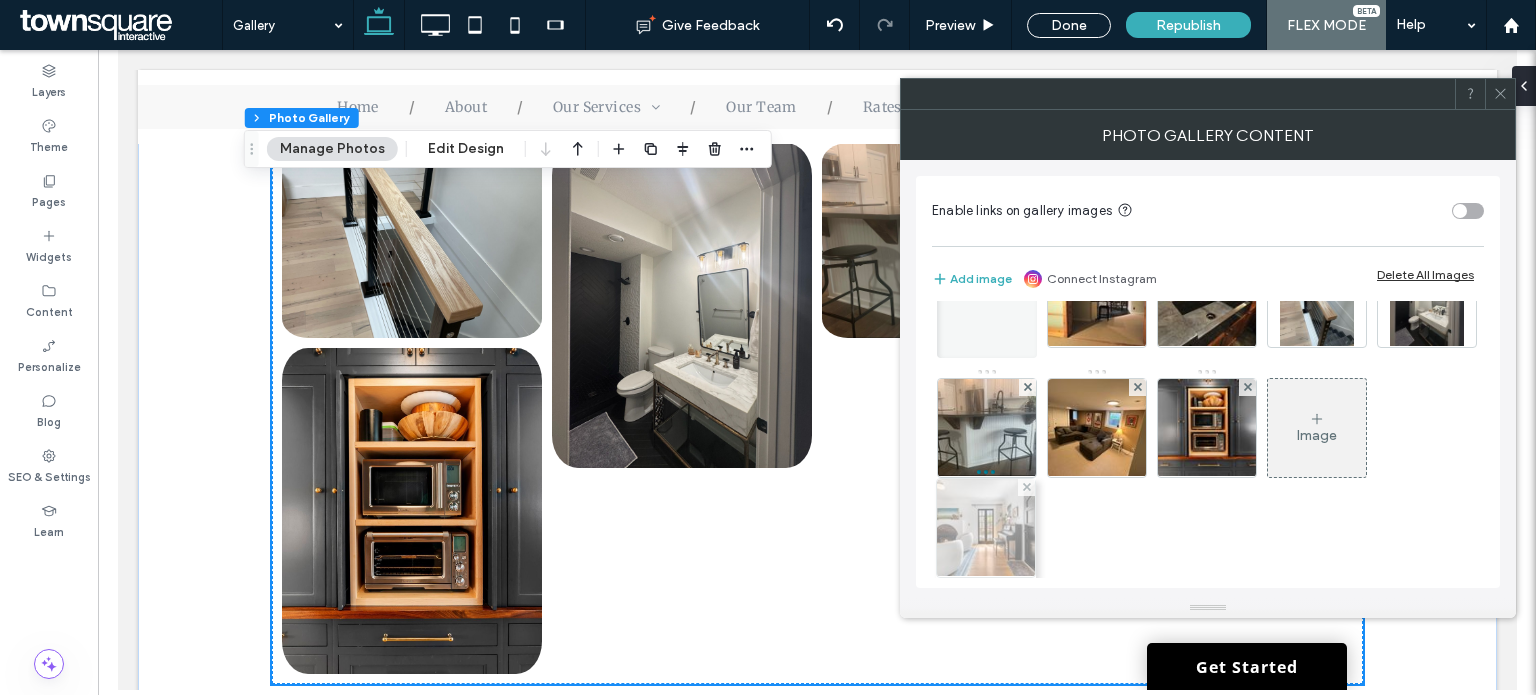 drag, startPoint x: 998, startPoint y: 359, endPoint x: 987, endPoint y: 336, distance: 25.495098 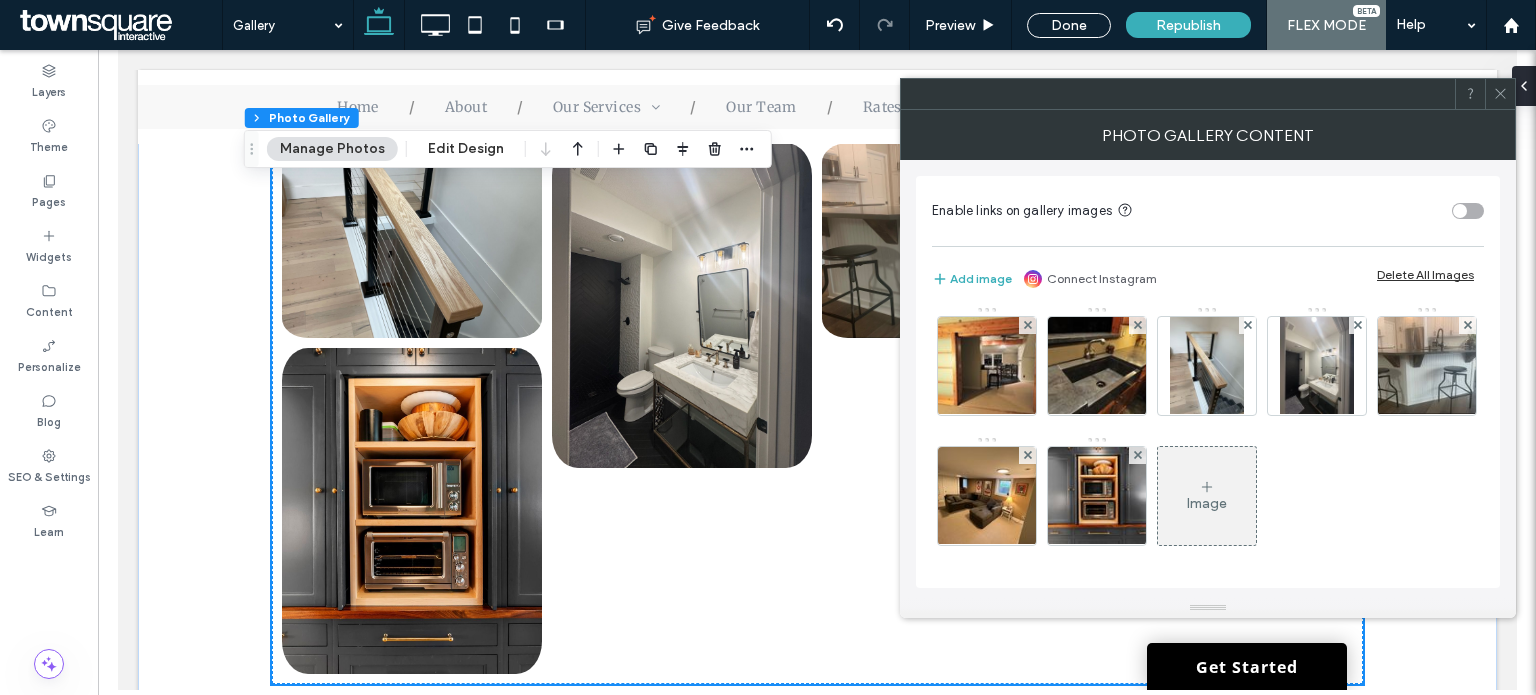 scroll, scrollTop: 1229, scrollLeft: 0, axis: vertical 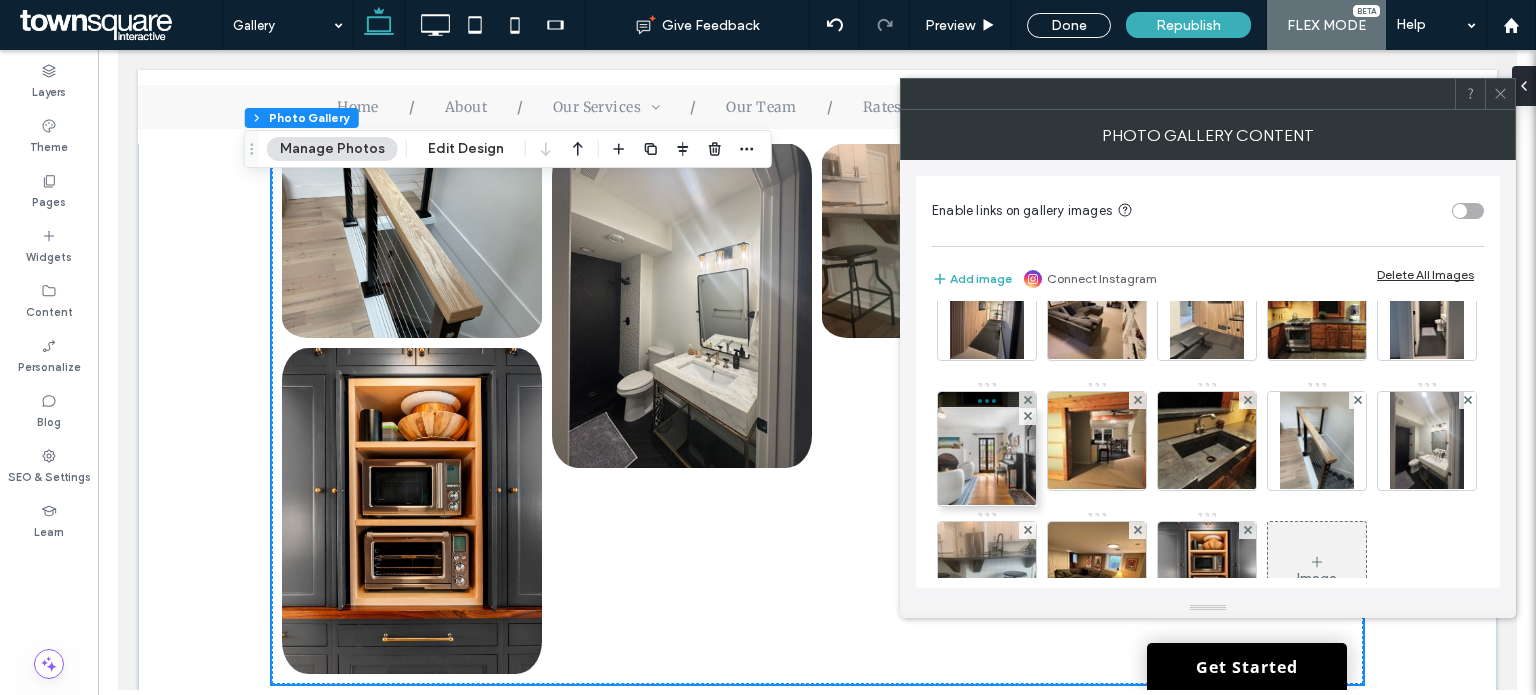 drag, startPoint x: 968, startPoint y: 551, endPoint x: 964, endPoint y: 235, distance: 316.02533 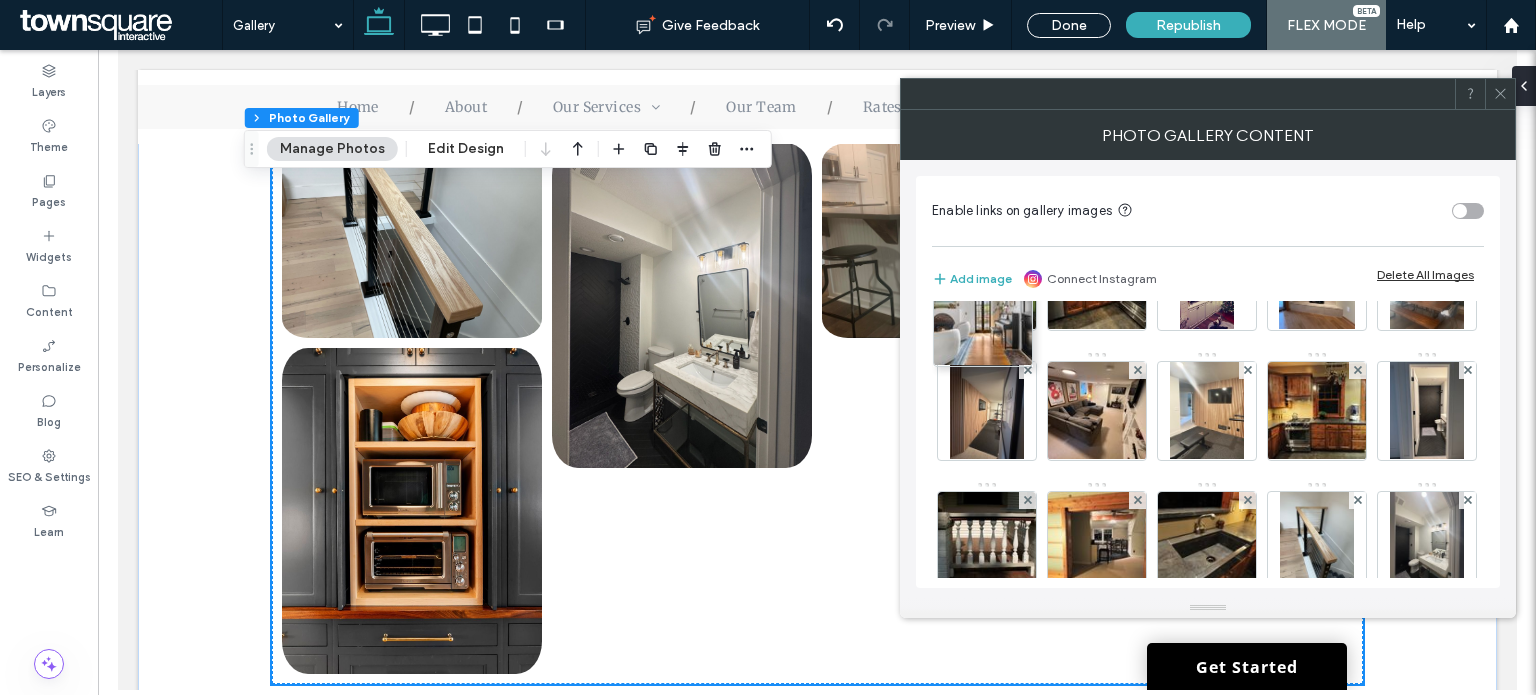 scroll, scrollTop: 870, scrollLeft: 0, axis: vertical 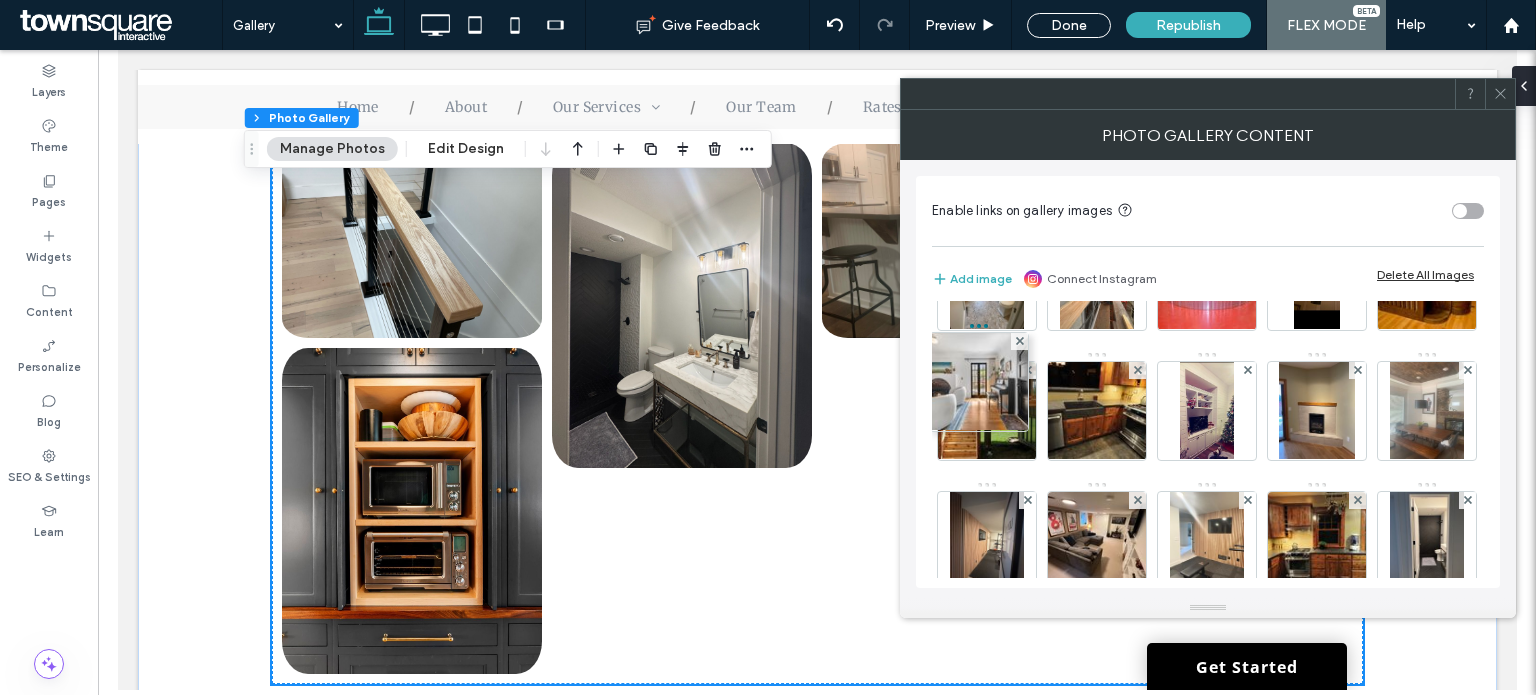 drag, startPoint x: 987, startPoint y: 526, endPoint x: 972, endPoint y: 227, distance: 299.376 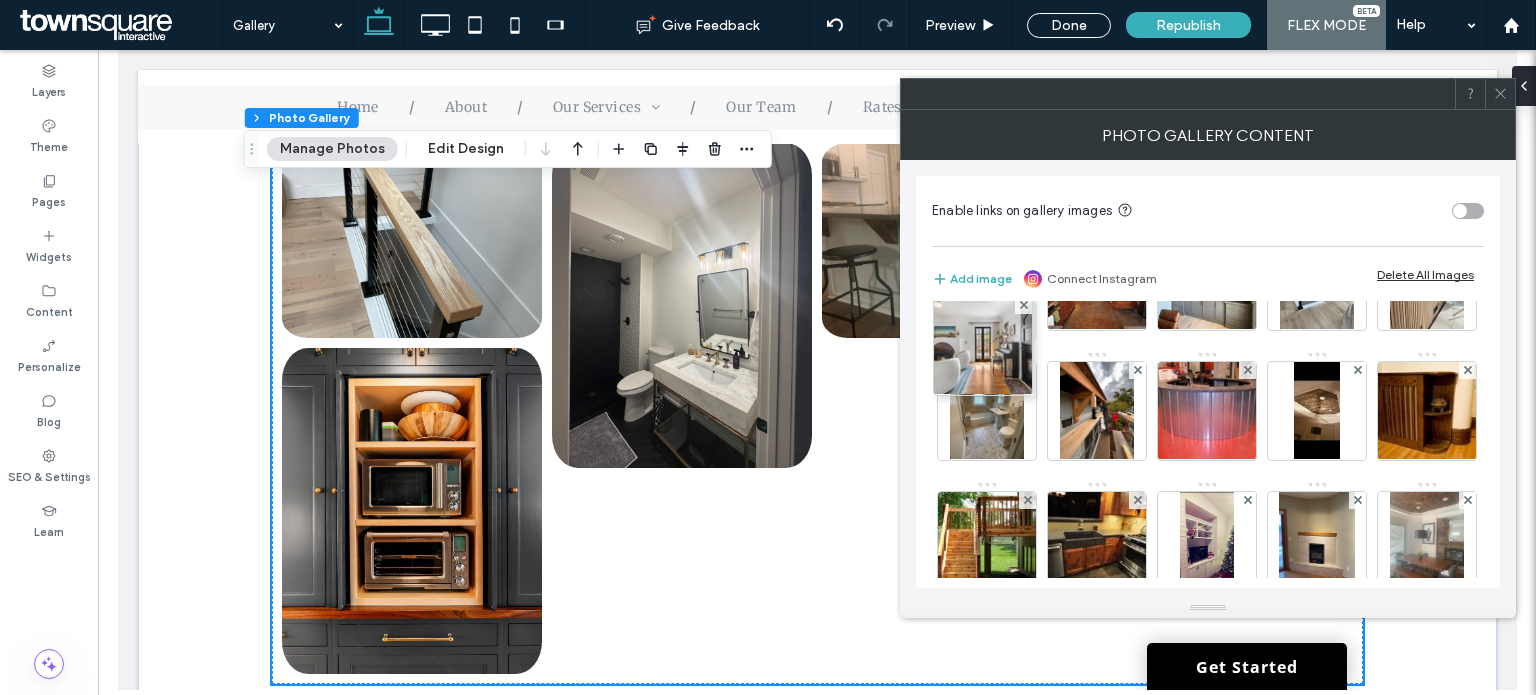 scroll, scrollTop: 611, scrollLeft: 0, axis: vertical 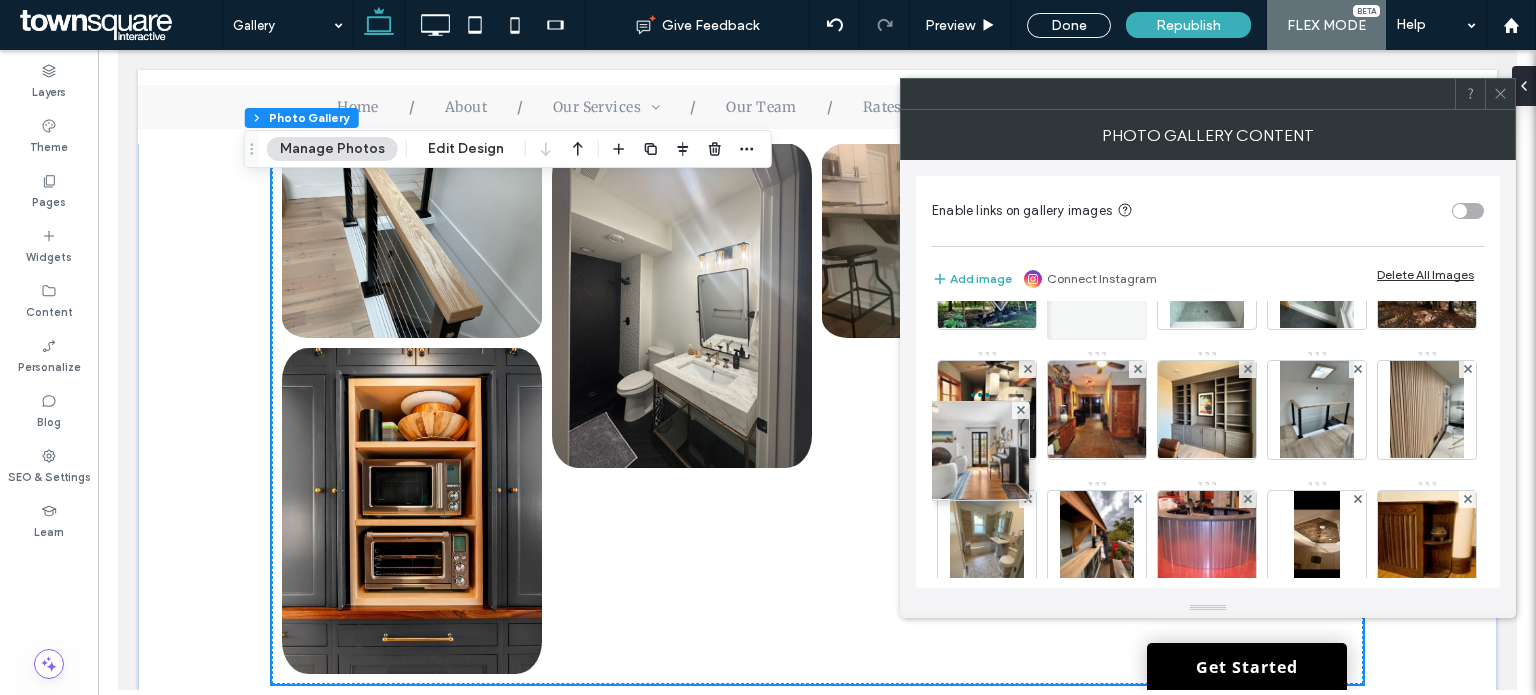 drag, startPoint x: 983, startPoint y: 416, endPoint x: 972, endPoint y: 132, distance: 284.21295 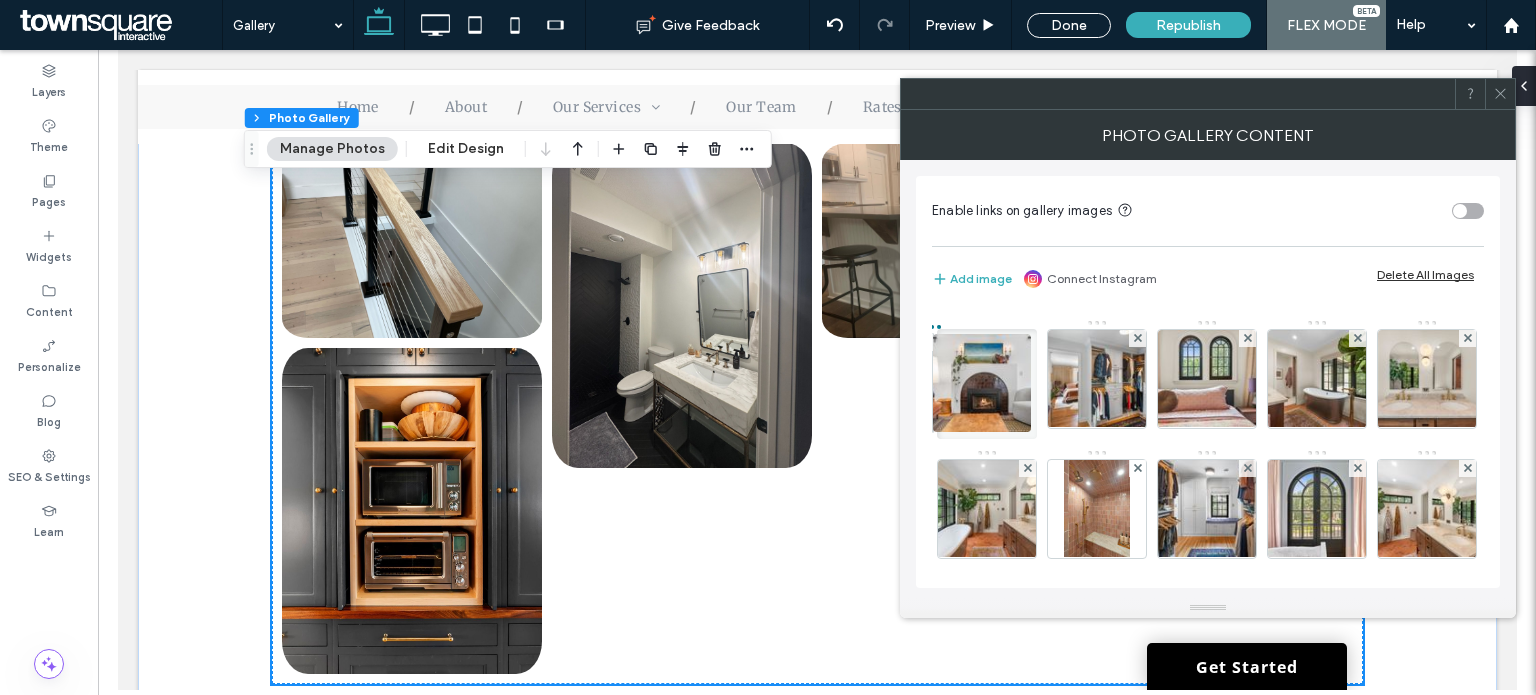 scroll, scrollTop: 0, scrollLeft: 0, axis: both 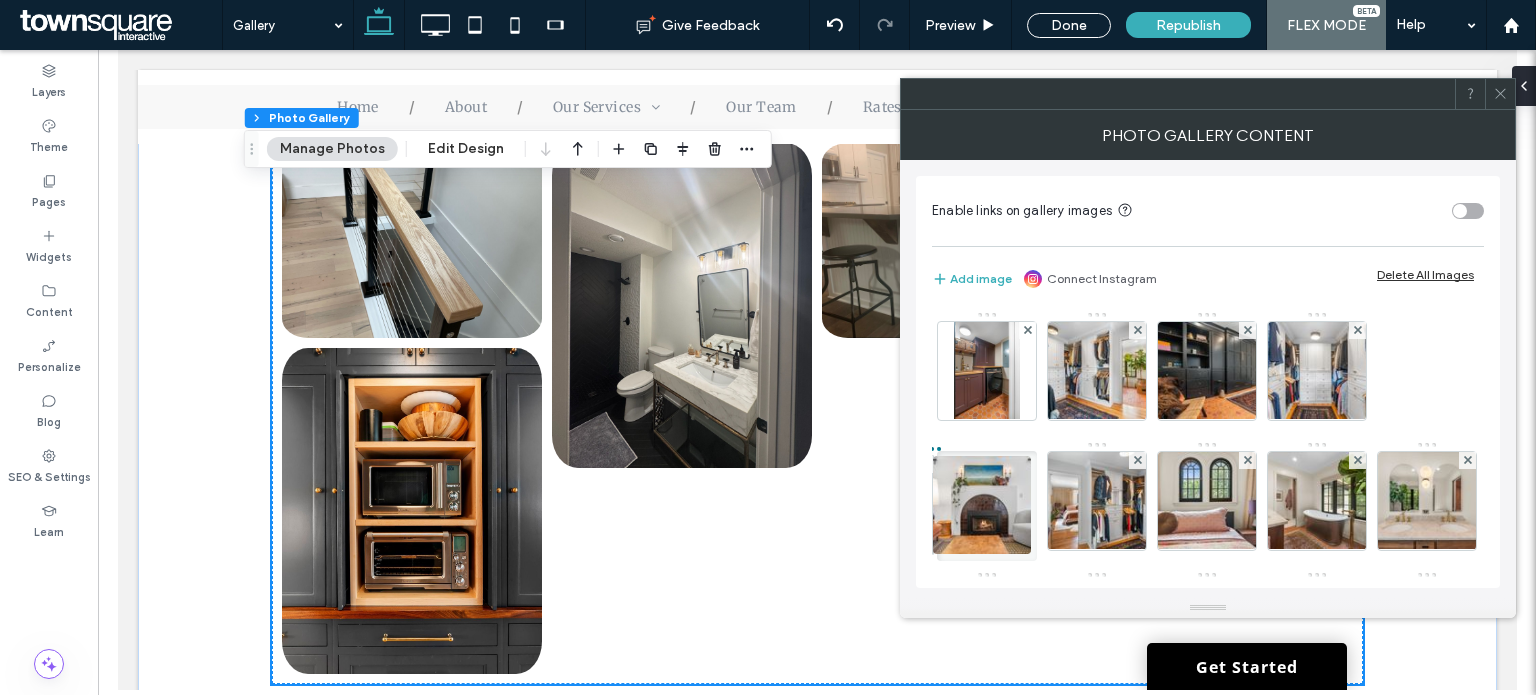 drag, startPoint x: 978, startPoint y: 515, endPoint x: 964, endPoint y: 91, distance: 424.23108 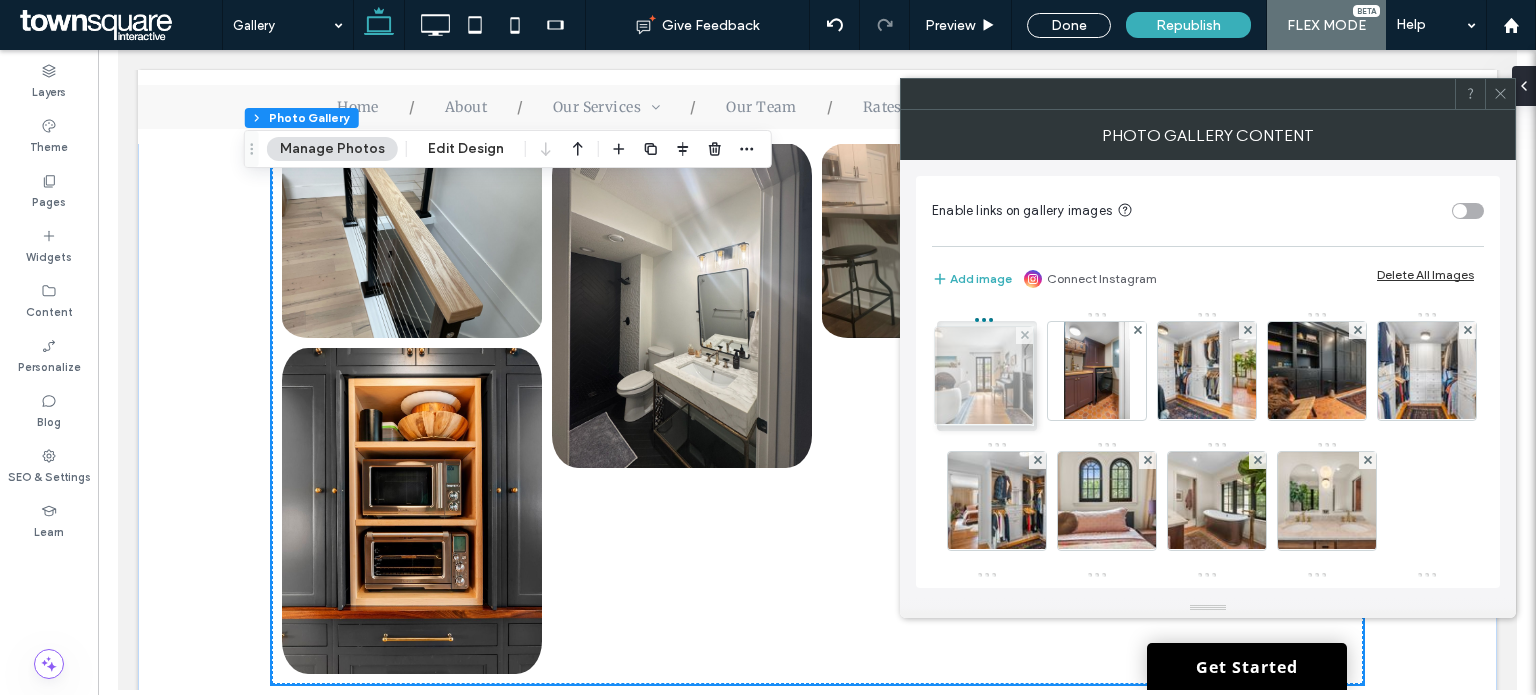 drag, startPoint x: 976, startPoint y: 496, endPoint x: 968, endPoint y: 327, distance: 169.18924 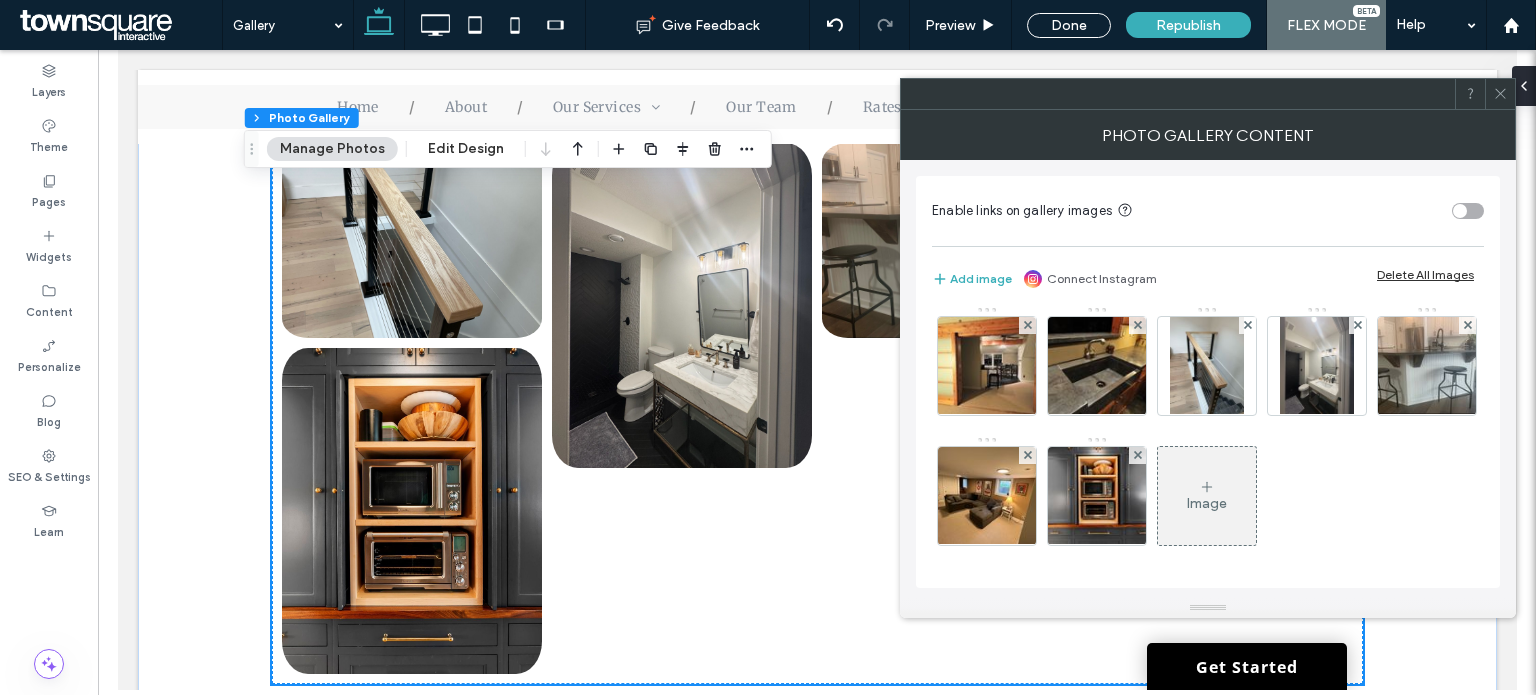 scroll, scrollTop: 1500, scrollLeft: 0, axis: vertical 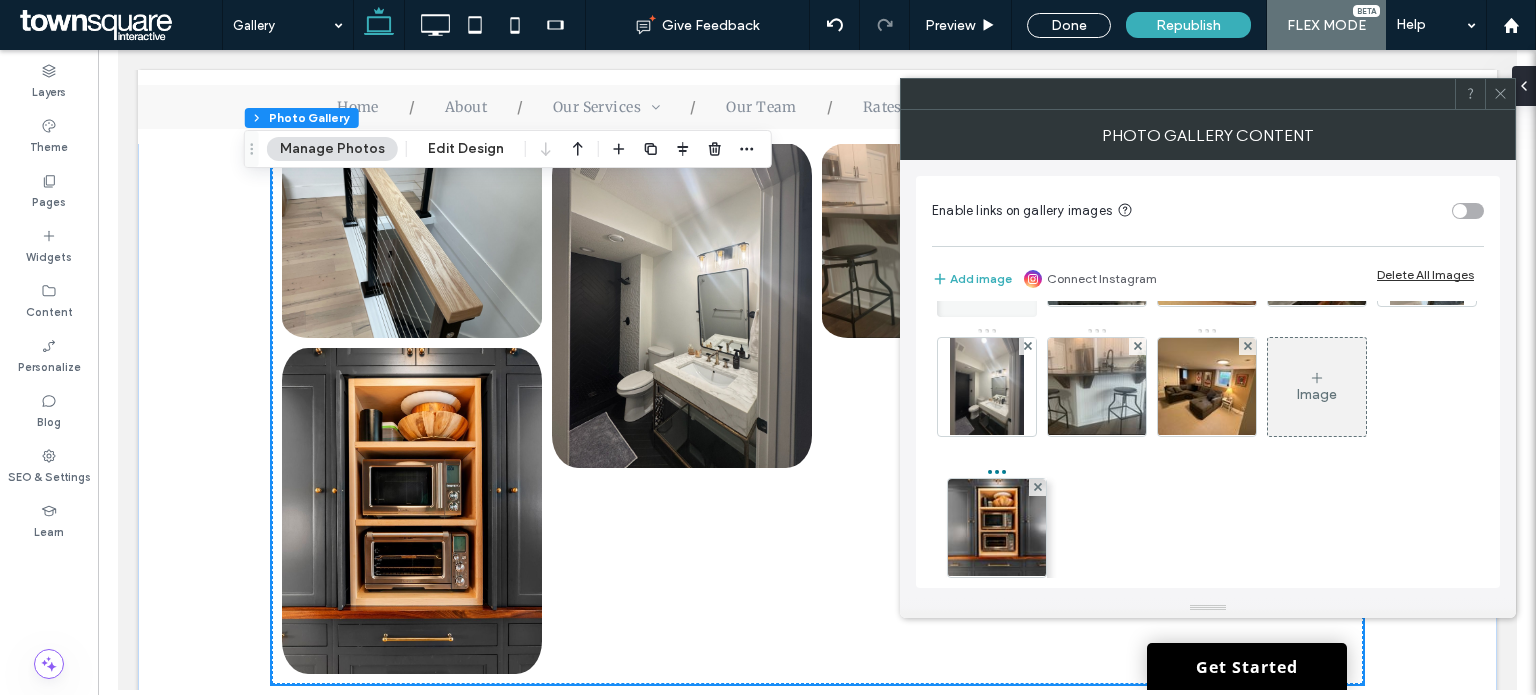 drag, startPoint x: 1324, startPoint y: 445, endPoint x: 908, endPoint y: 308, distance: 437.9783 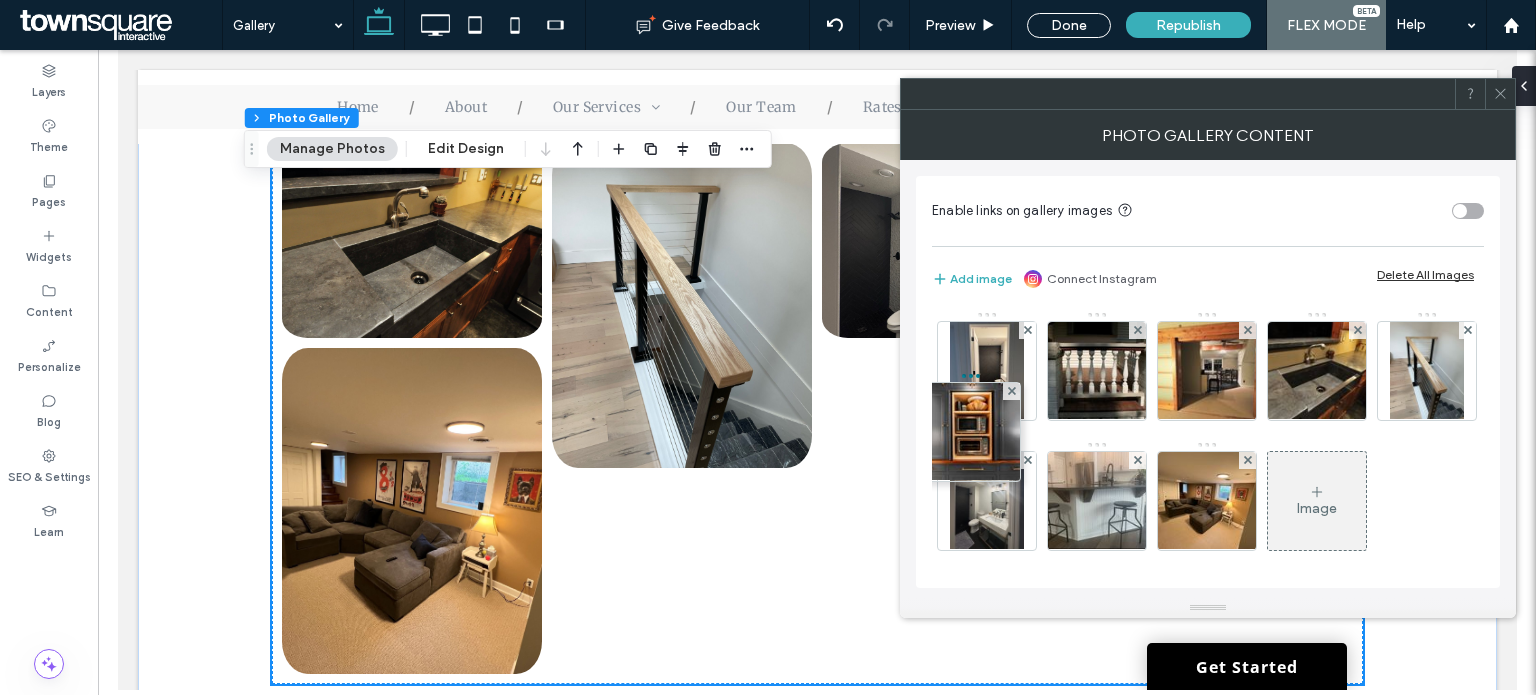 scroll, scrollTop: 1040, scrollLeft: 0, axis: vertical 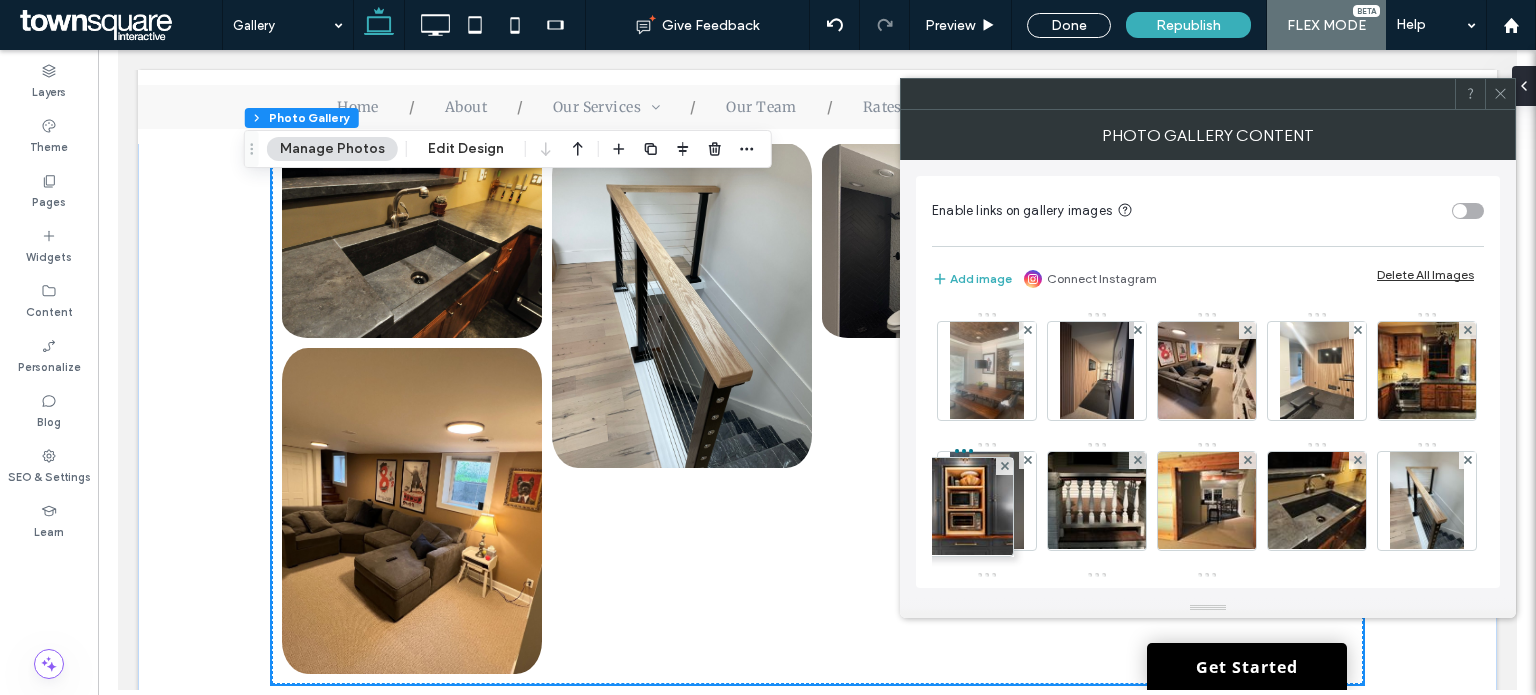 drag, startPoint x: 989, startPoint y: 515, endPoint x: 952, endPoint y: 208, distance: 309.2216 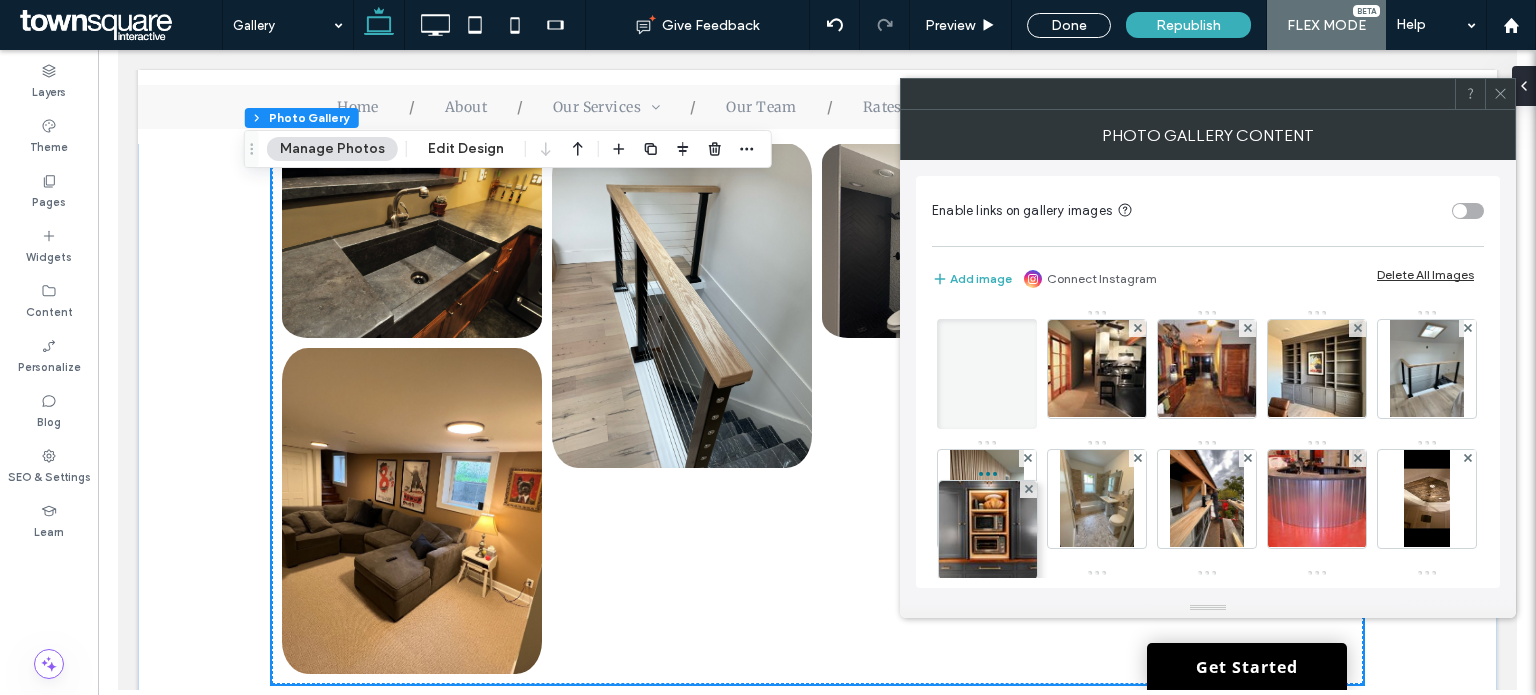 drag, startPoint x: 1000, startPoint y: 518, endPoint x: 992, endPoint y: 257, distance: 261.1226 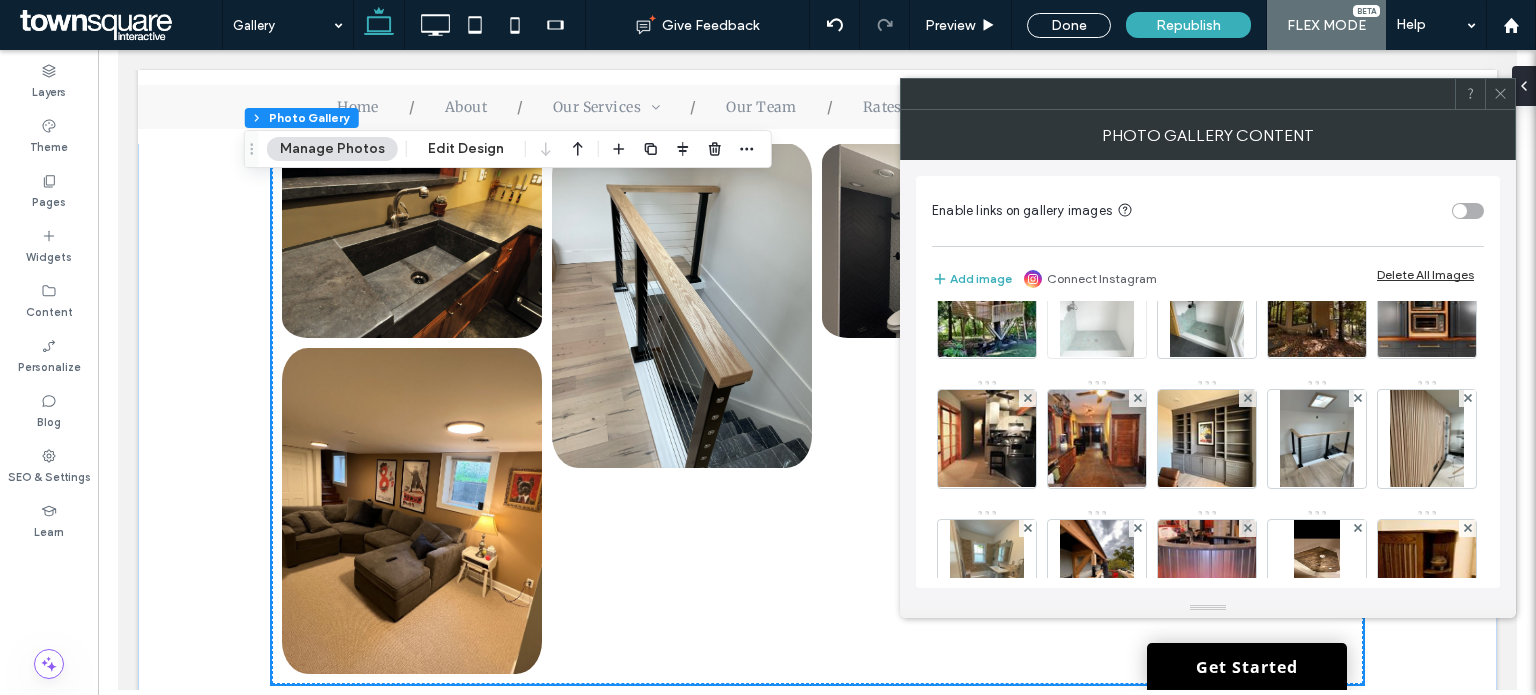 scroll, scrollTop: 552, scrollLeft: 0, axis: vertical 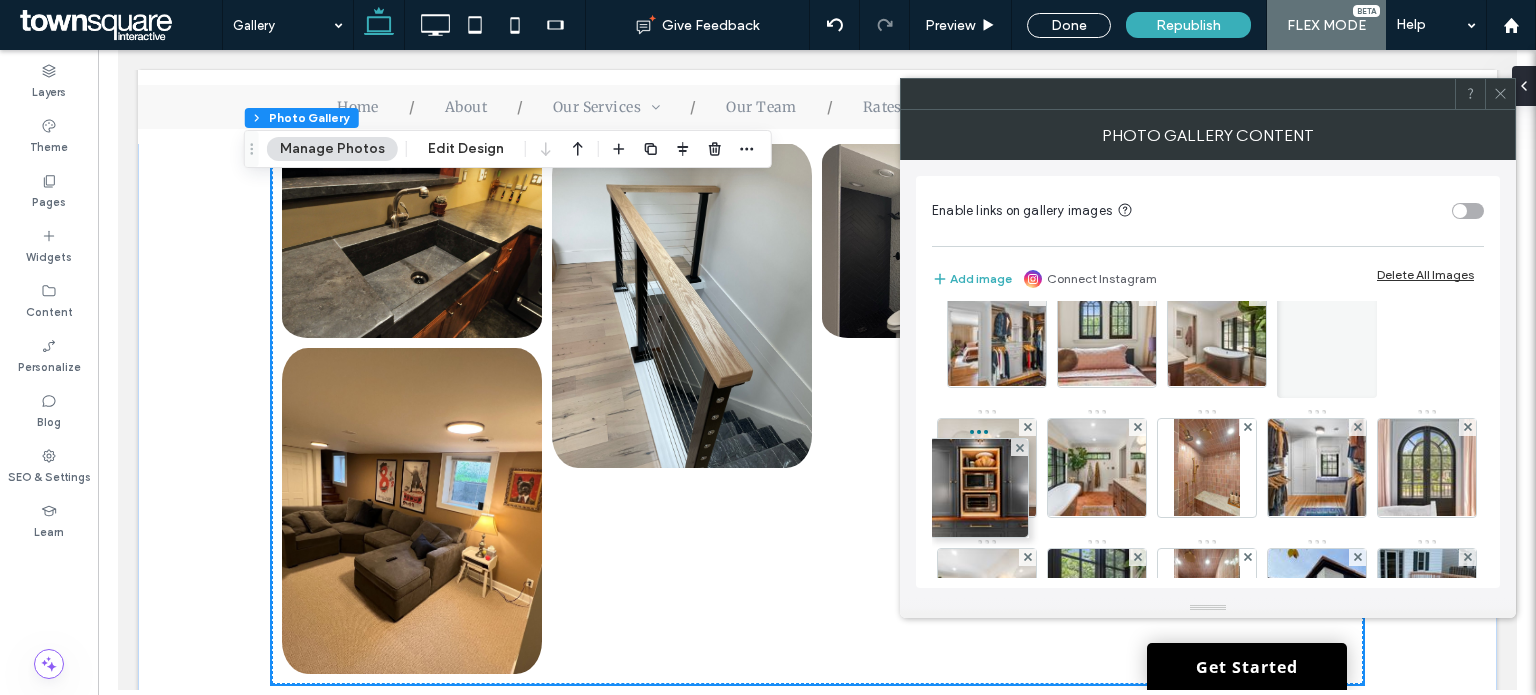 drag, startPoint x: 997, startPoint y: 558, endPoint x: 1001, endPoint y: 255, distance: 303.0264 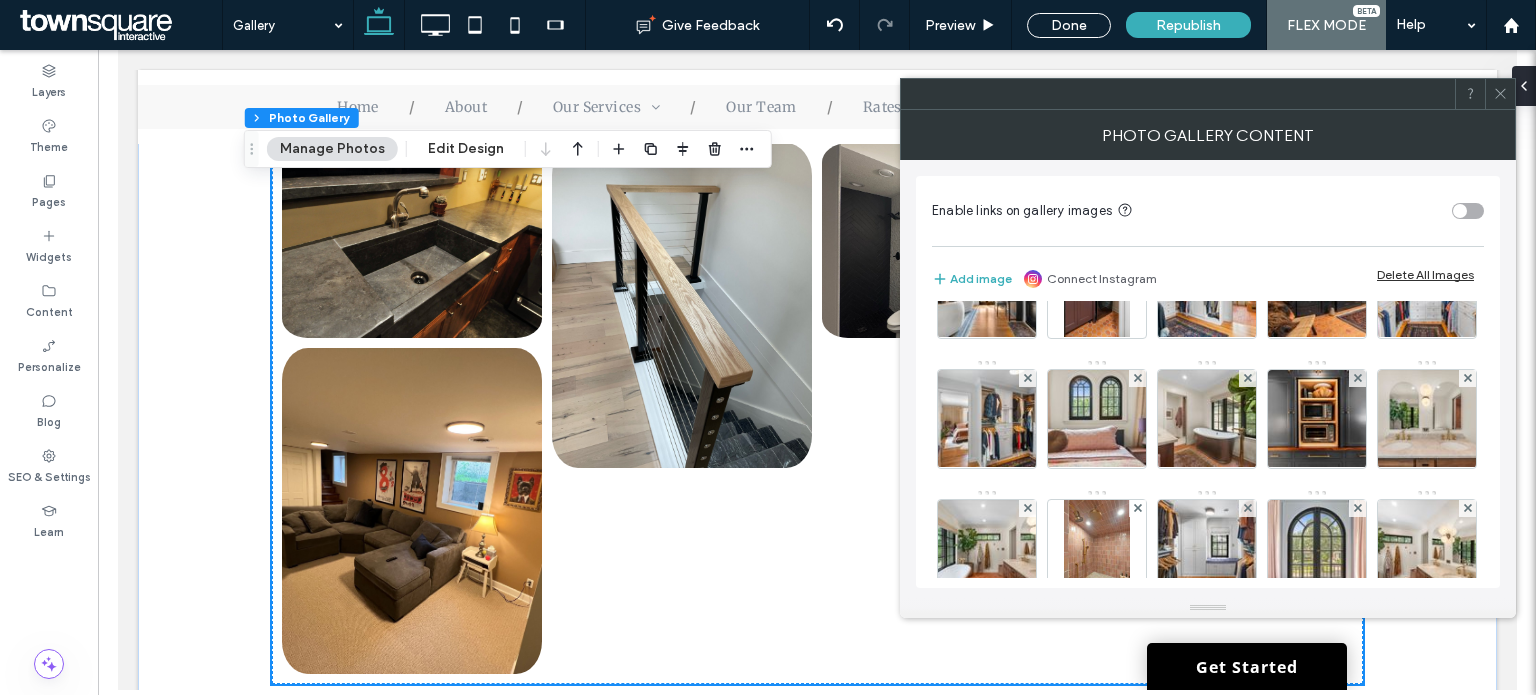 scroll, scrollTop: 0, scrollLeft: 0, axis: both 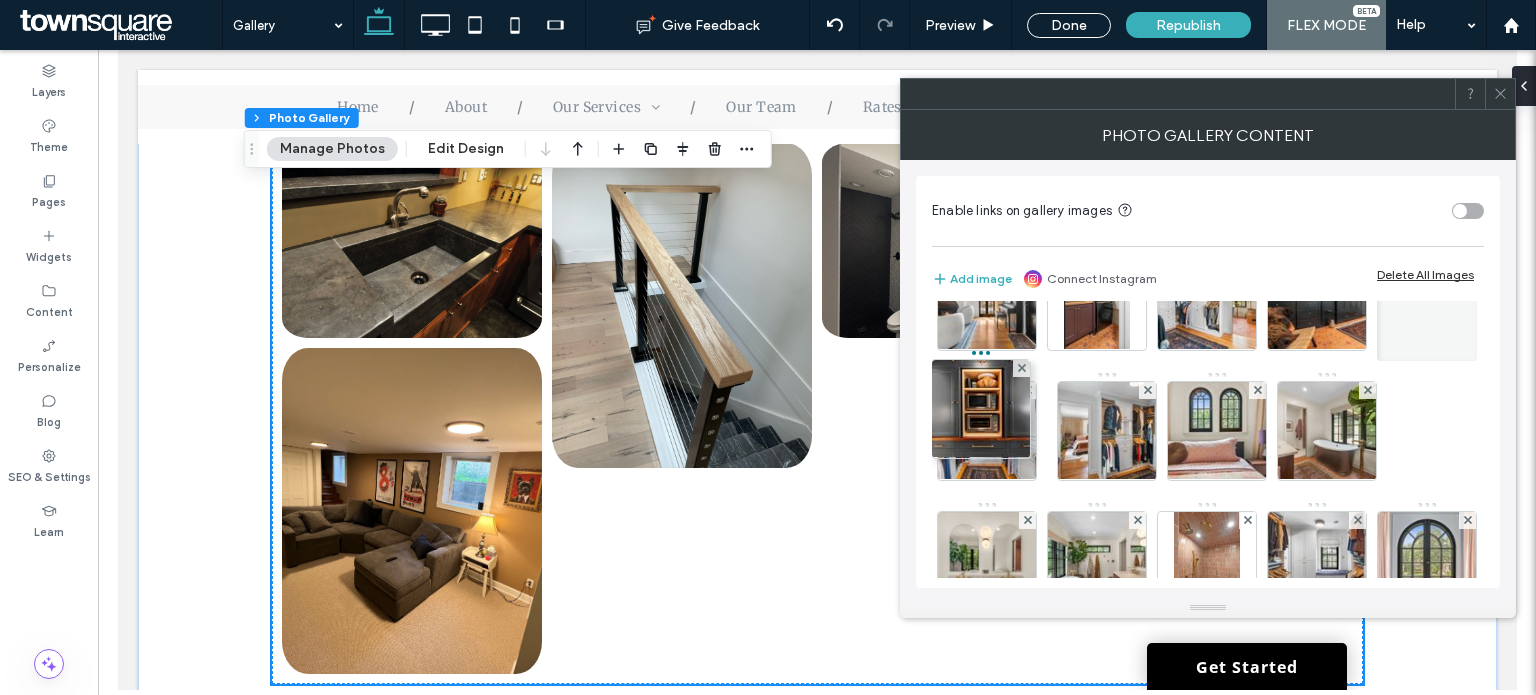 drag, startPoint x: 994, startPoint y: 428, endPoint x: 979, endPoint y: 257, distance: 171.65663 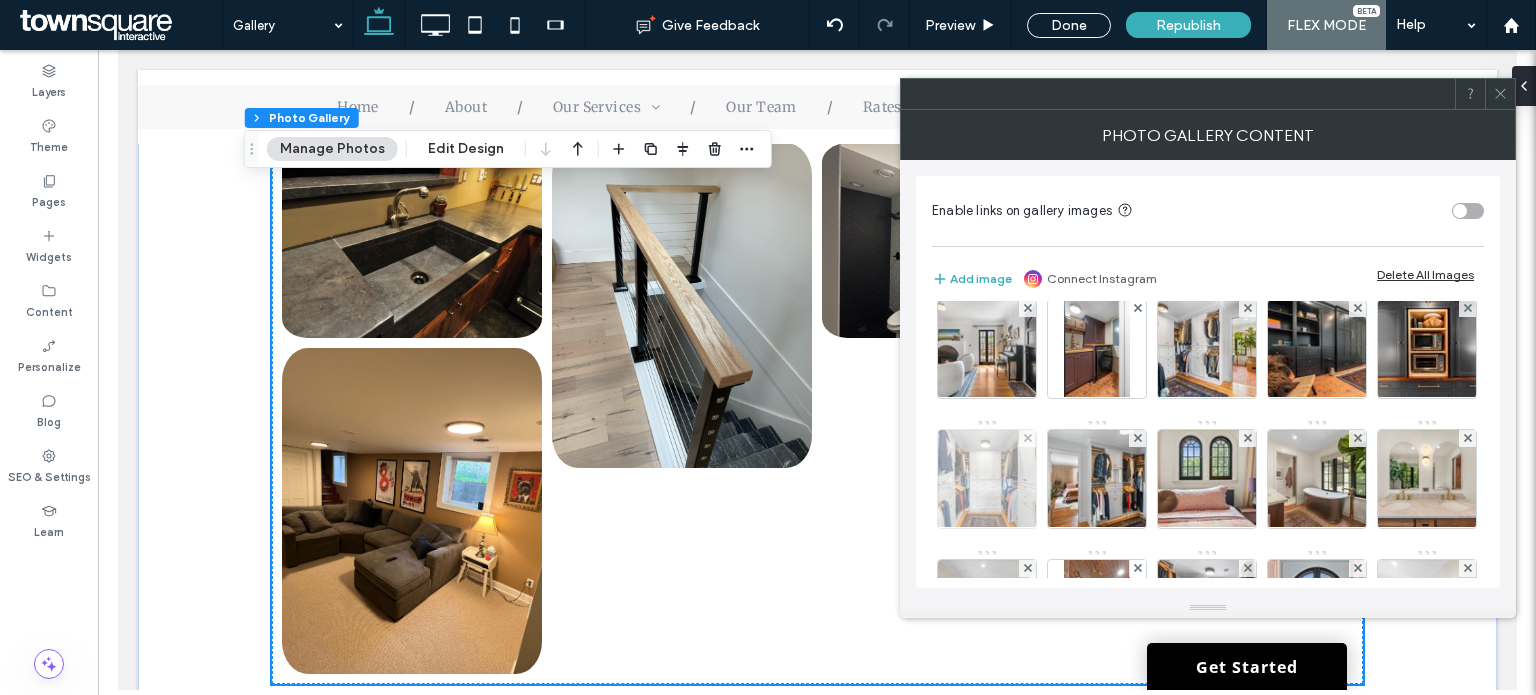 scroll, scrollTop: 0, scrollLeft: 0, axis: both 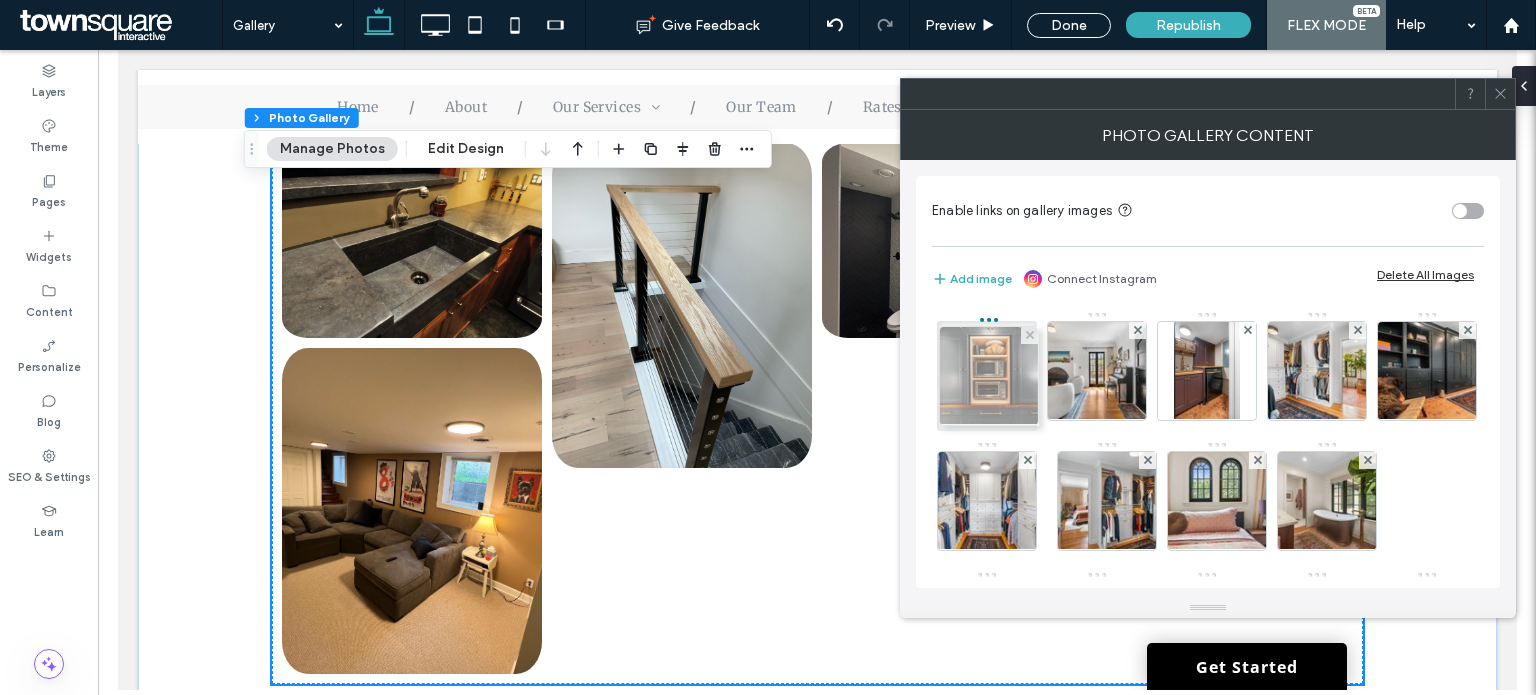 drag, startPoint x: 1008, startPoint y: 501, endPoint x: 1003, endPoint y: 320, distance: 181.06905 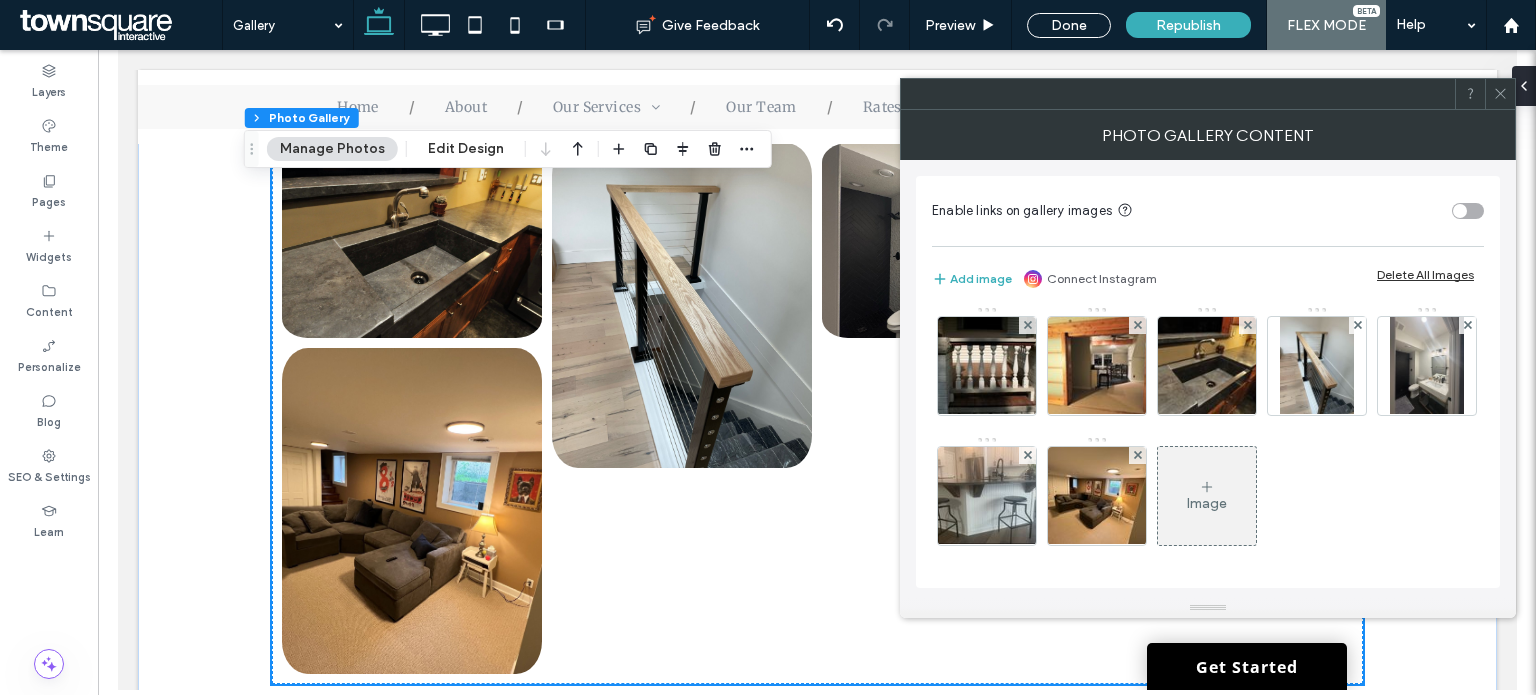 scroll, scrollTop: 1500, scrollLeft: 0, axis: vertical 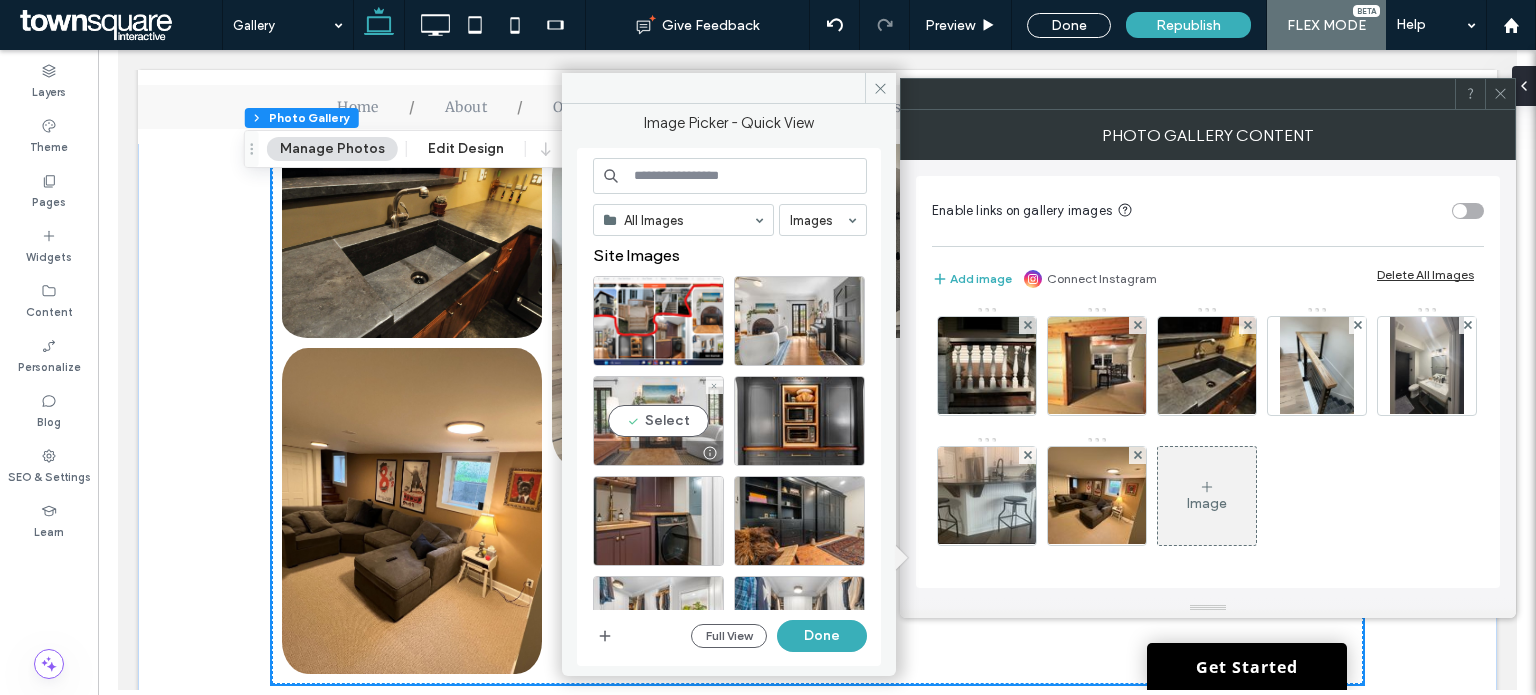 click on "Select" at bounding box center (658, 421) 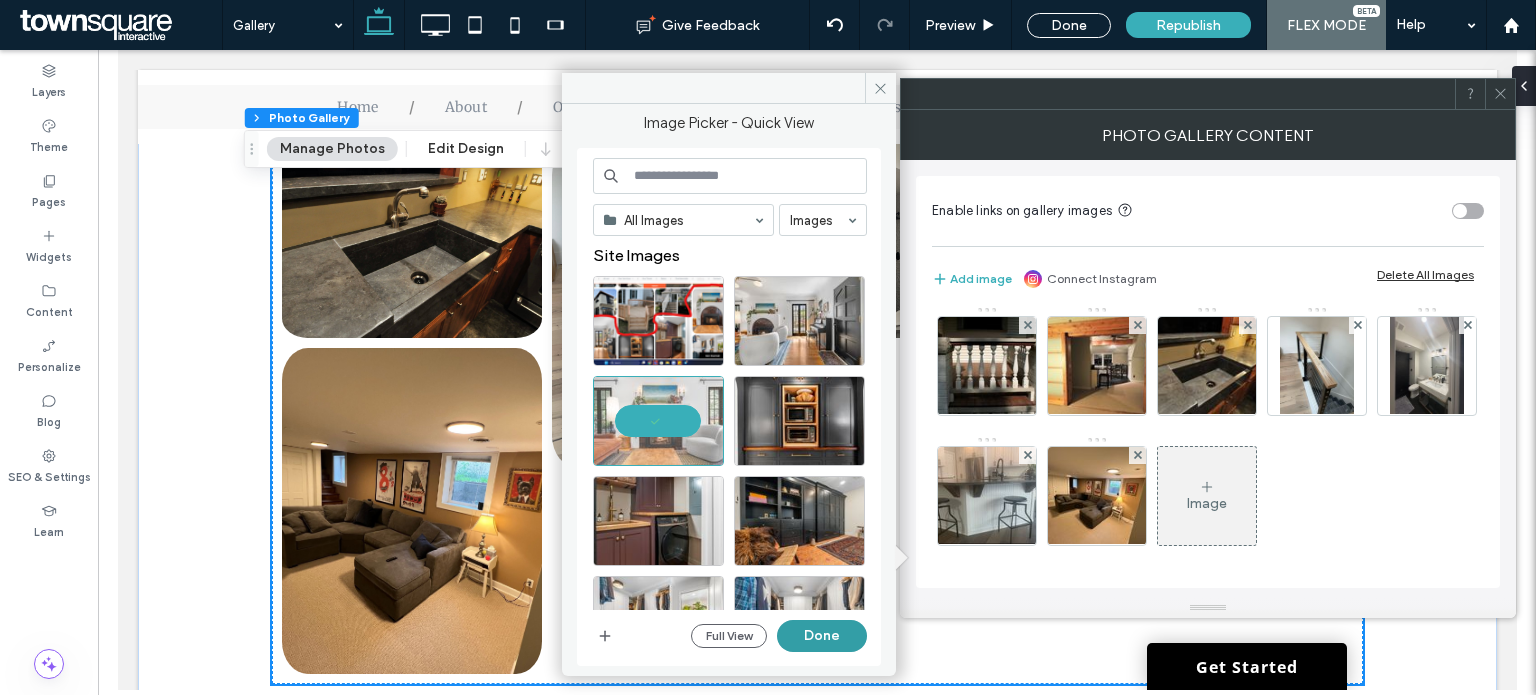 click on "Done" at bounding box center (822, 636) 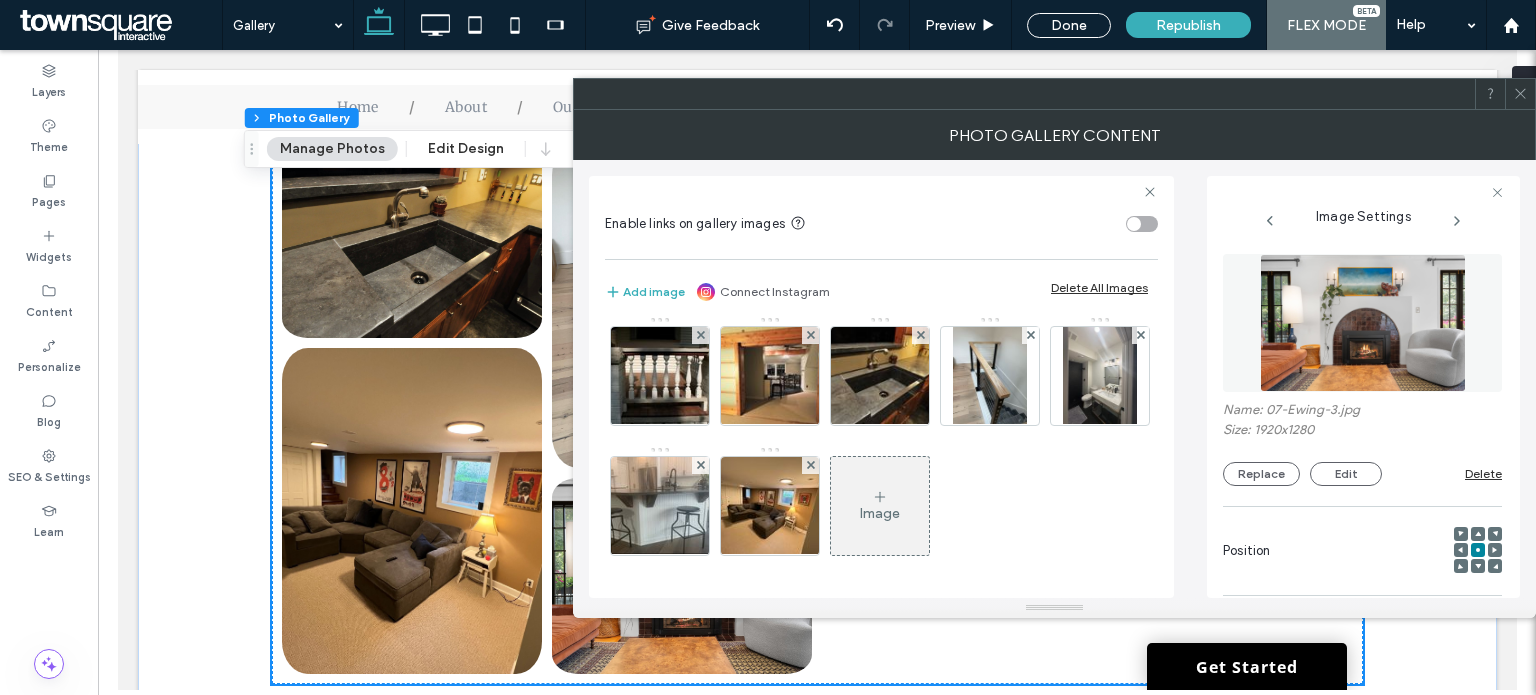 scroll, scrollTop: 1562, scrollLeft: 0, axis: vertical 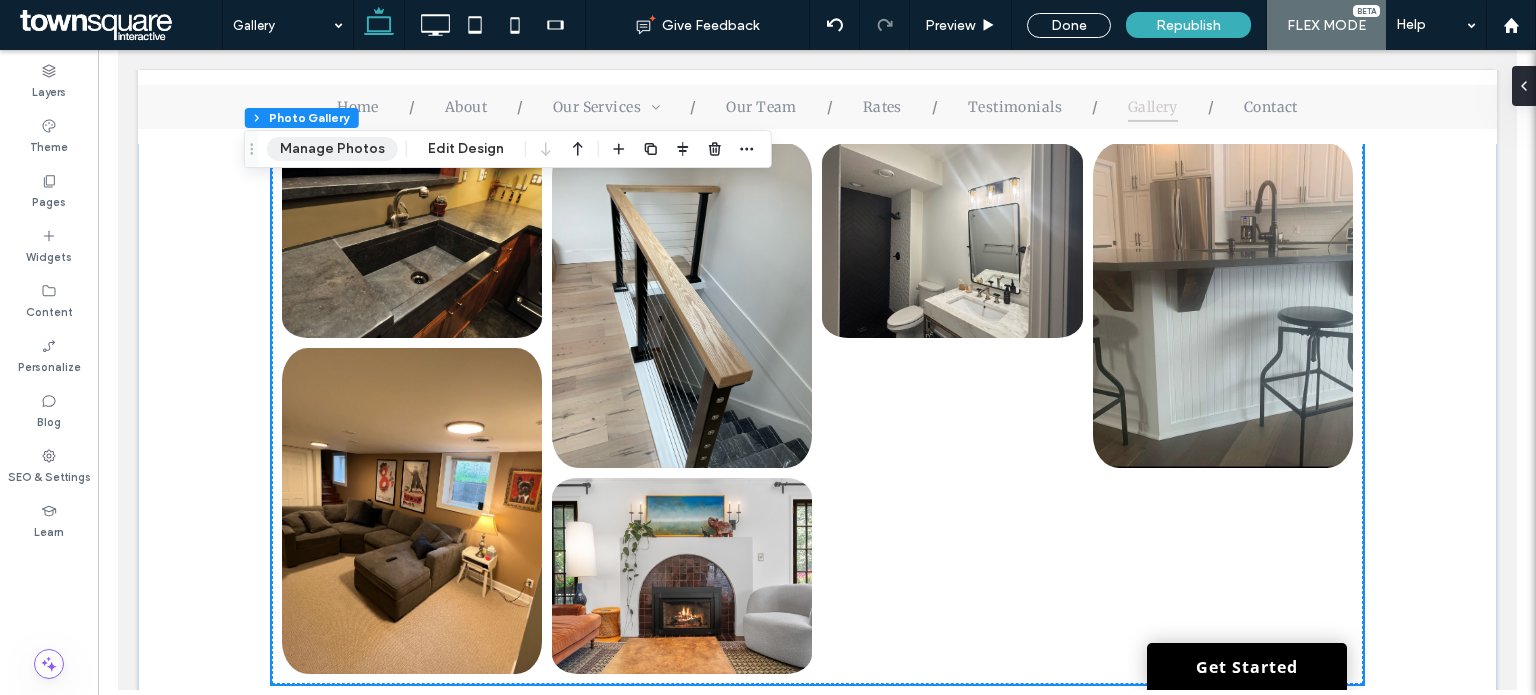 drag, startPoint x: 374, startPoint y: 157, endPoint x: 368, endPoint y: 145, distance: 13.416408 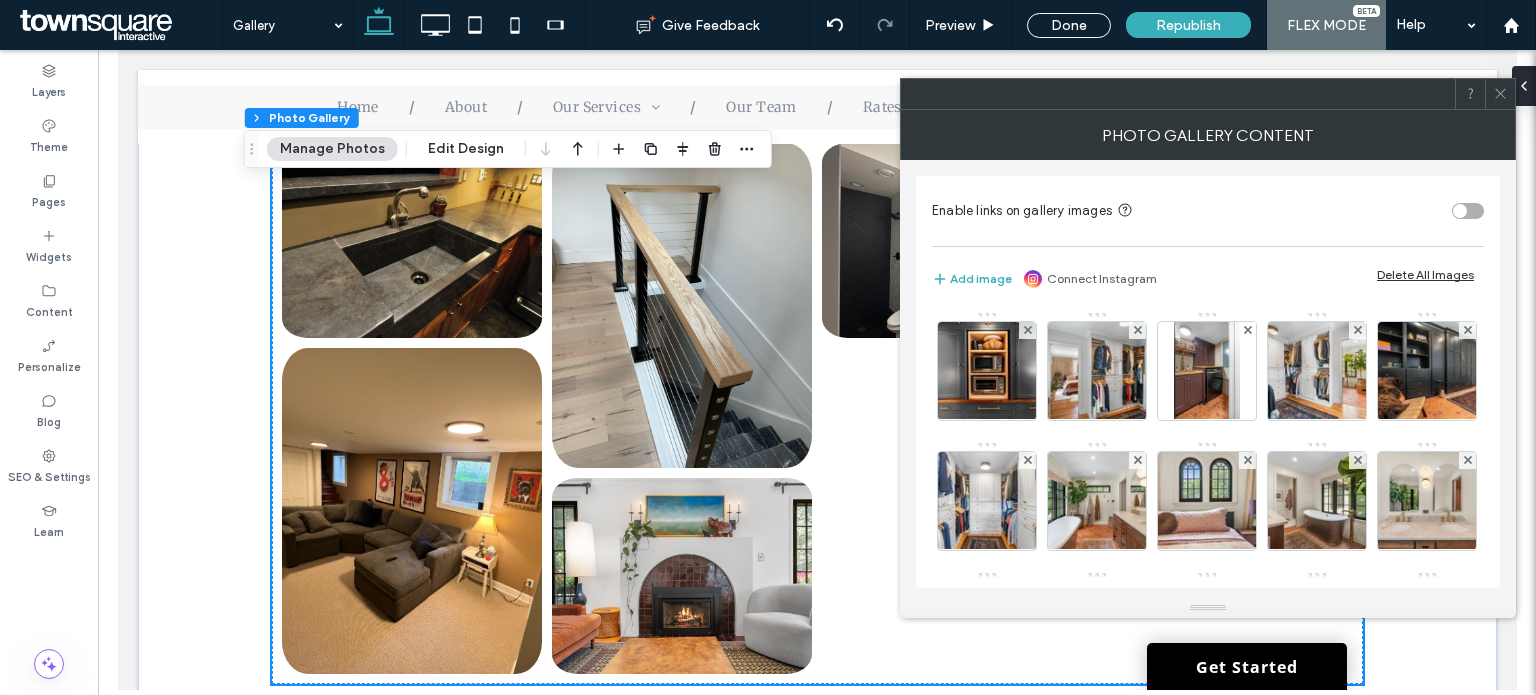 scroll, scrollTop: 200, scrollLeft: 0, axis: vertical 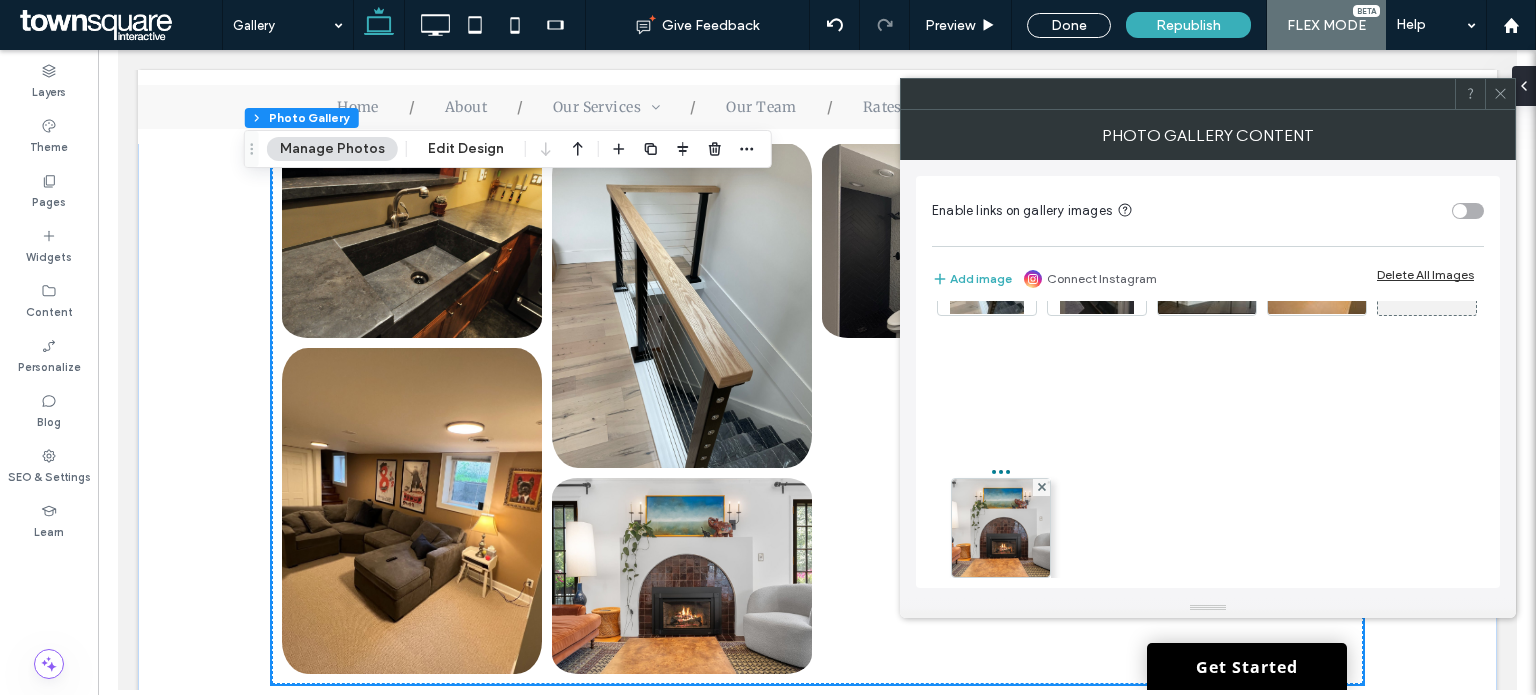 drag, startPoint x: 1117, startPoint y: 510, endPoint x: 989, endPoint y: 410, distance: 162.43152 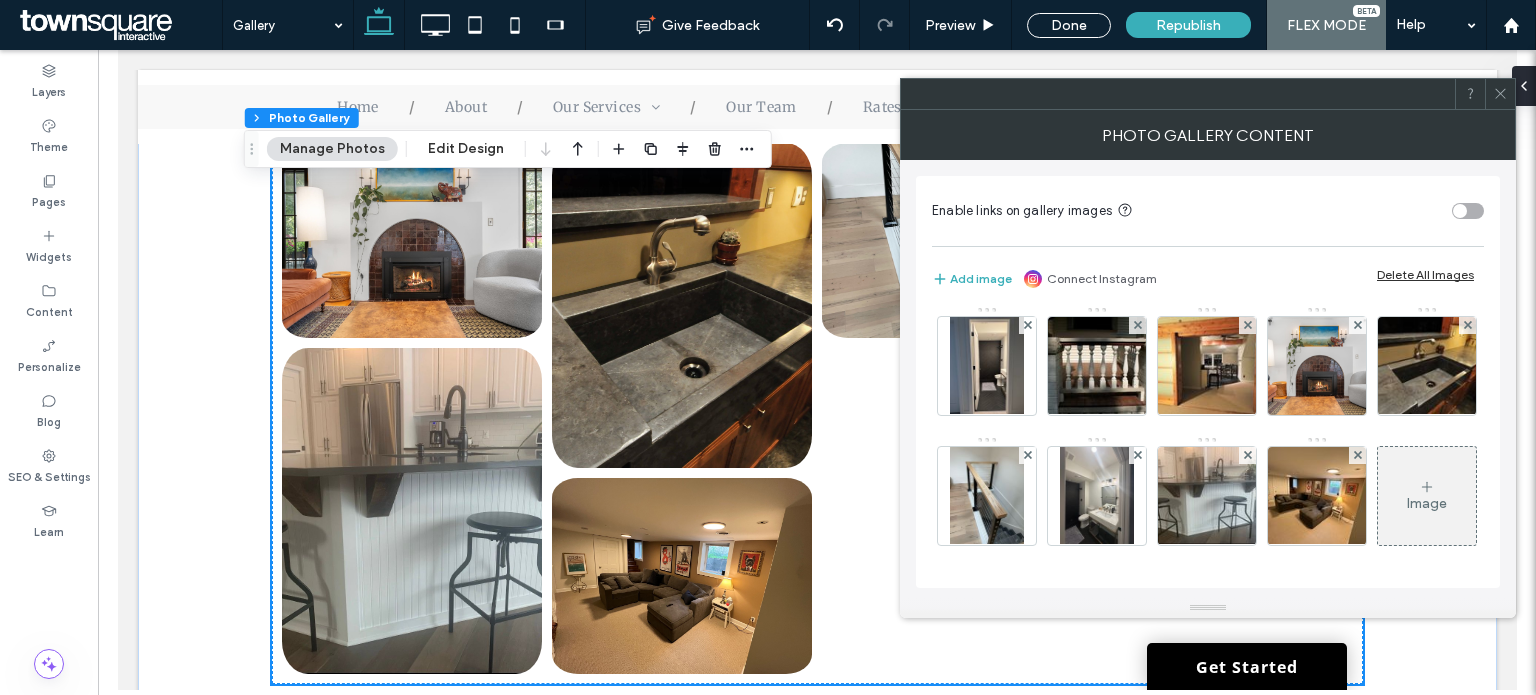 scroll, scrollTop: 1329, scrollLeft: 0, axis: vertical 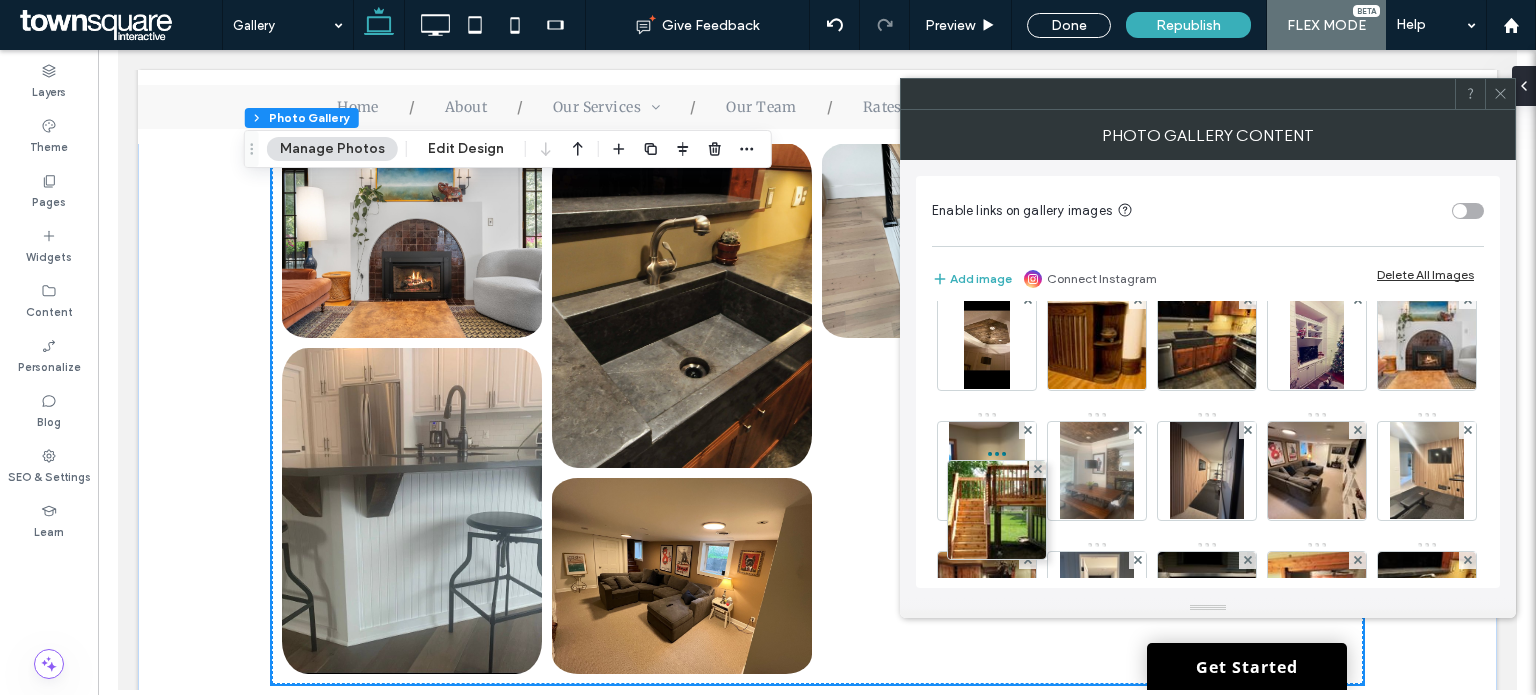 drag, startPoint x: 988, startPoint y: 561, endPoint x: 1002, endPoint y: 411, distance: 150.65192 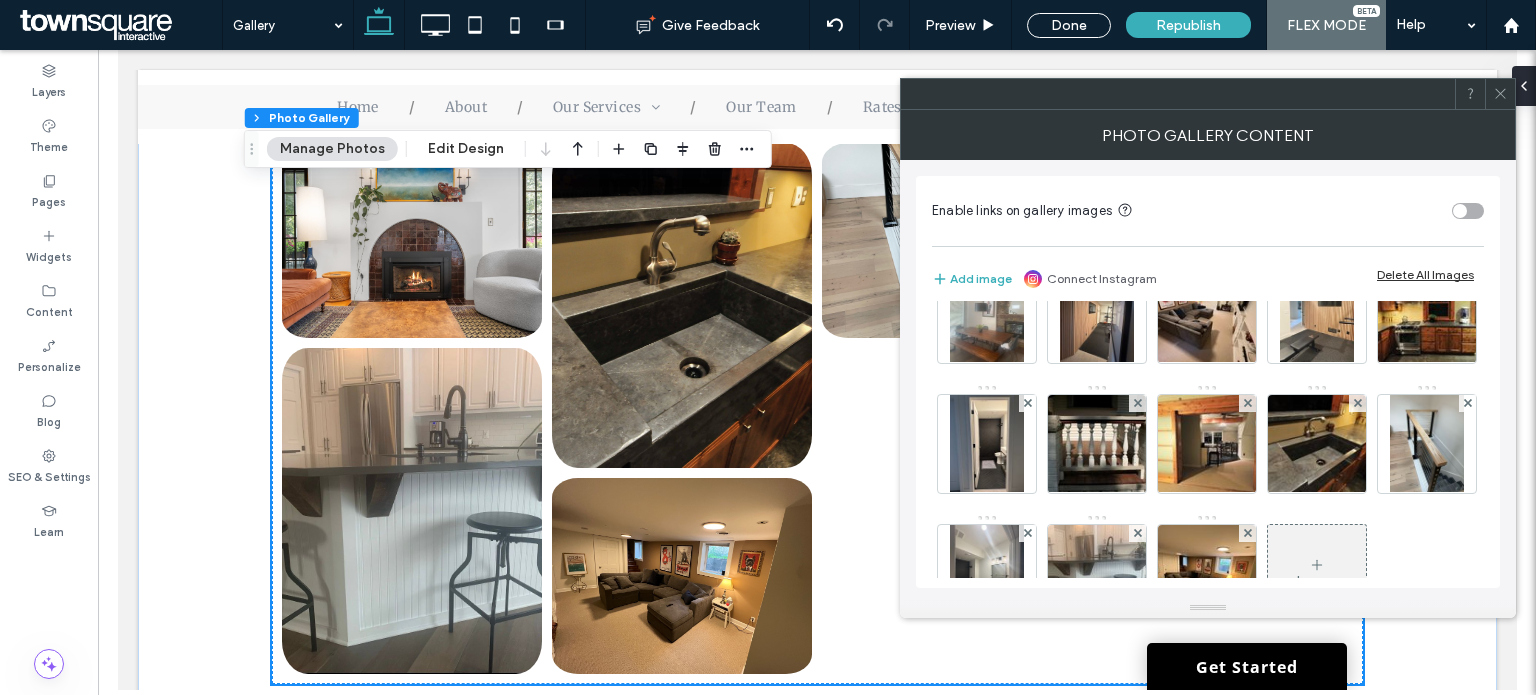 scroll, scrollTop: 1059, scrollLeft: 0, axis: vertical 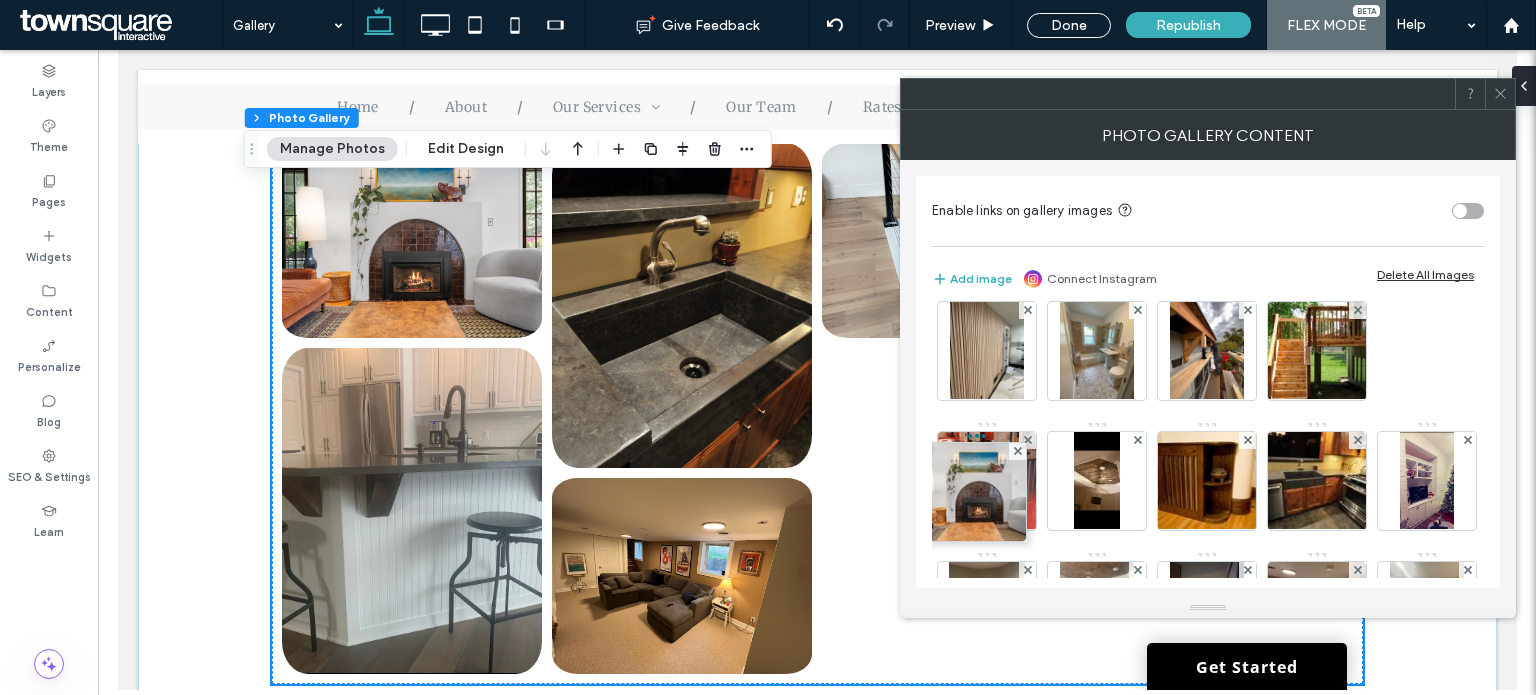 drag, startPoint x: 1236, startPoint y: 509, endPoint x: 987, endPoint y: 373, distance: 283.71994 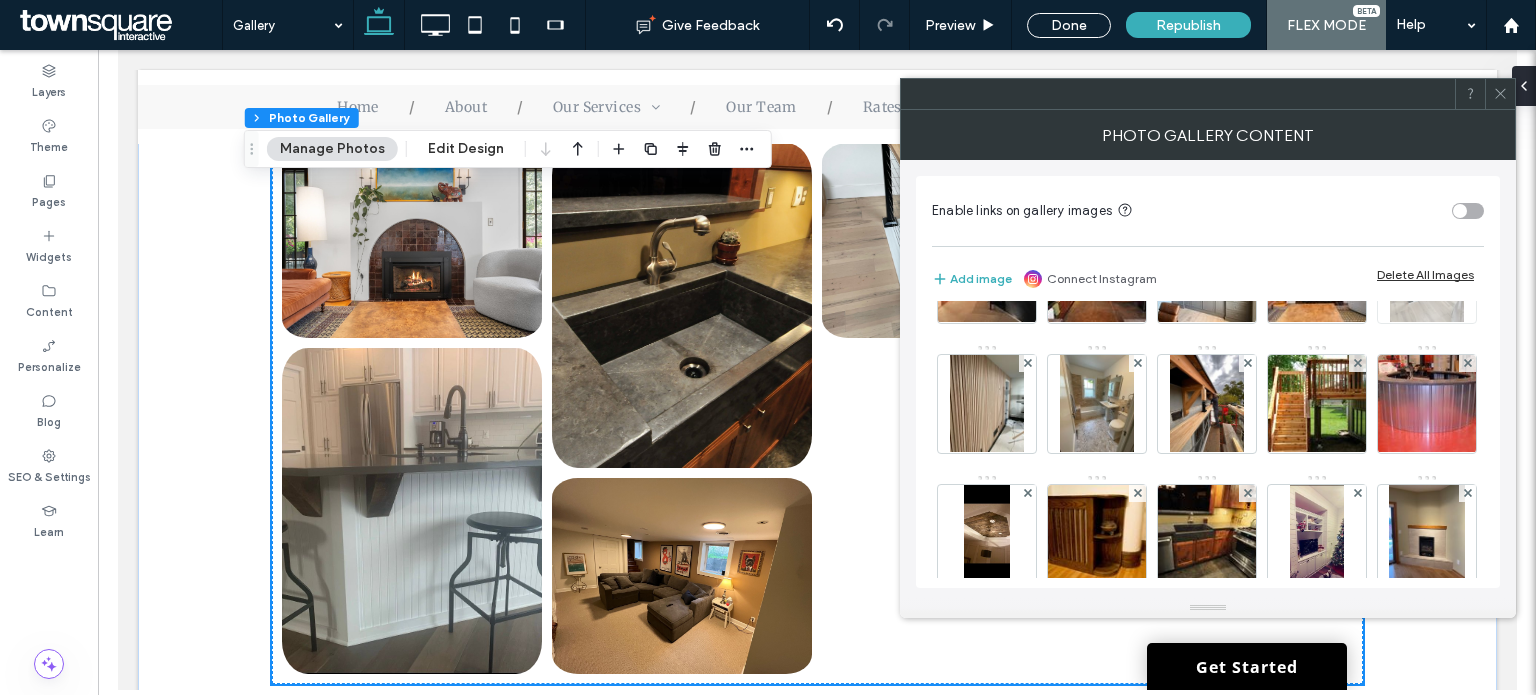 scroll, scrollTop: 700, scrollLeft: 0, axis: vertical 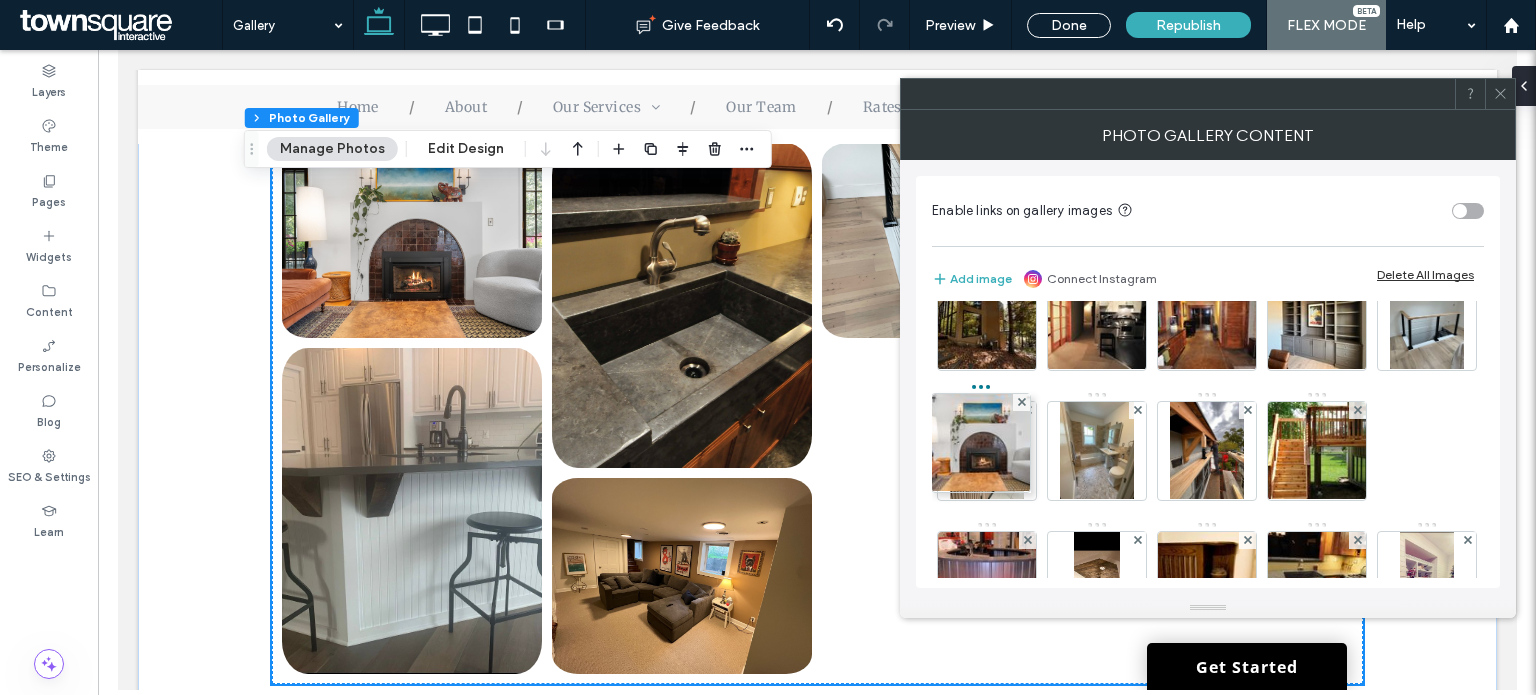 drag, startPoint x: 999, startPoint y: 552, endPoint x: 981, endPoint y: 359, distance: 193.83755 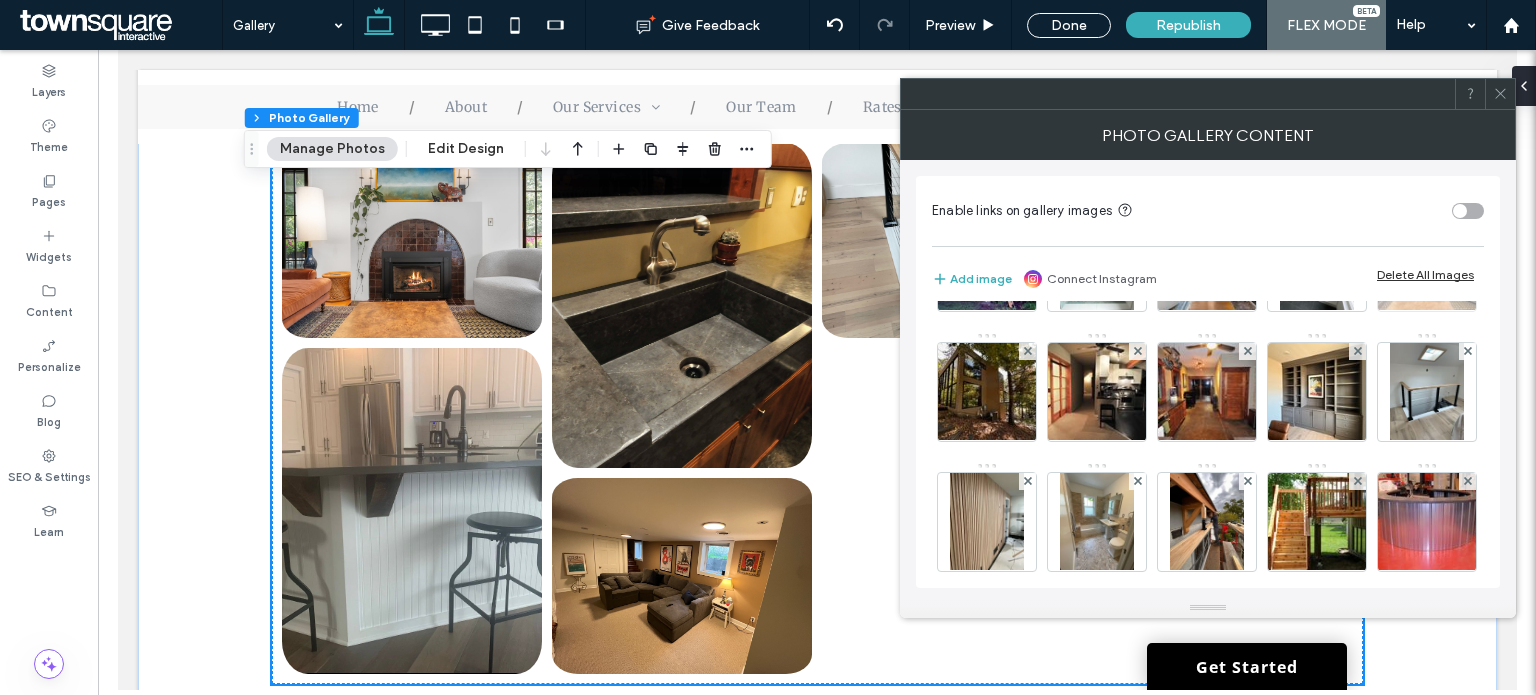 scroll, scrollTop: 600, scrollLeft: 0, axis: vertical 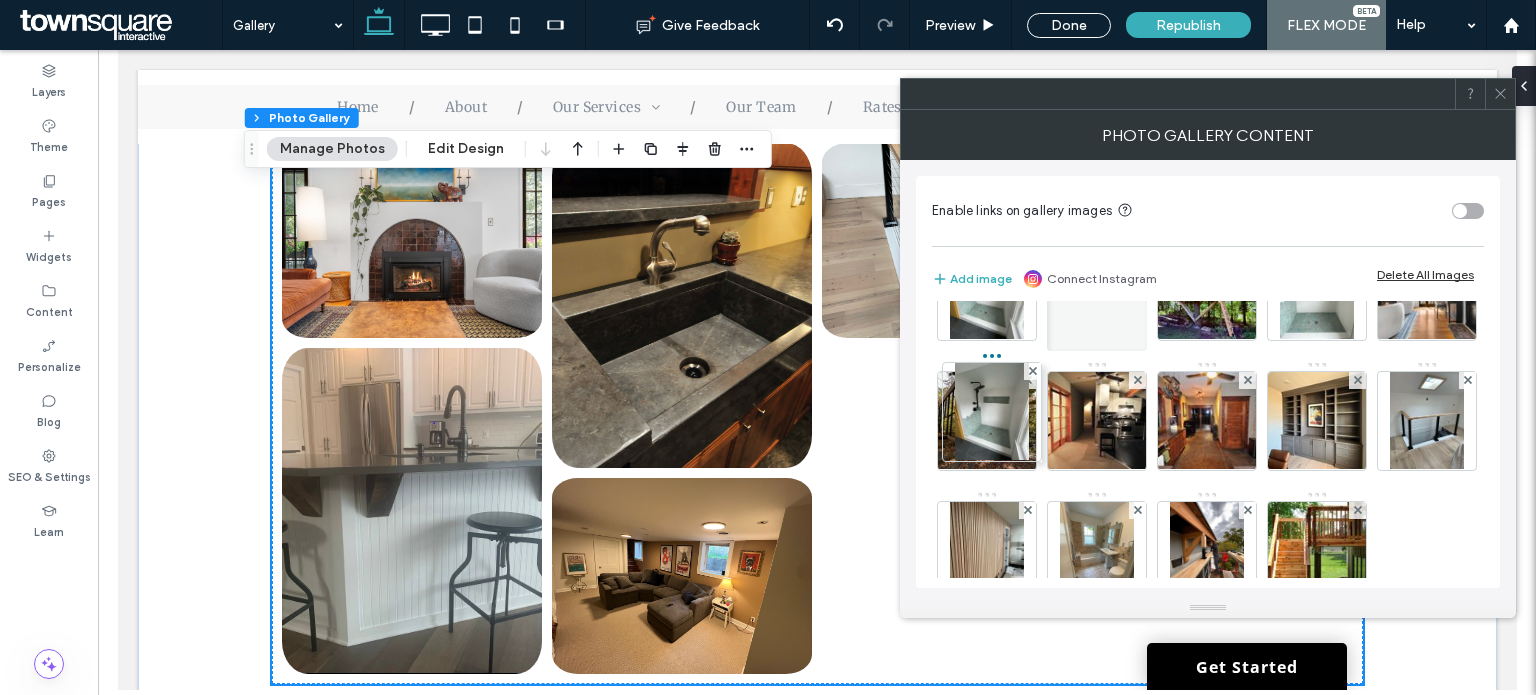 drag, startPoint x: 996, startPoint y: 537, endPoint x: 980, endPoint y: 322, distance: 215.59453 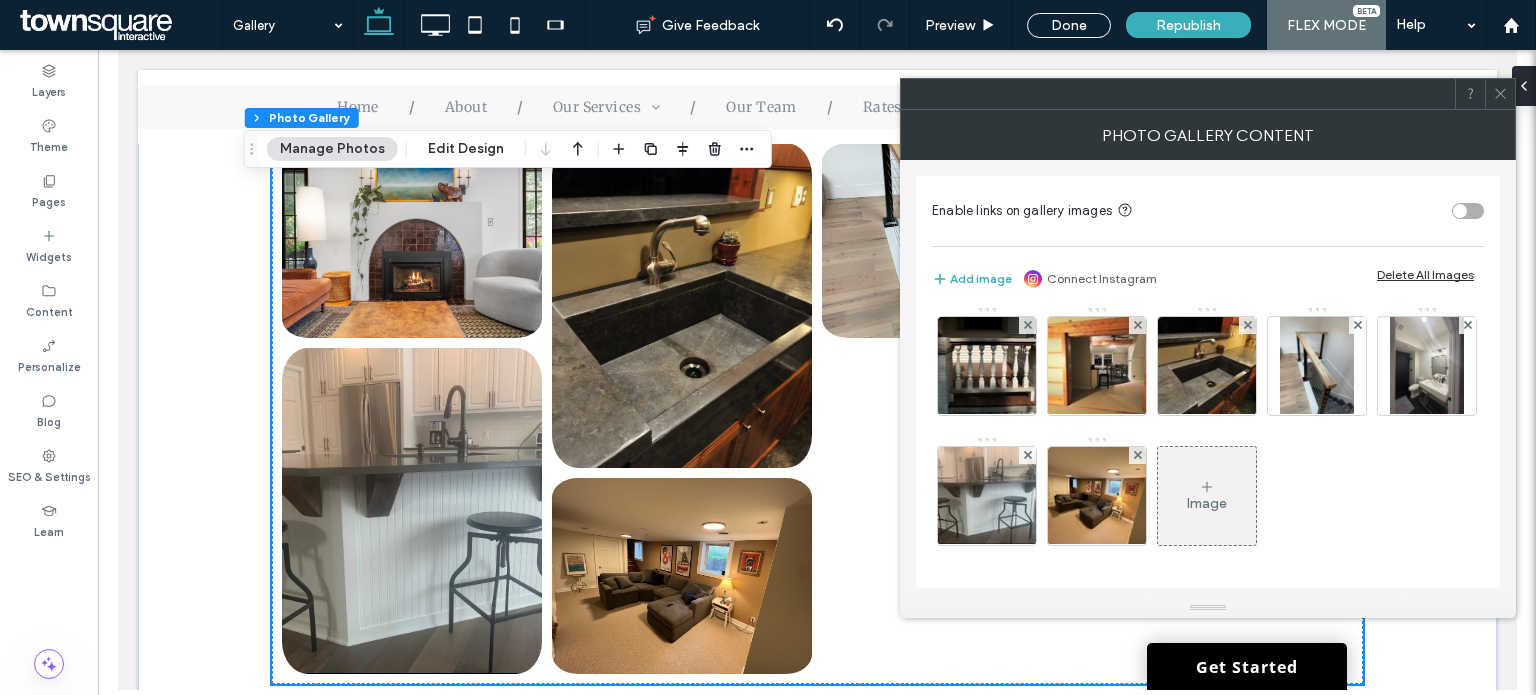 scroll, scrollTop: 1559, scrollLeft: 0, axis: vertical 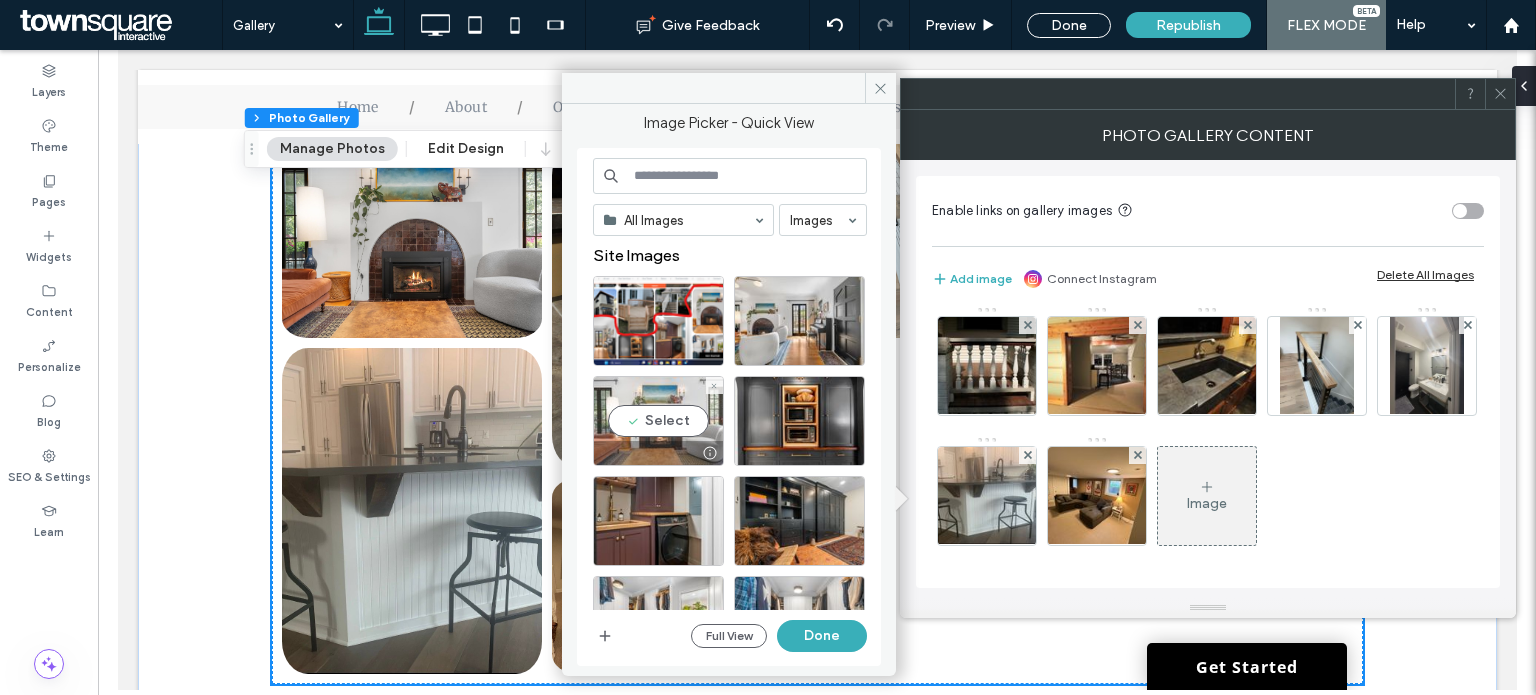 click on "Select" at bounding box center [658, 421] 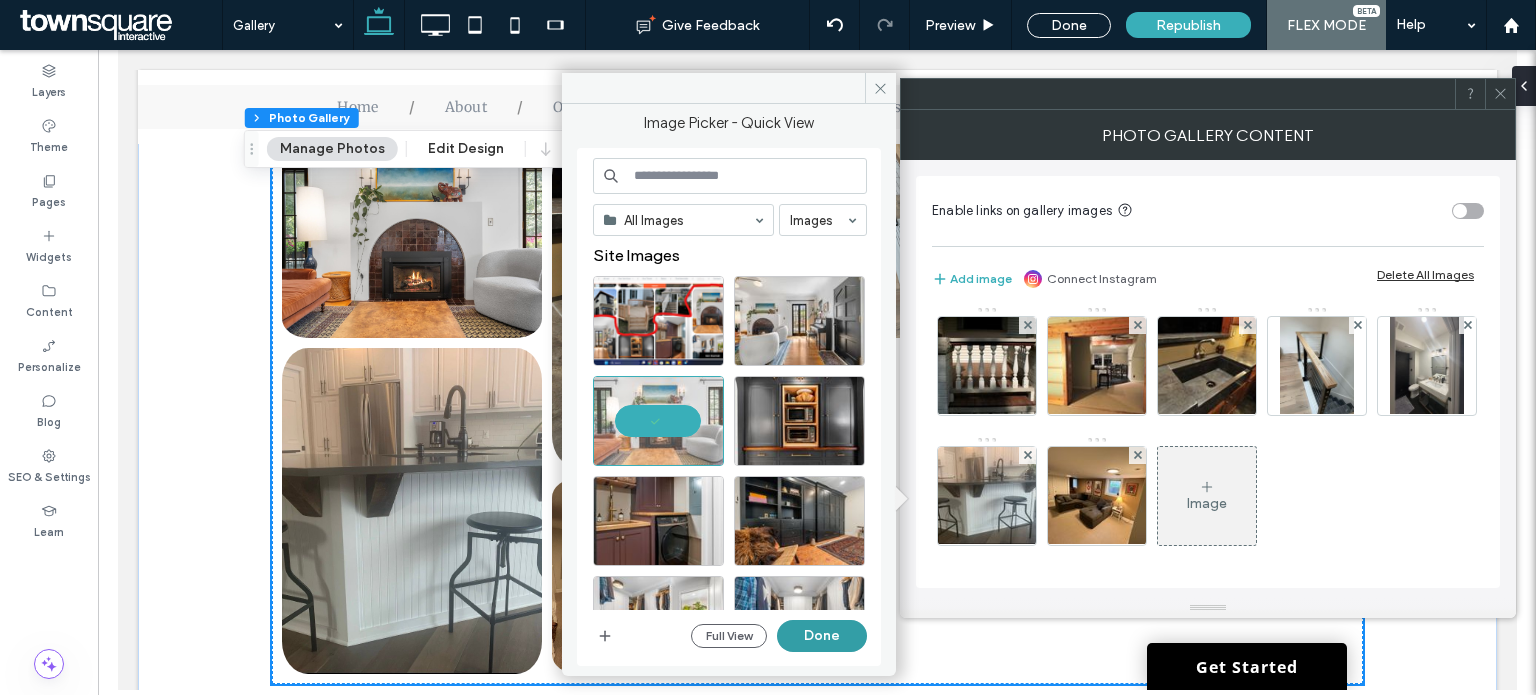 click on "Done" at bounding box center (822, 636) 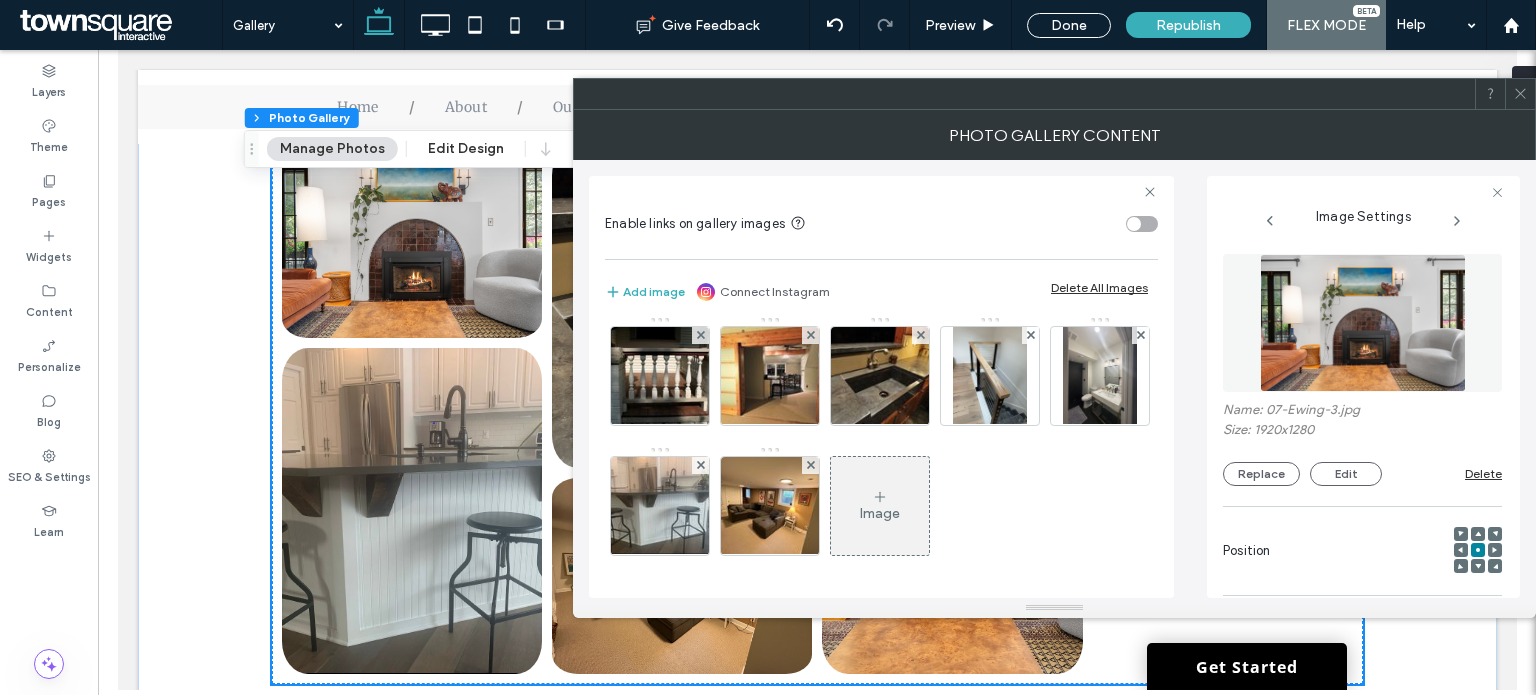click at bounding box center [1520, 94] 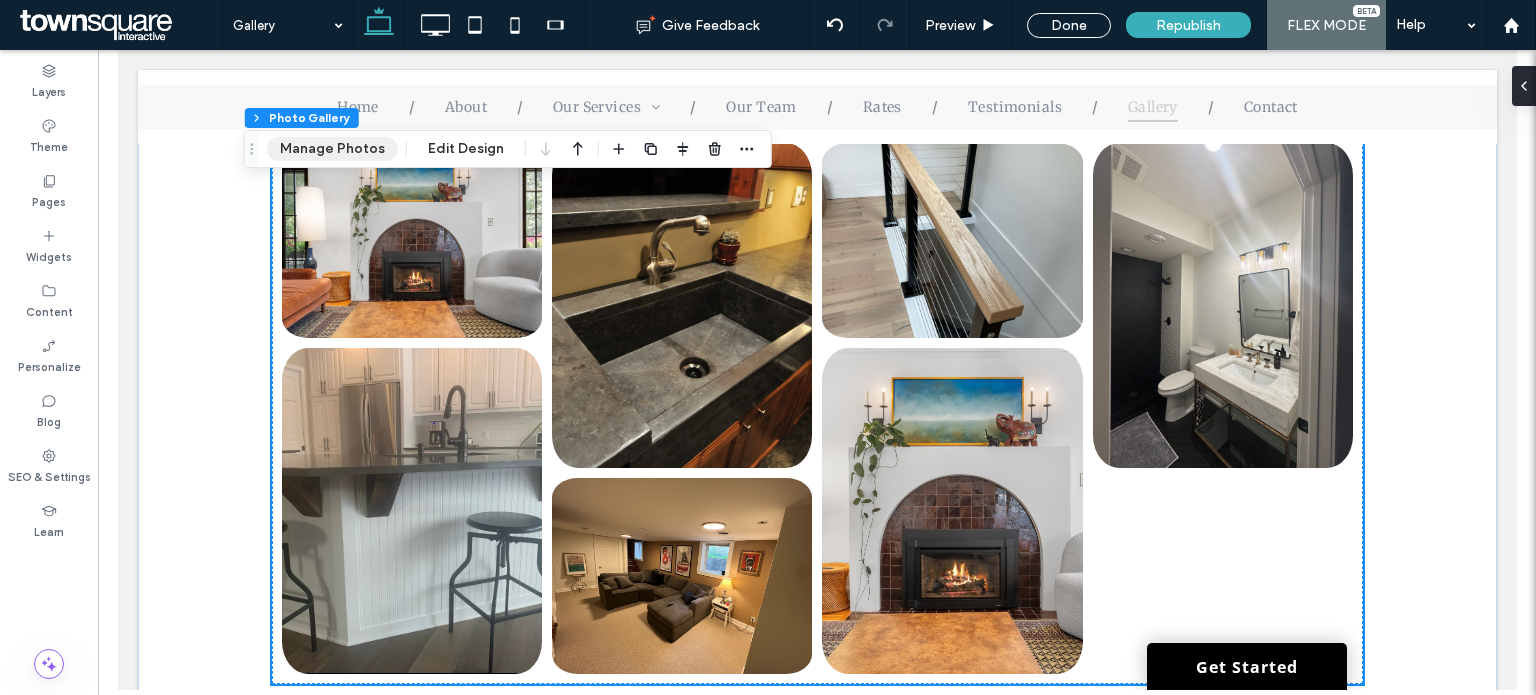 click on "Manage Photos" at bounding box center (332, 149) 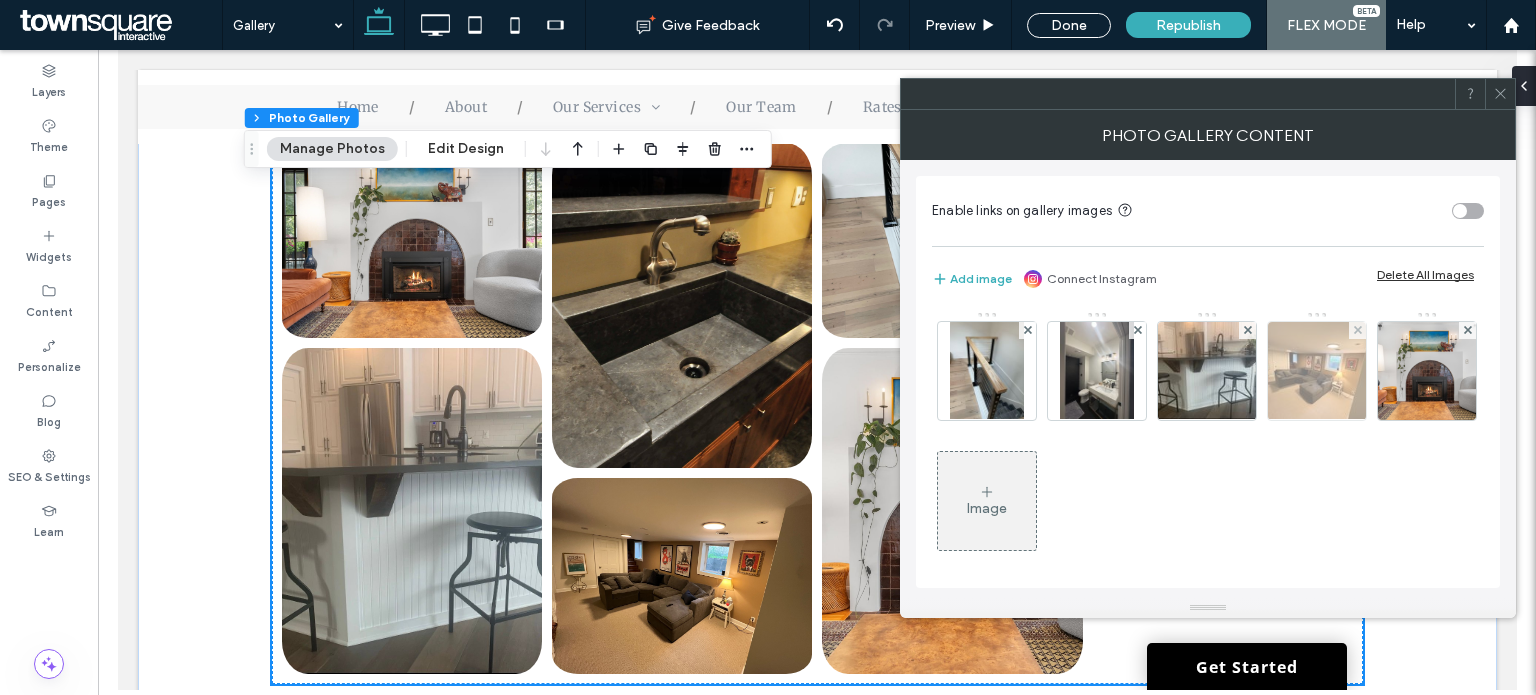 scroll, scrollTop: 1559, scrollLeft: 0, axis: vertical 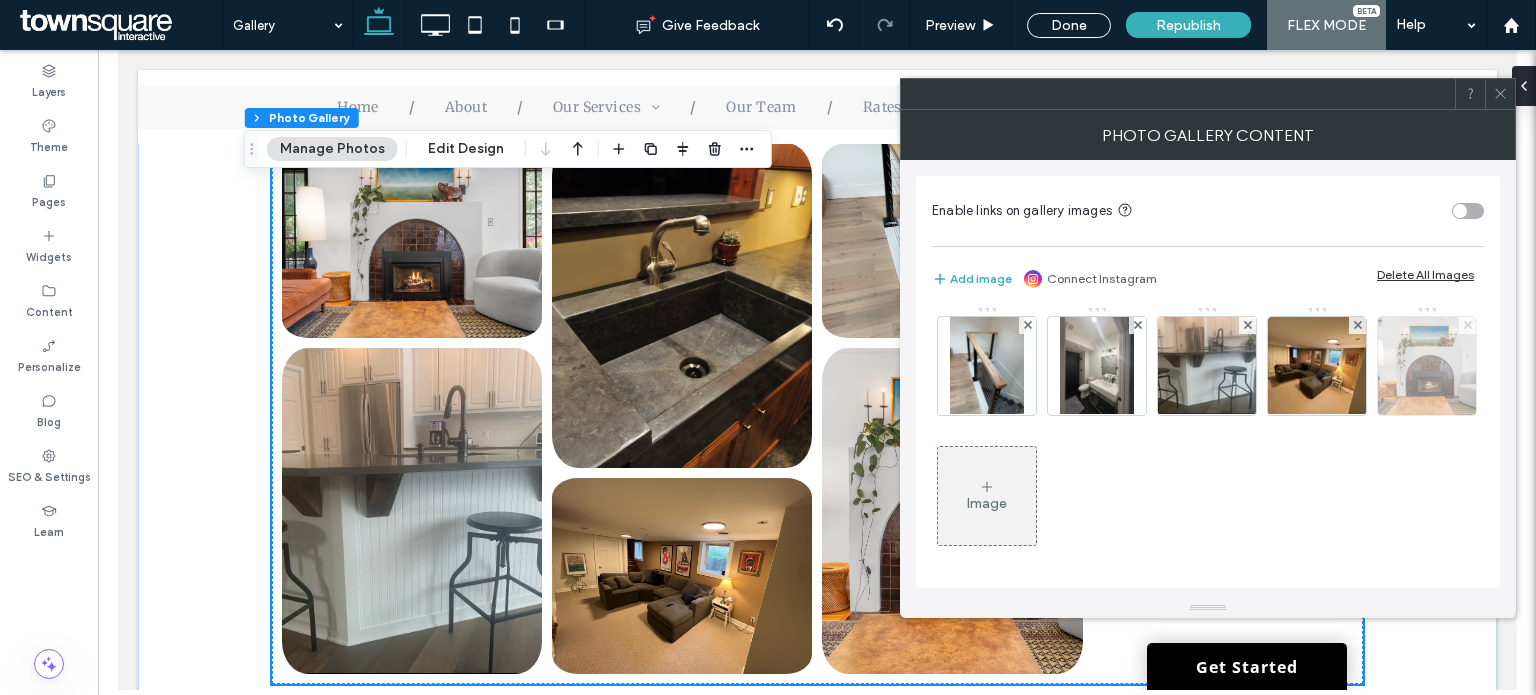 click at bounding box center (1468, 325) 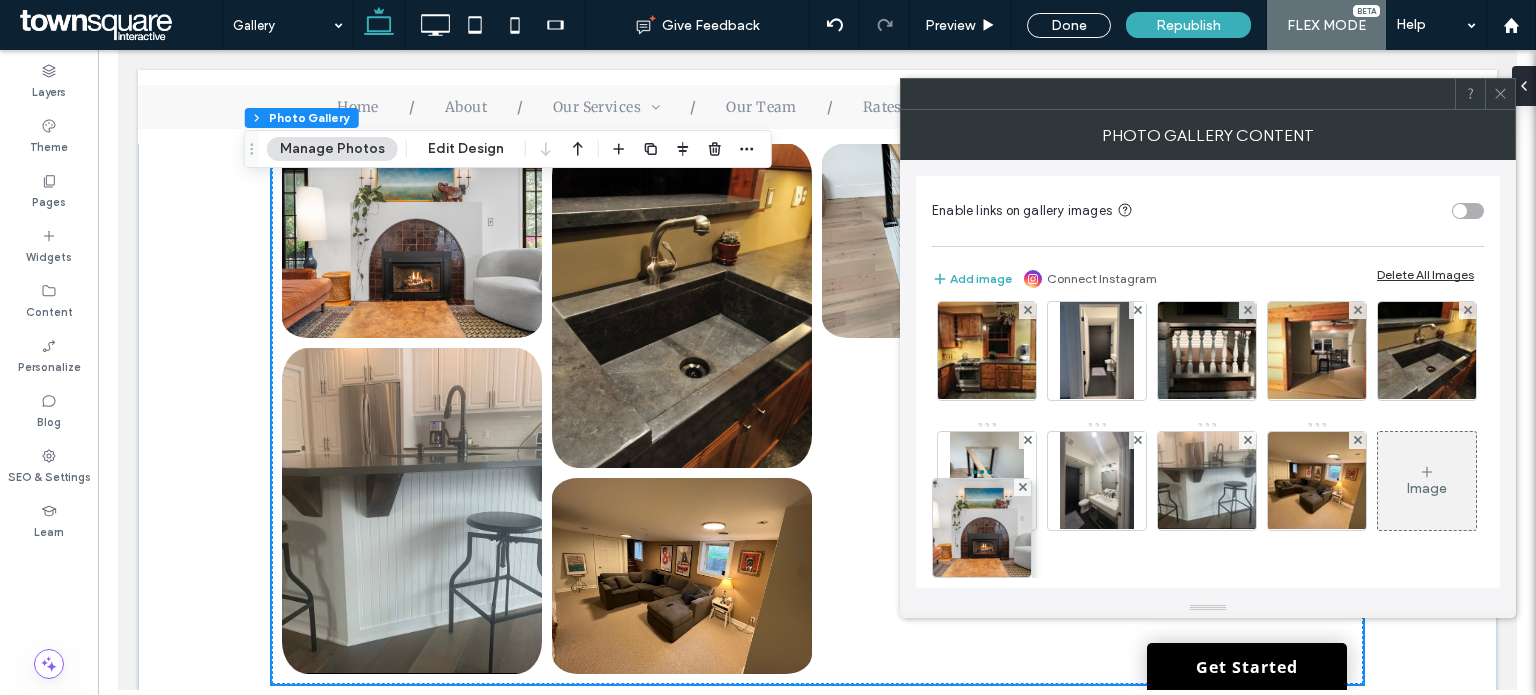 scroll, scrollTop: 1200, scrollLeft: 0, axis: vertical 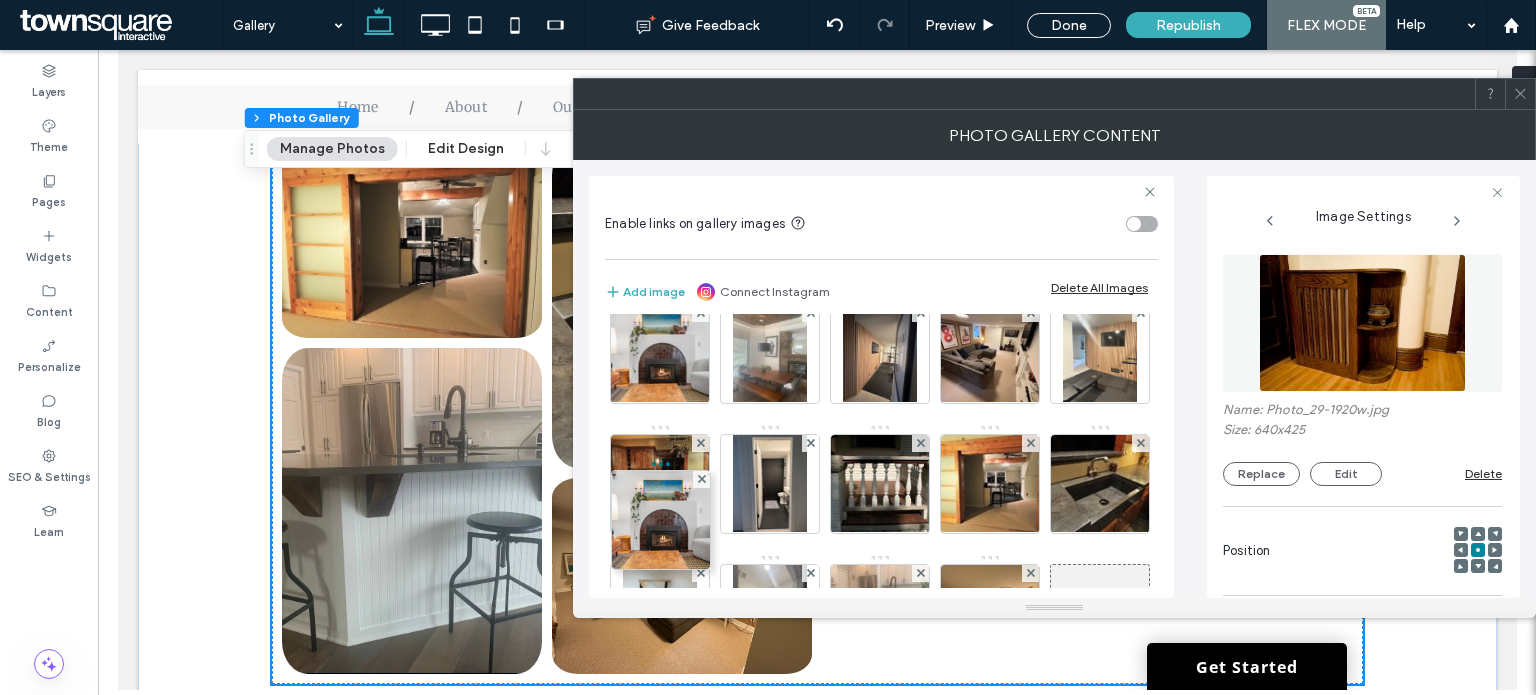 drag, startPoint x: 680, startPoint y: 487, endPoint x: 677, endPoint y: 374, distance: 113.03982 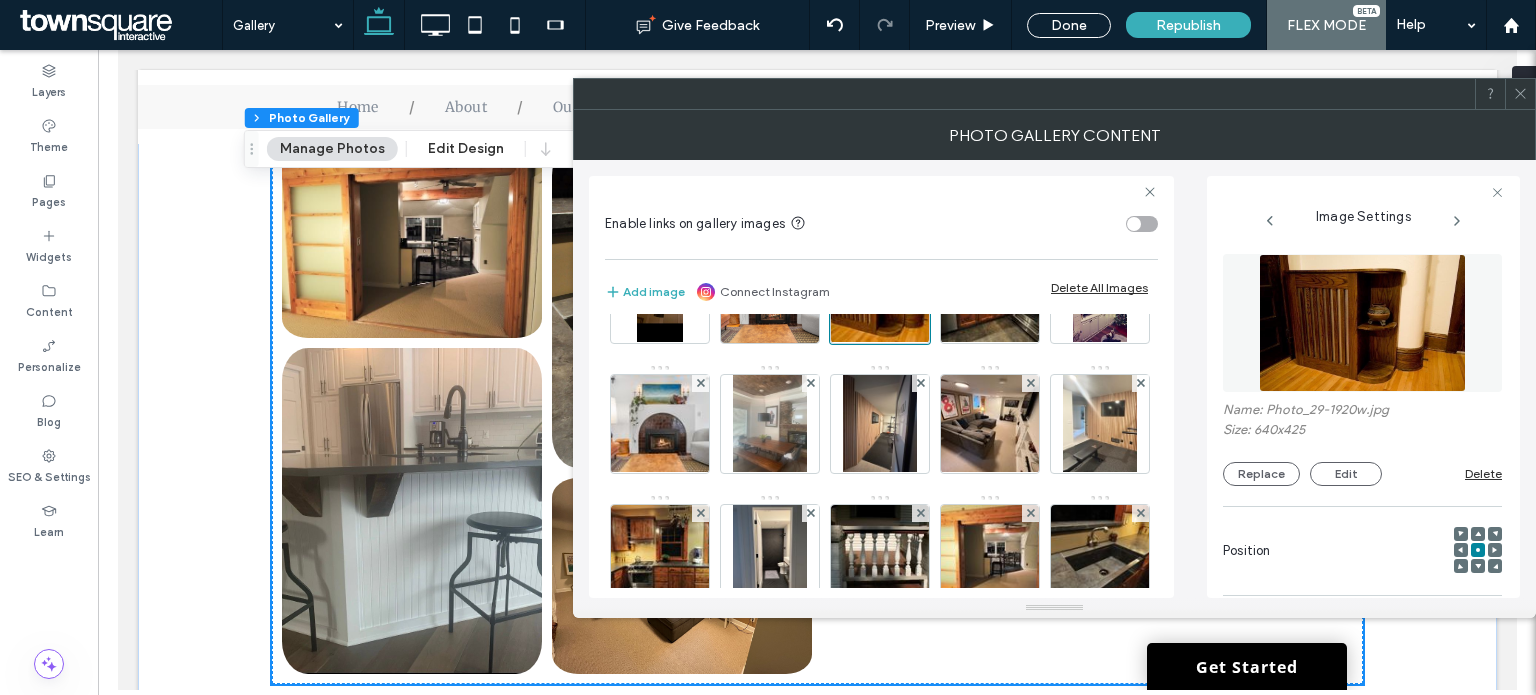 scroll, scrollTop: 970, scrollLeft: 0, axis: vertical 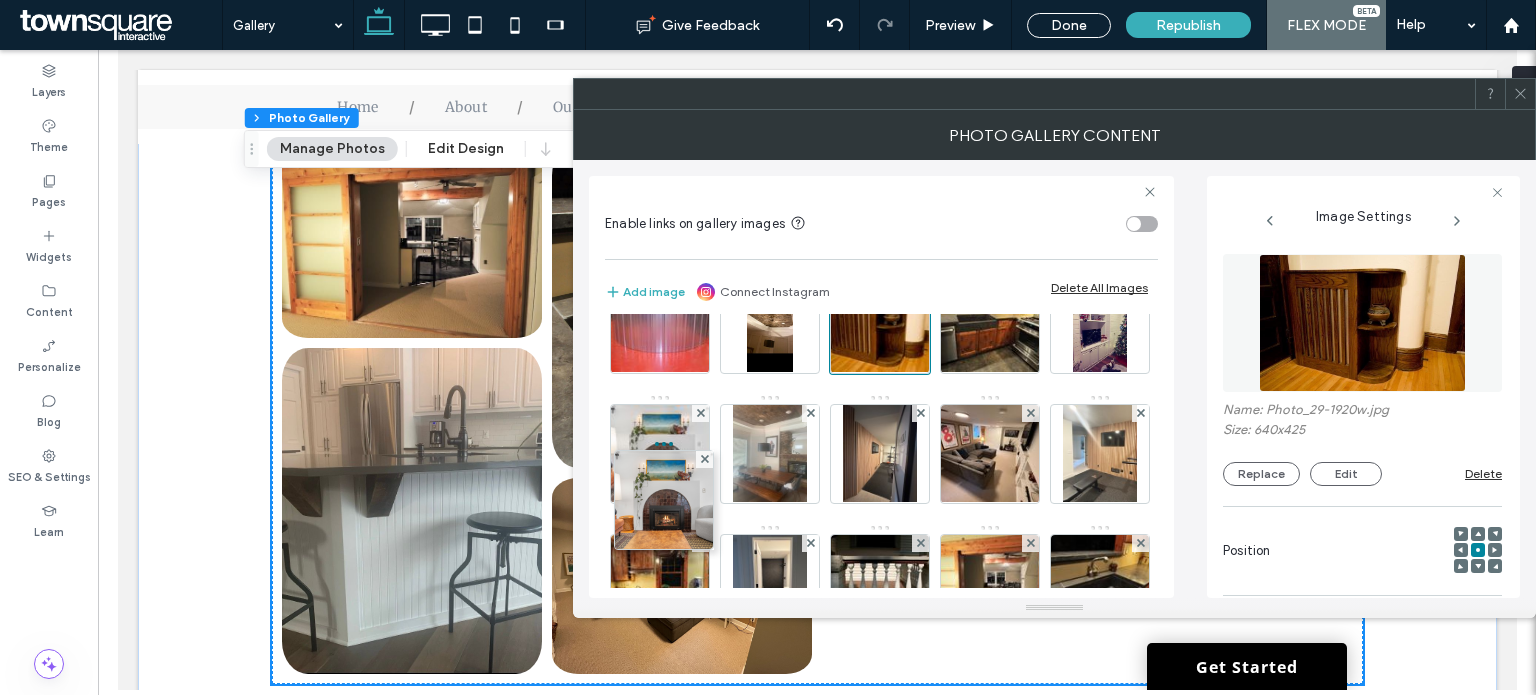drag, startPoint x: 668, startPoint y: 557, endPoint x: 658, endPoint y: 375, distance: 182.27452 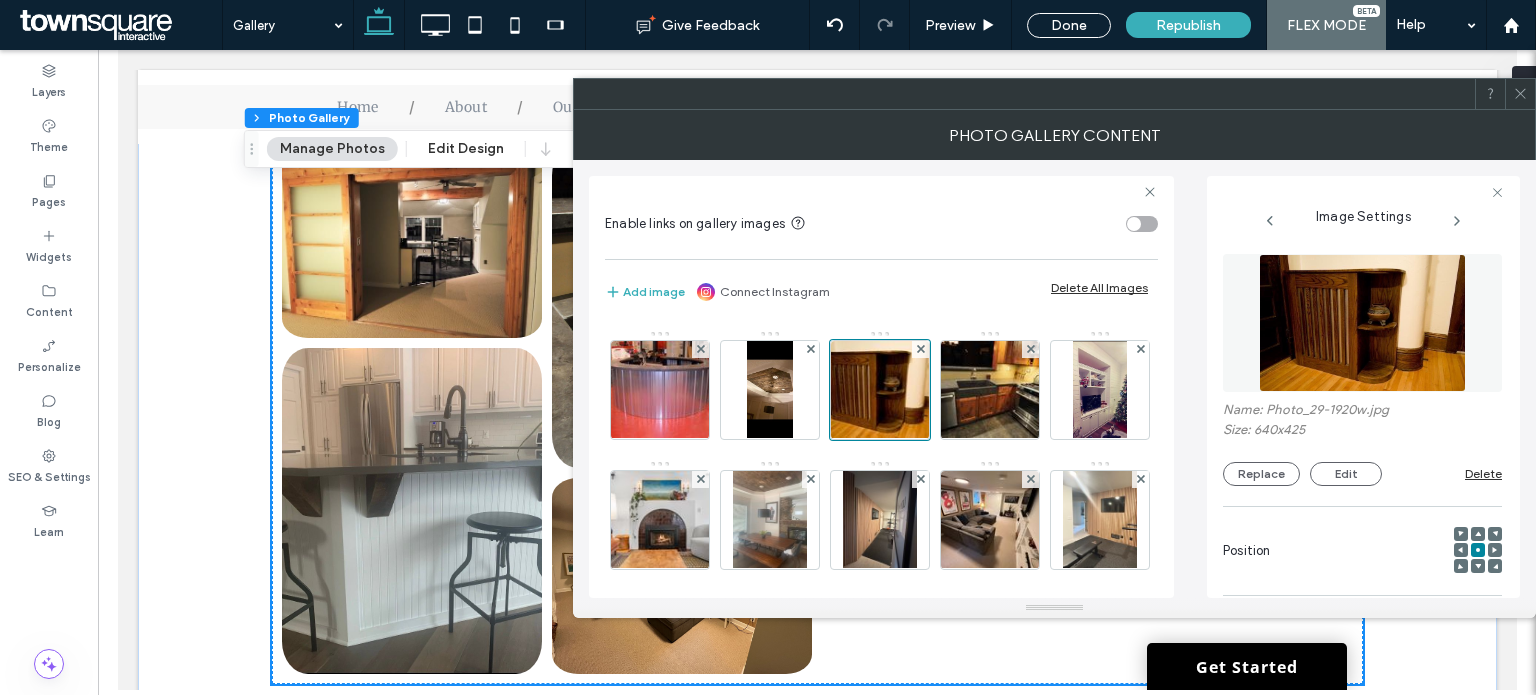 scroll, scrollTop: 870, scrollLeft: 0, axis: vertical 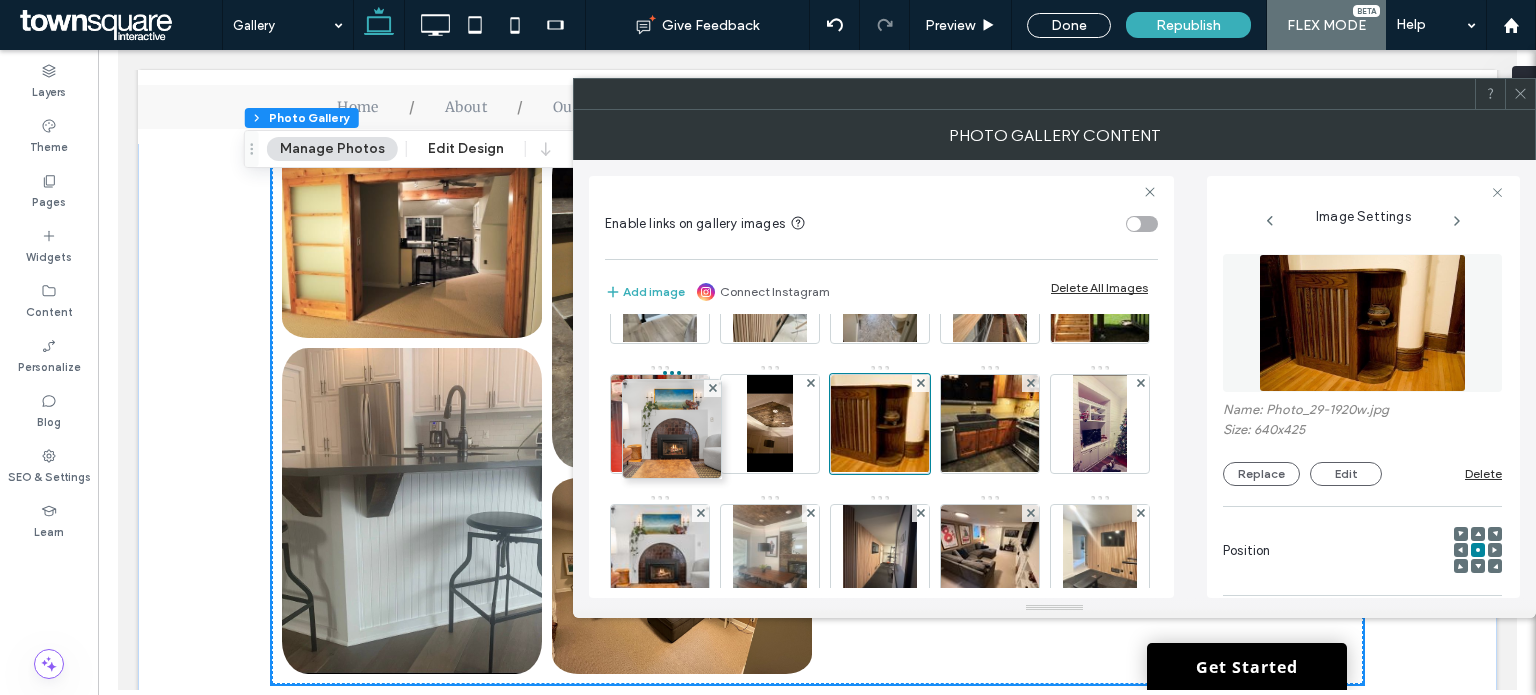 drag, startPoint x: 674, startPoint y: 521, endPoint x: 679, endPoint y: 359, distance: 162.07715 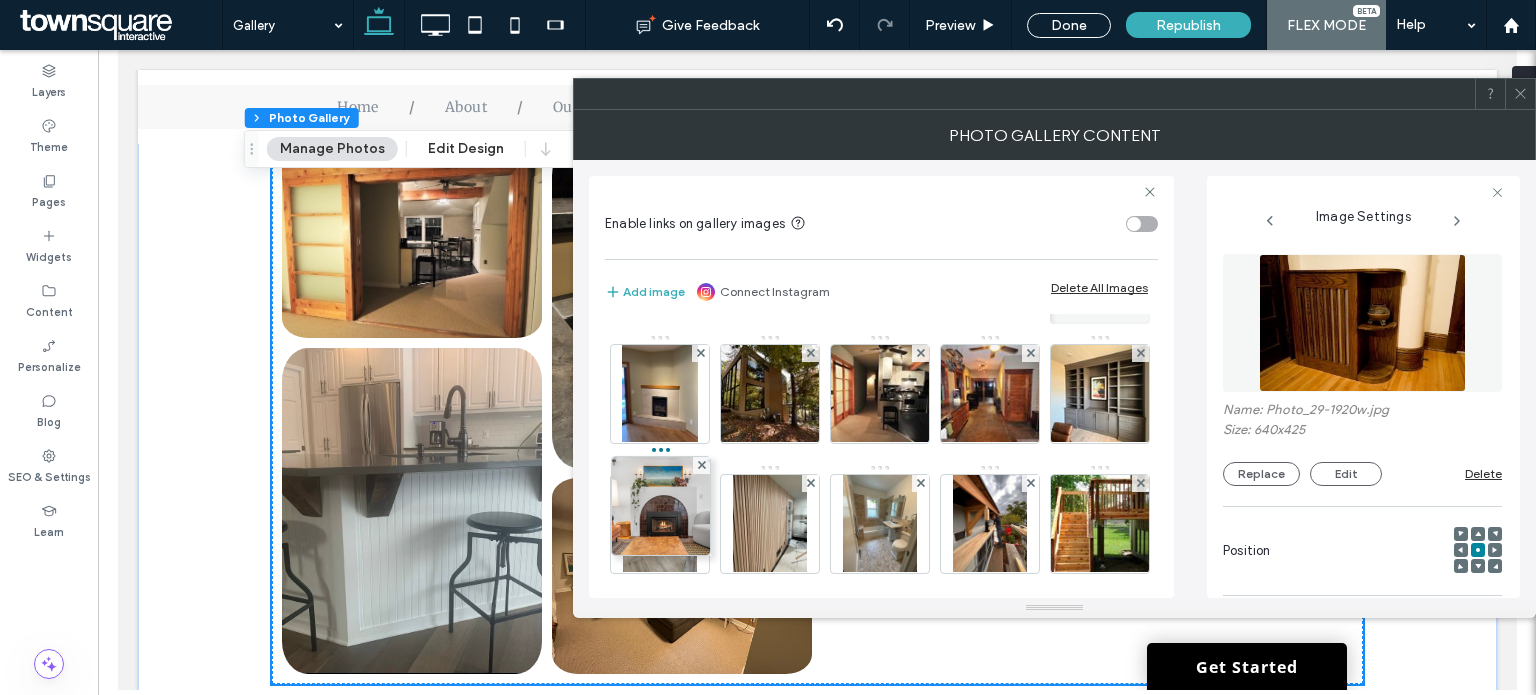 drag, startPoint x: 674, startPoint y: 496, endPoint x: 669, endPoint y: 338, distance: 158.0791 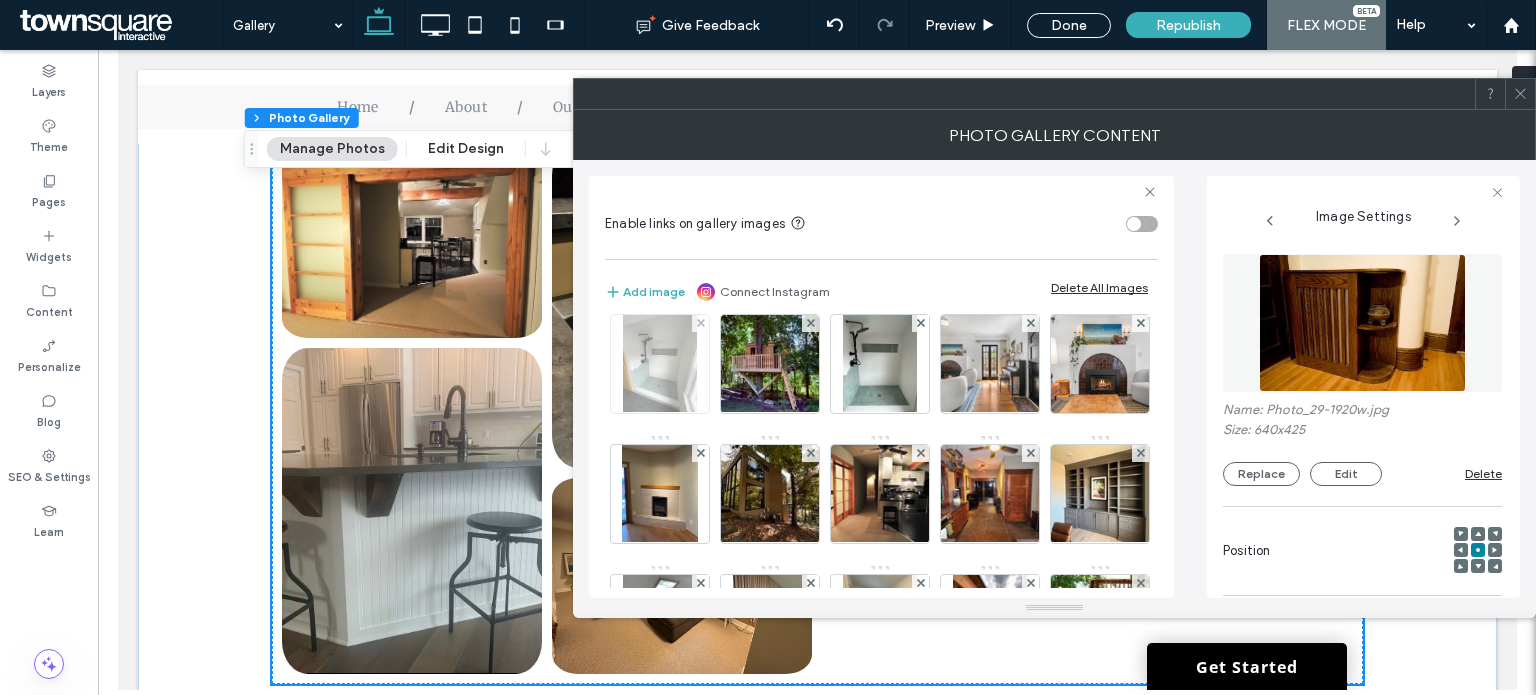 scroll, scrollTop: 740, scrollLeft: 0, axis: vertical 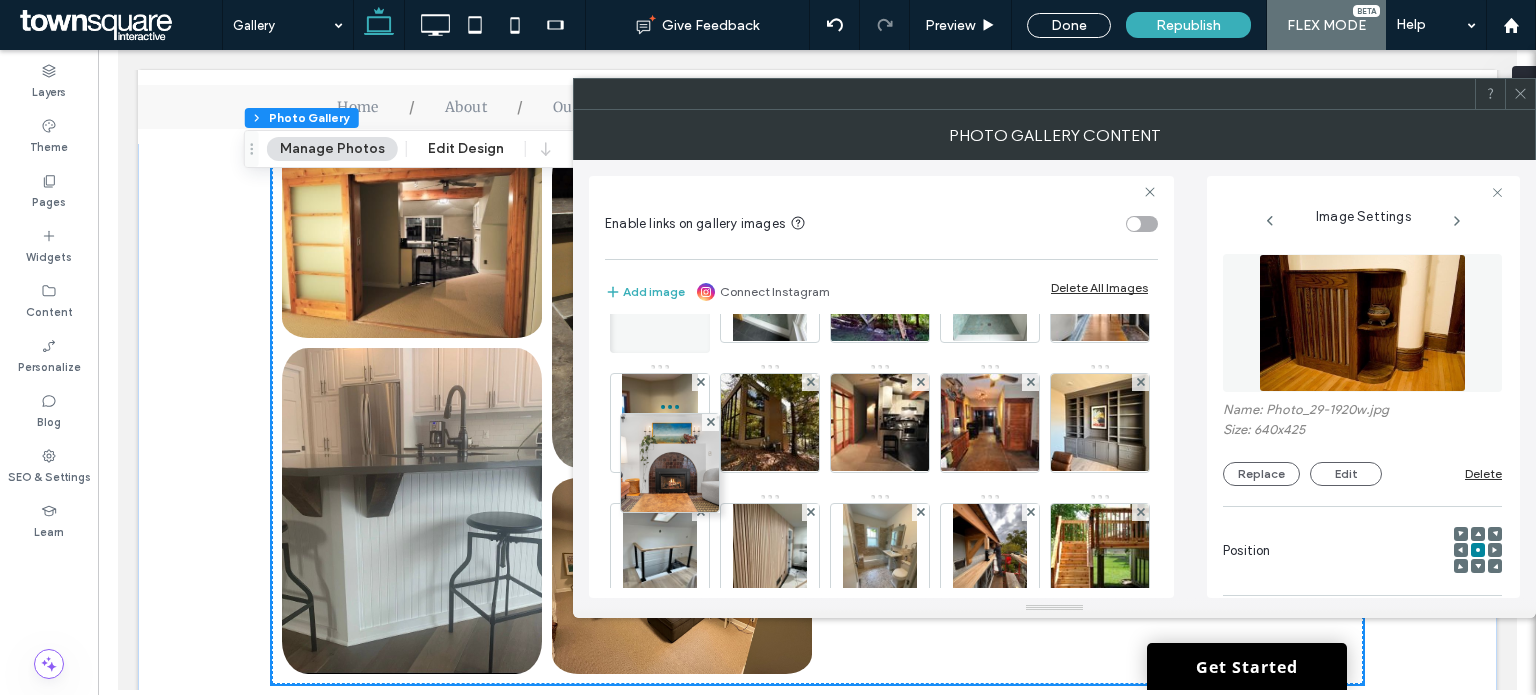 drag, startPoint x: 672, startPoint y: 432, endPoint x: 666, endPoint y: 361, distance: 71.25307 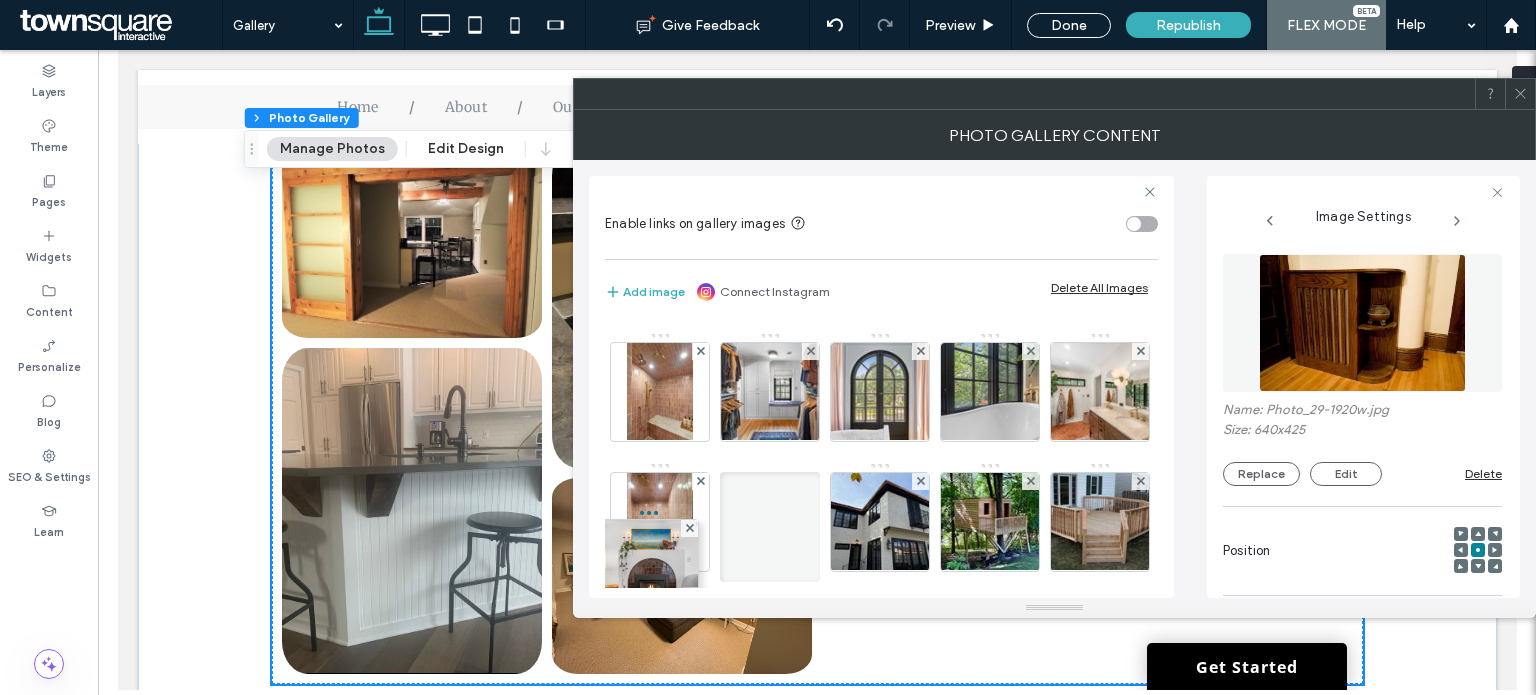 drag, startPoint x: 683, startPoint y: 503, endPoint x: 669, endPoint y: 391, distance: 112.871605 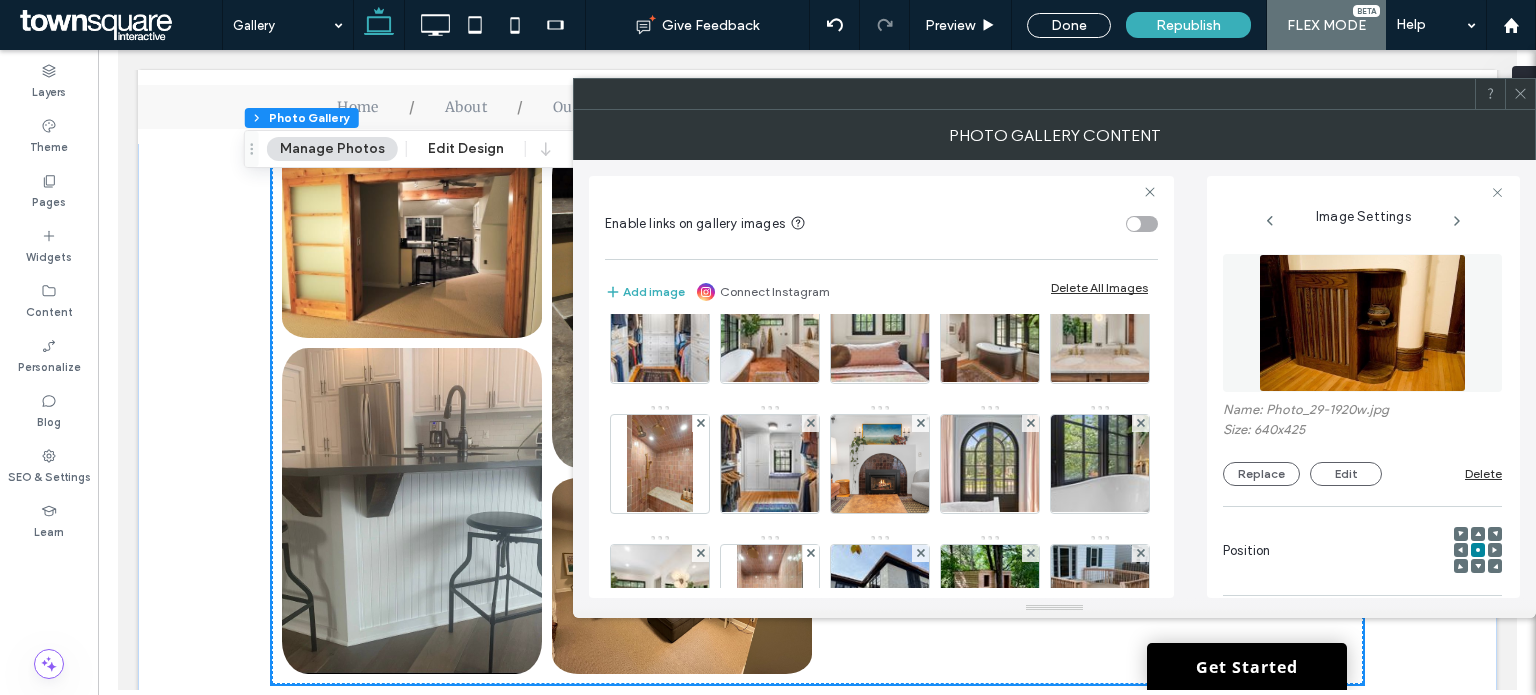 scroll, scrollTop: 152, scrollLeft: 0, axis: vertical 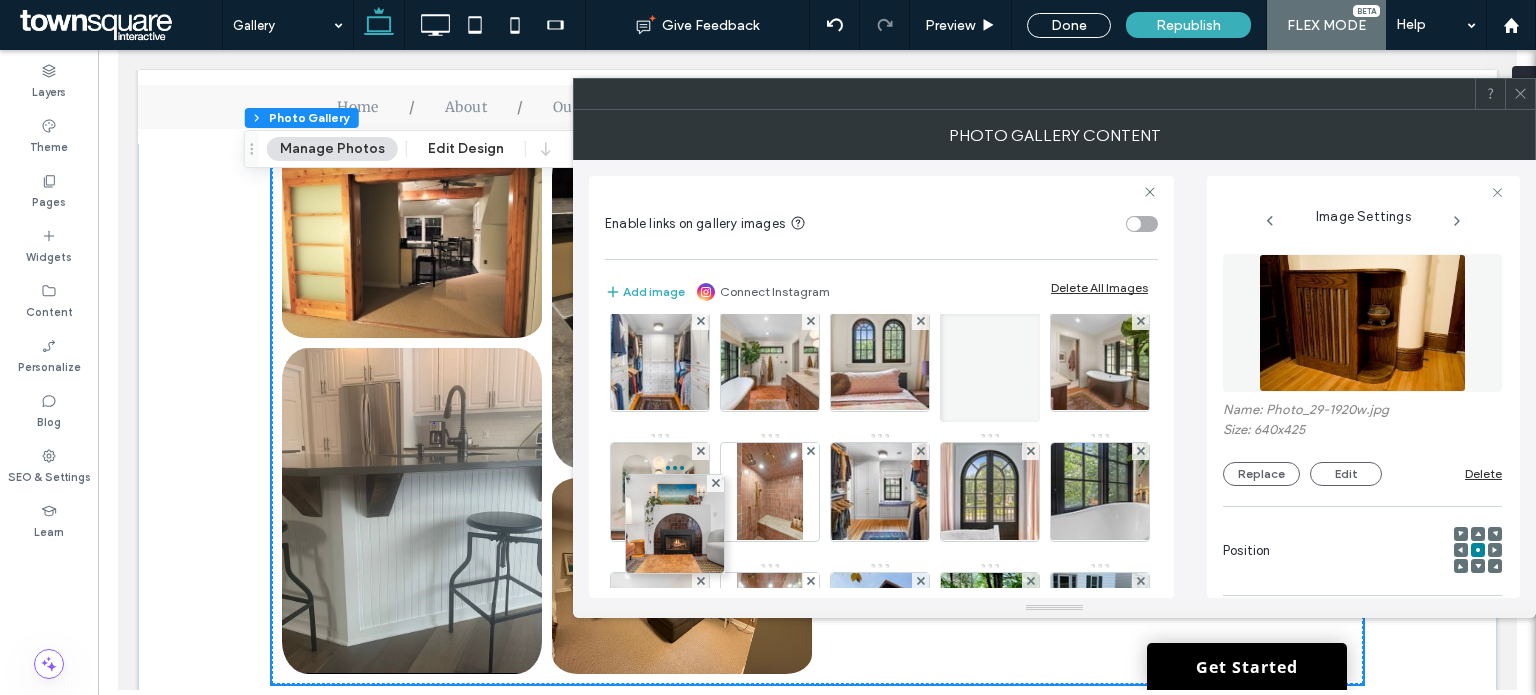 drag, startPoint x: 669, startPoint y: 569, endPoint x: 677, endPoint y: 432, distance: 137.23338 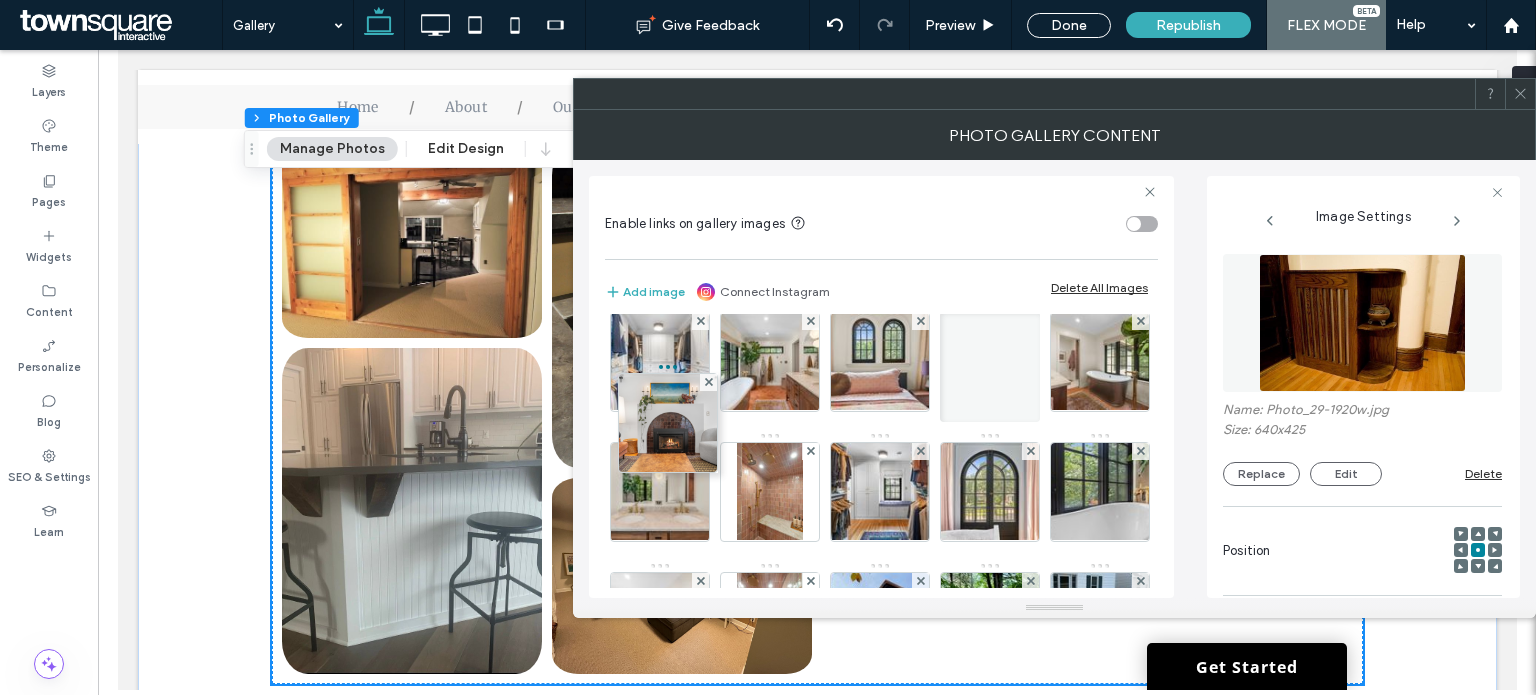 scroll, scrollTop: 22, scrollLeft: 0, axis: vertical 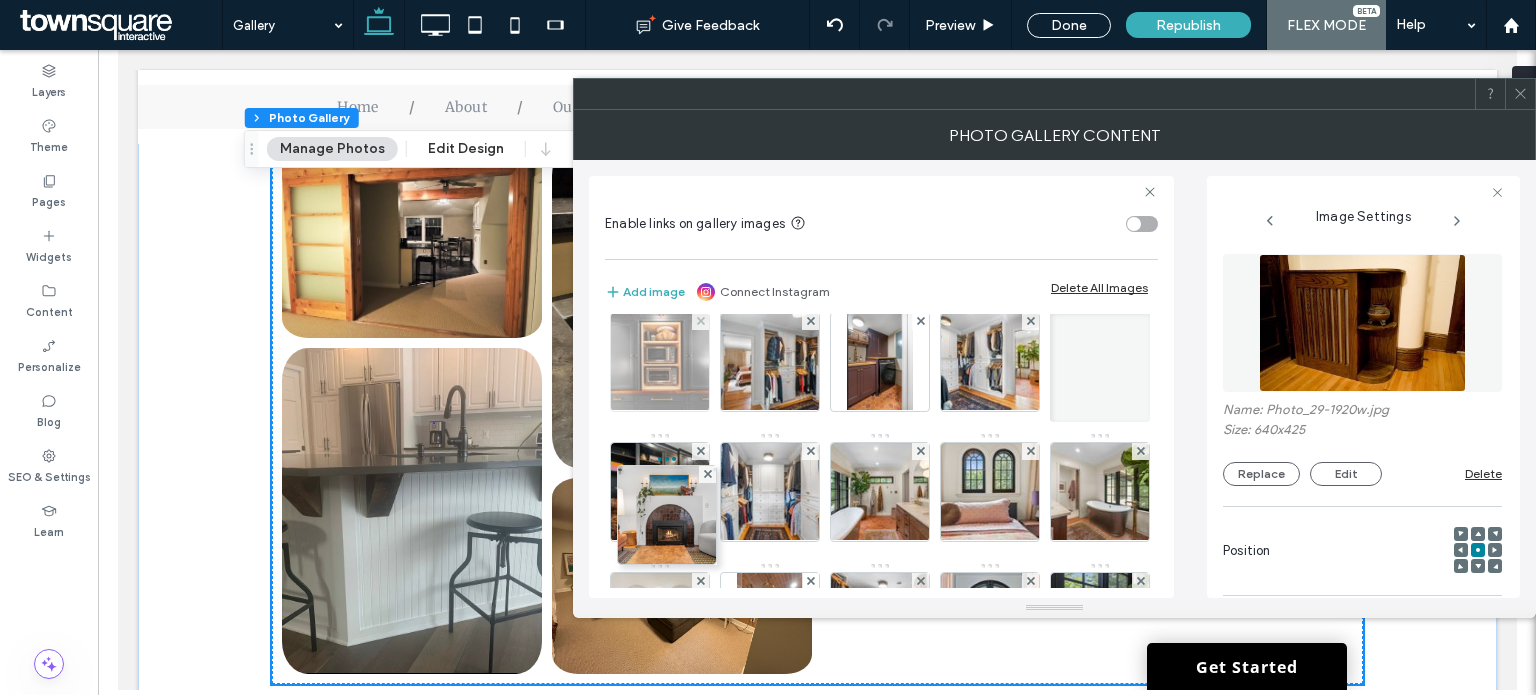 drag, startPoint x: 646, startPoint y: 466, endPoint x: 648, endPoint y: 360, distance: 106.01887 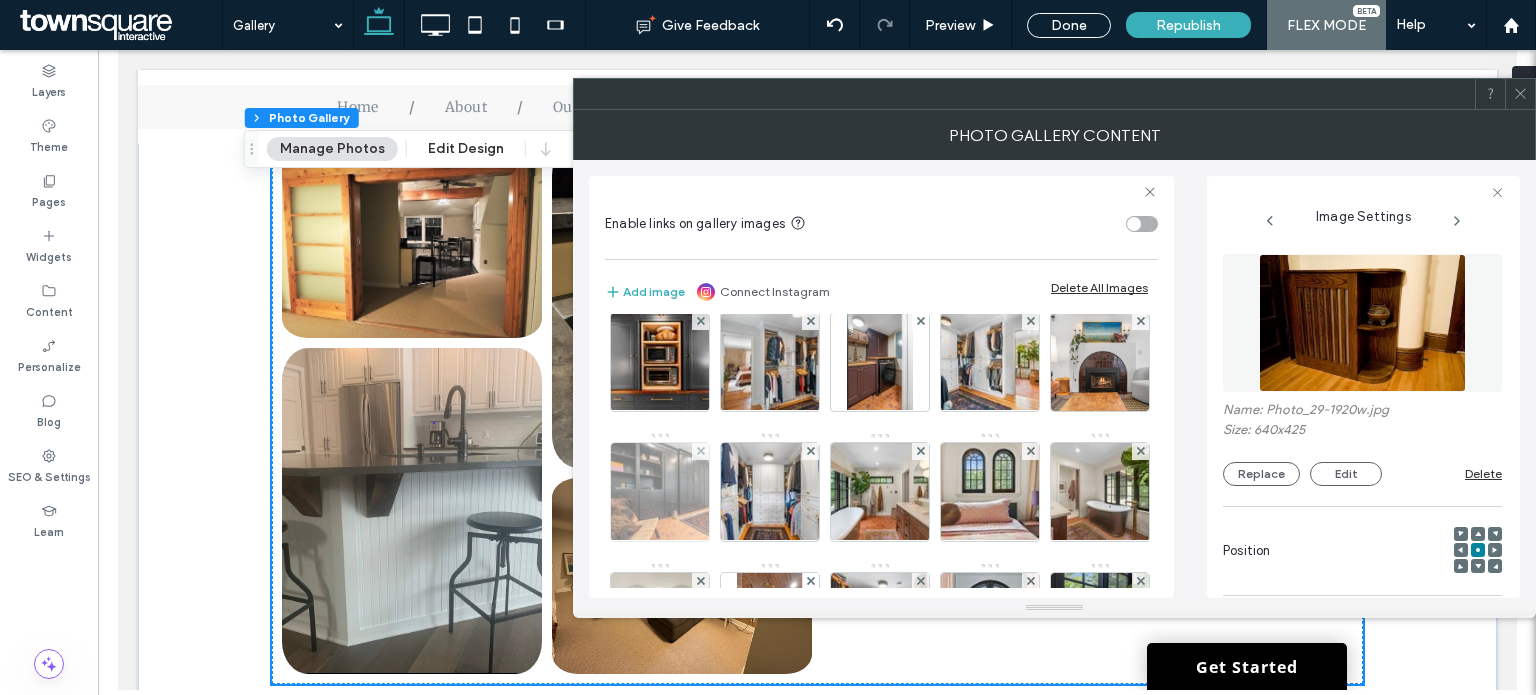 scroll, scrollTop: 0, scrollLeft: 0, axis: both 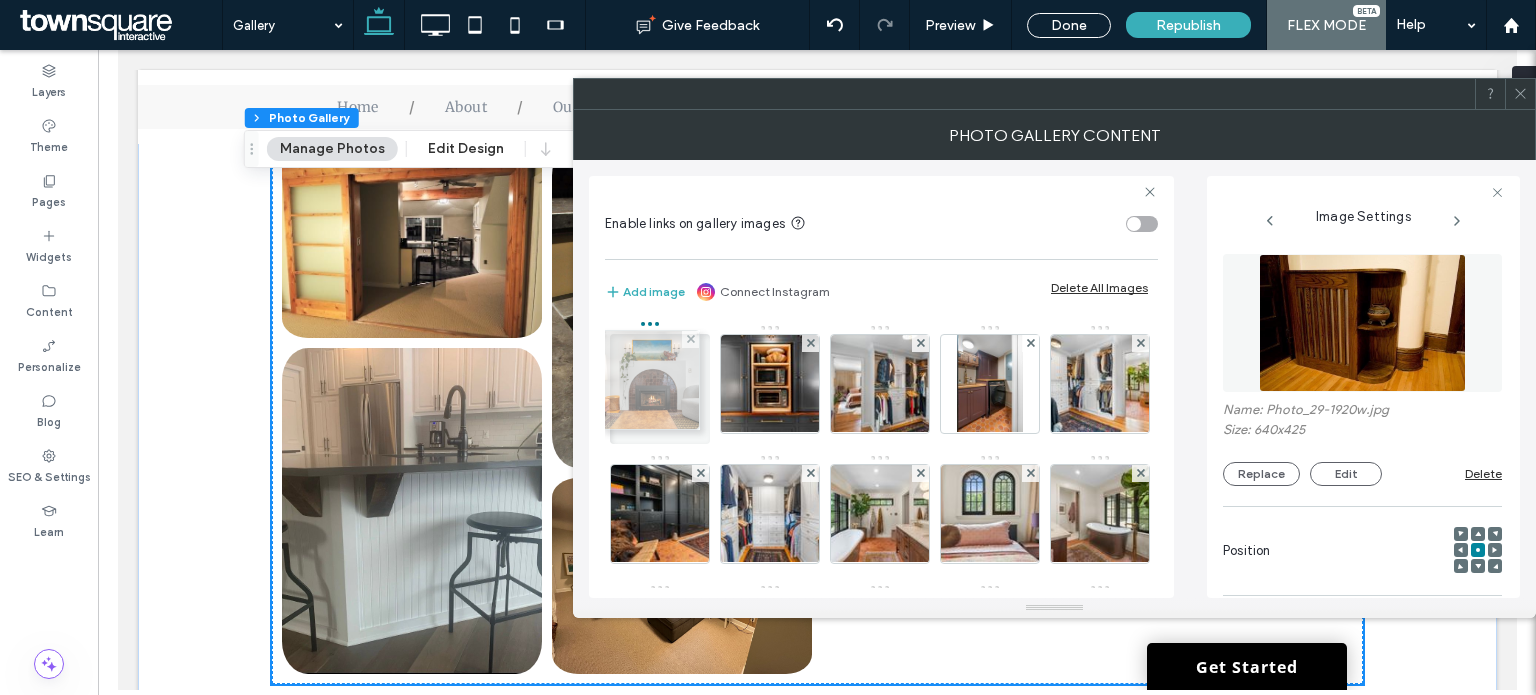 drag, startPoint x: 668, startPoint y: 511, endPoint x: 653, endPoint y: 377, distance: 134.83694 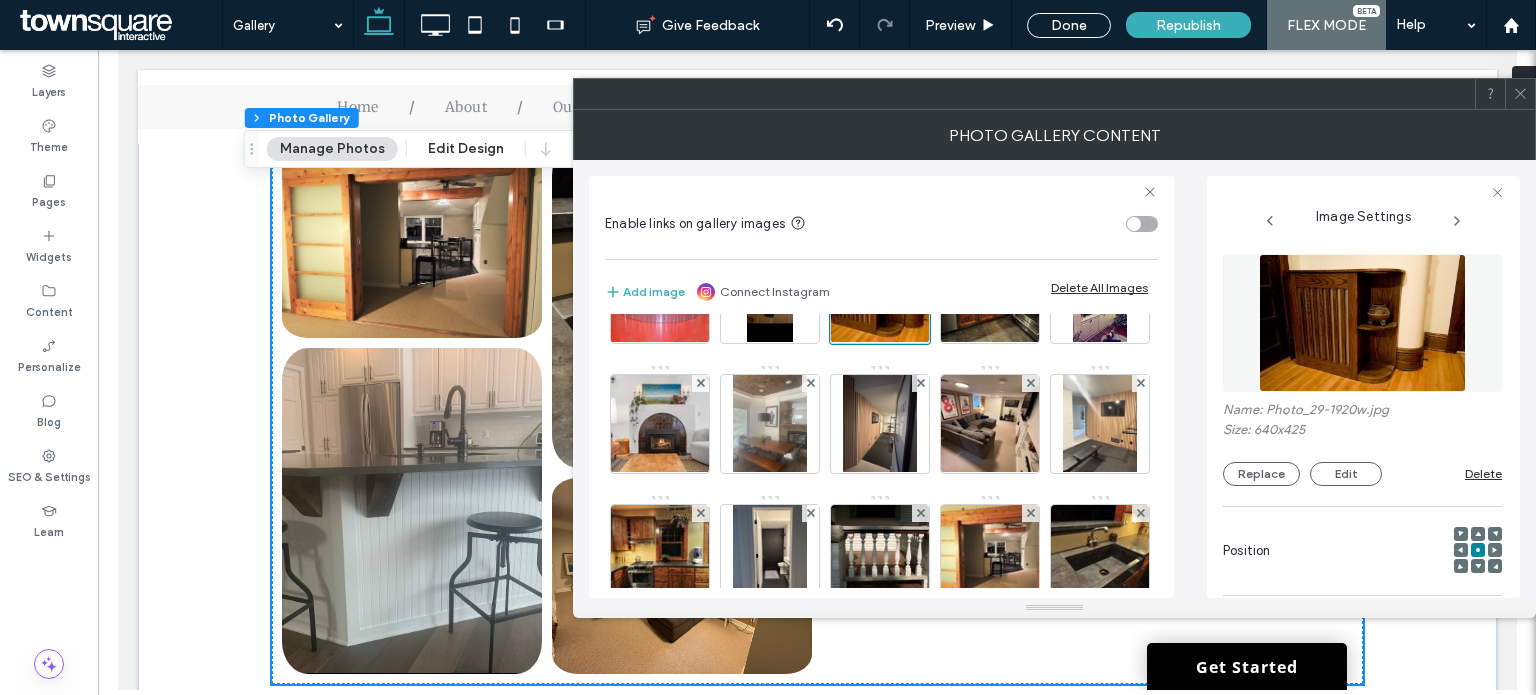 scroll, scrollTop: 1300, scrollLeft: 0, axis: vertical 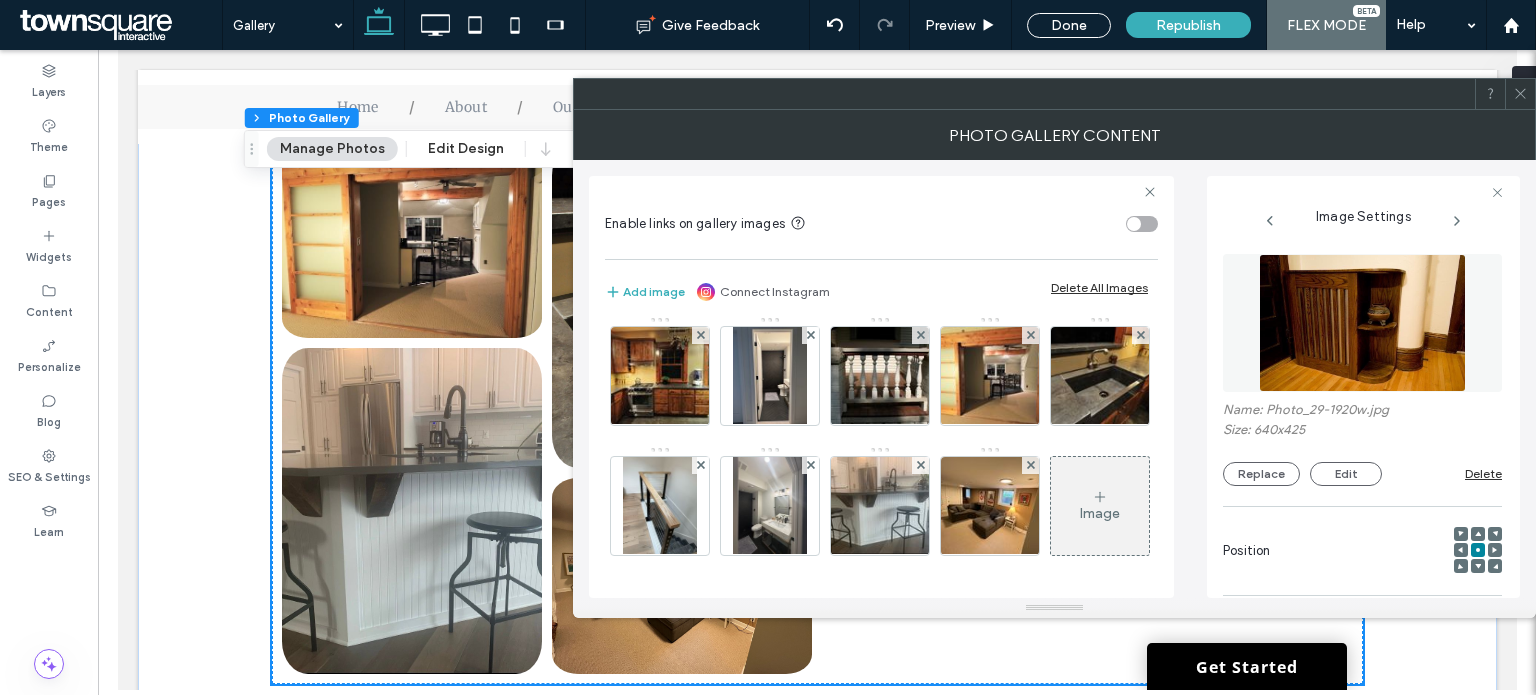 click 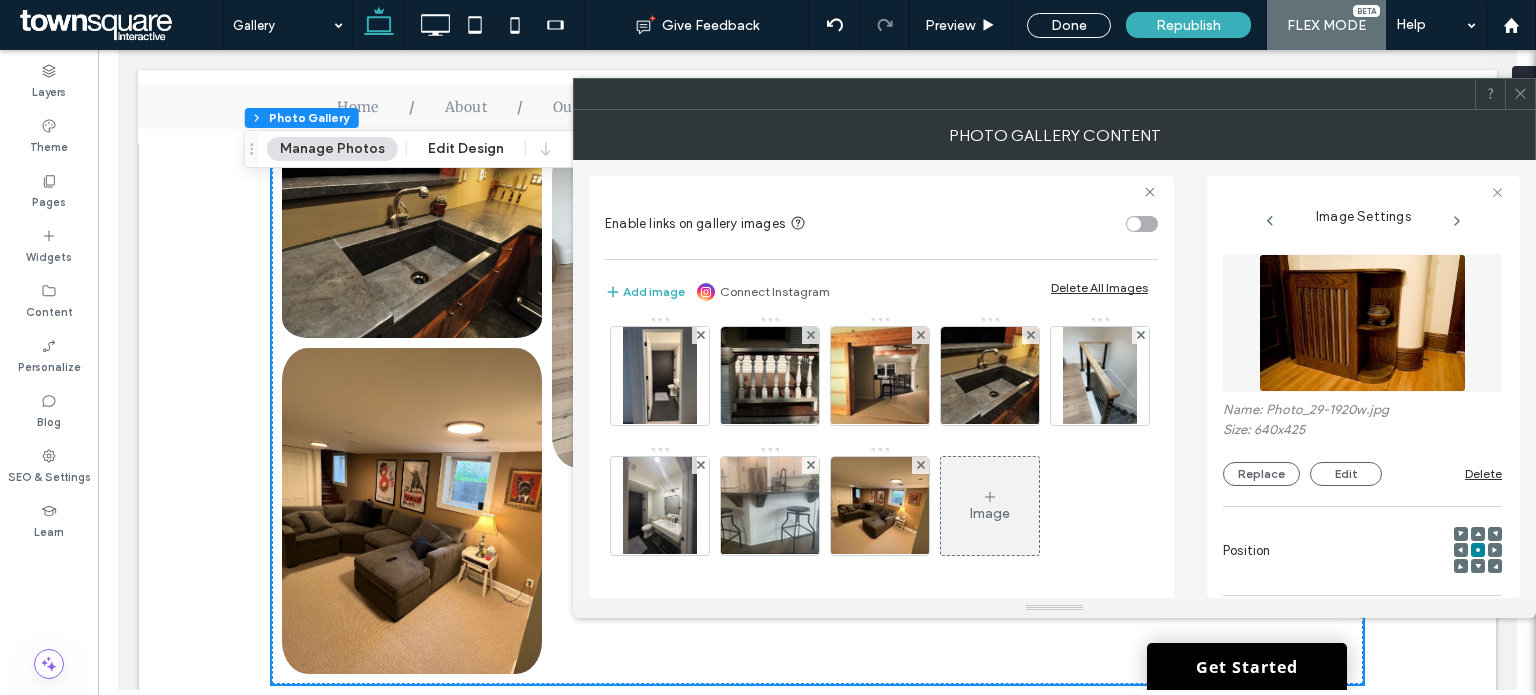 scroll, scrollTop: 1562, scrollLeft: 0, axis: vertical 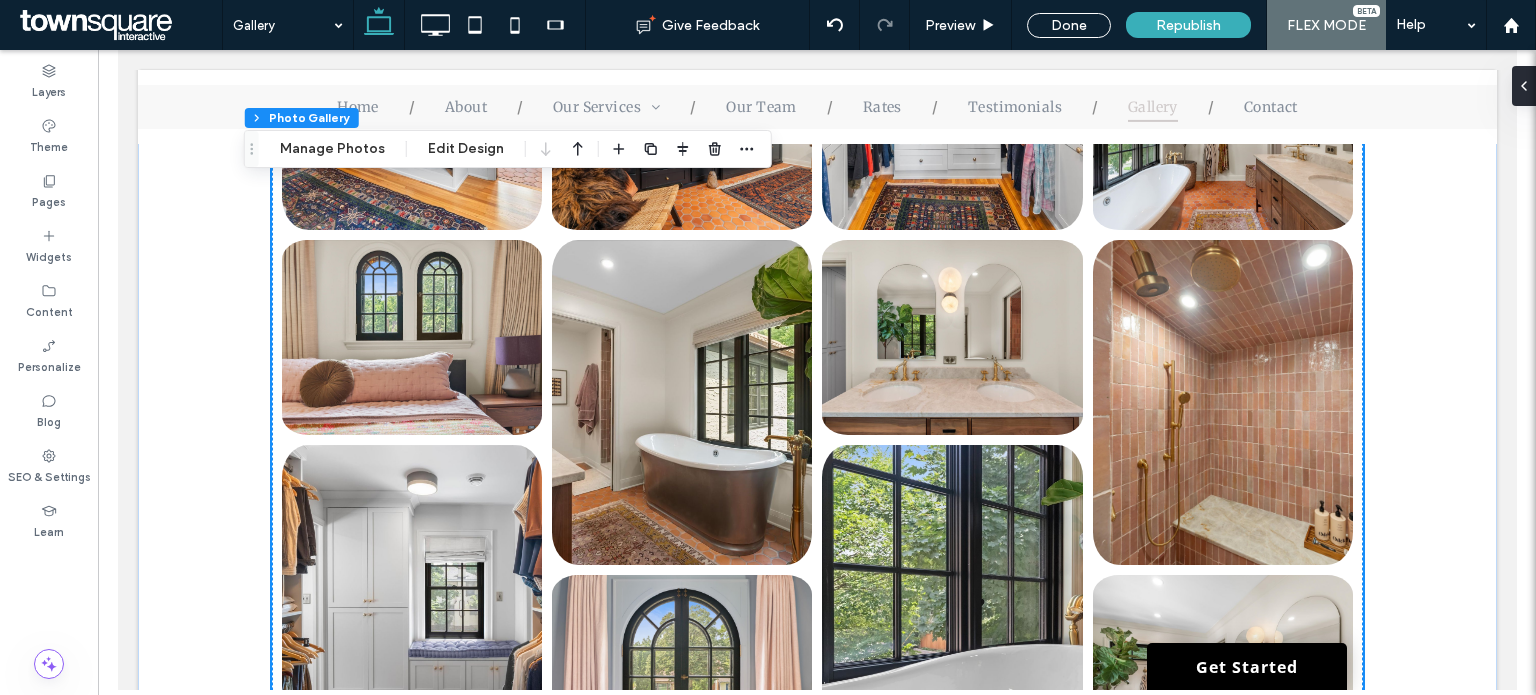 click on "Button" at bounding box center [951, 337] 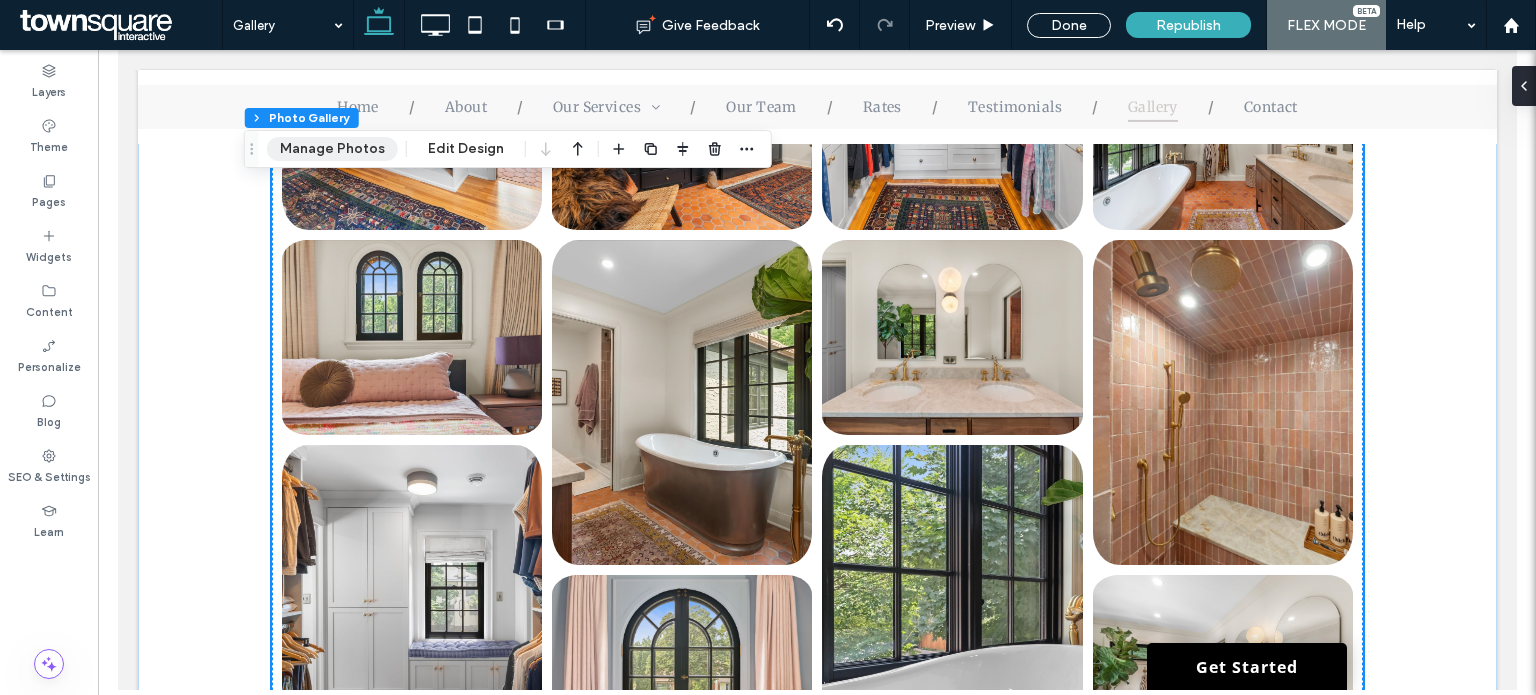 drag, startPoint x: 340, startPoint y: 151, endPoint x: 388, endPoint y: 157, distance: 48.373547 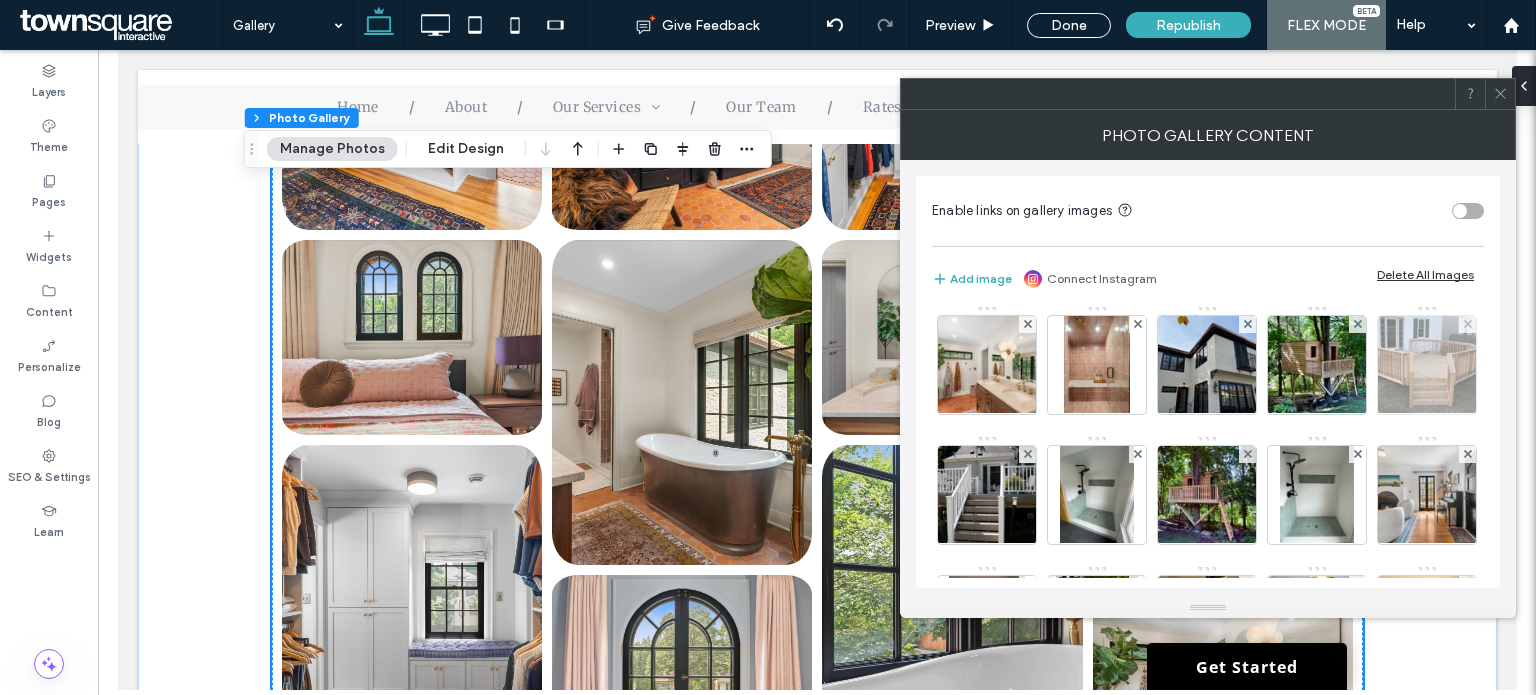 scroll, scrollTop: 400, scrollLeft: 0, axis: vertical 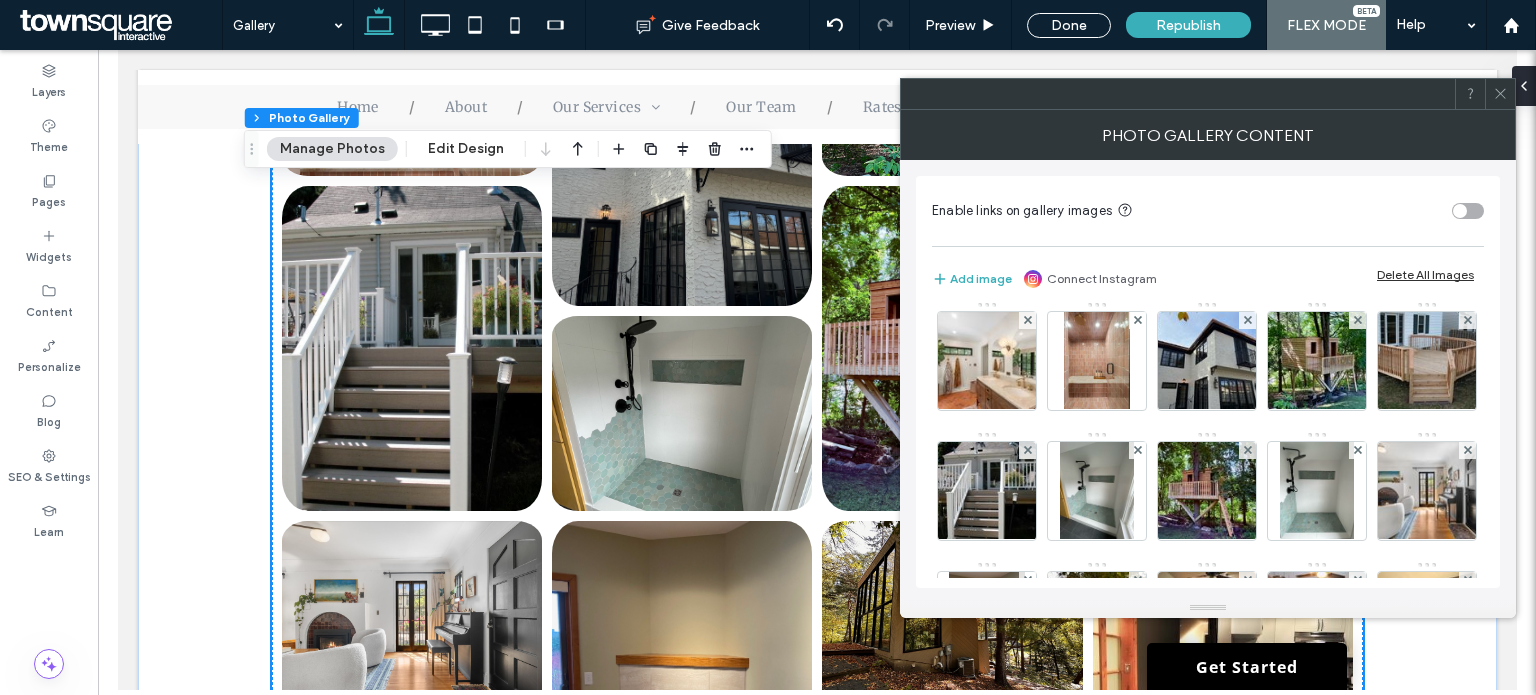 click at bounding box center [1500, 94] 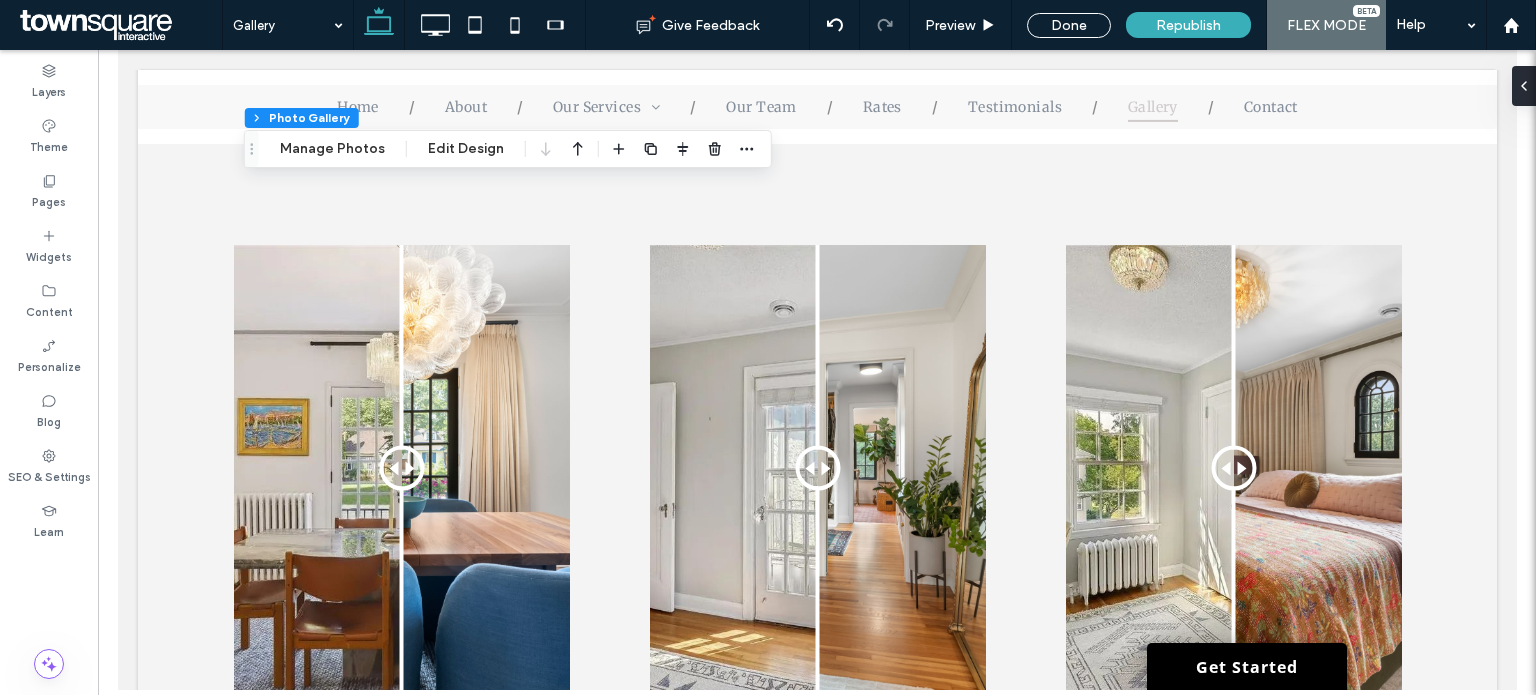 scroll, scrollTop: 9698, scrollLeft: 0, axis: vertical 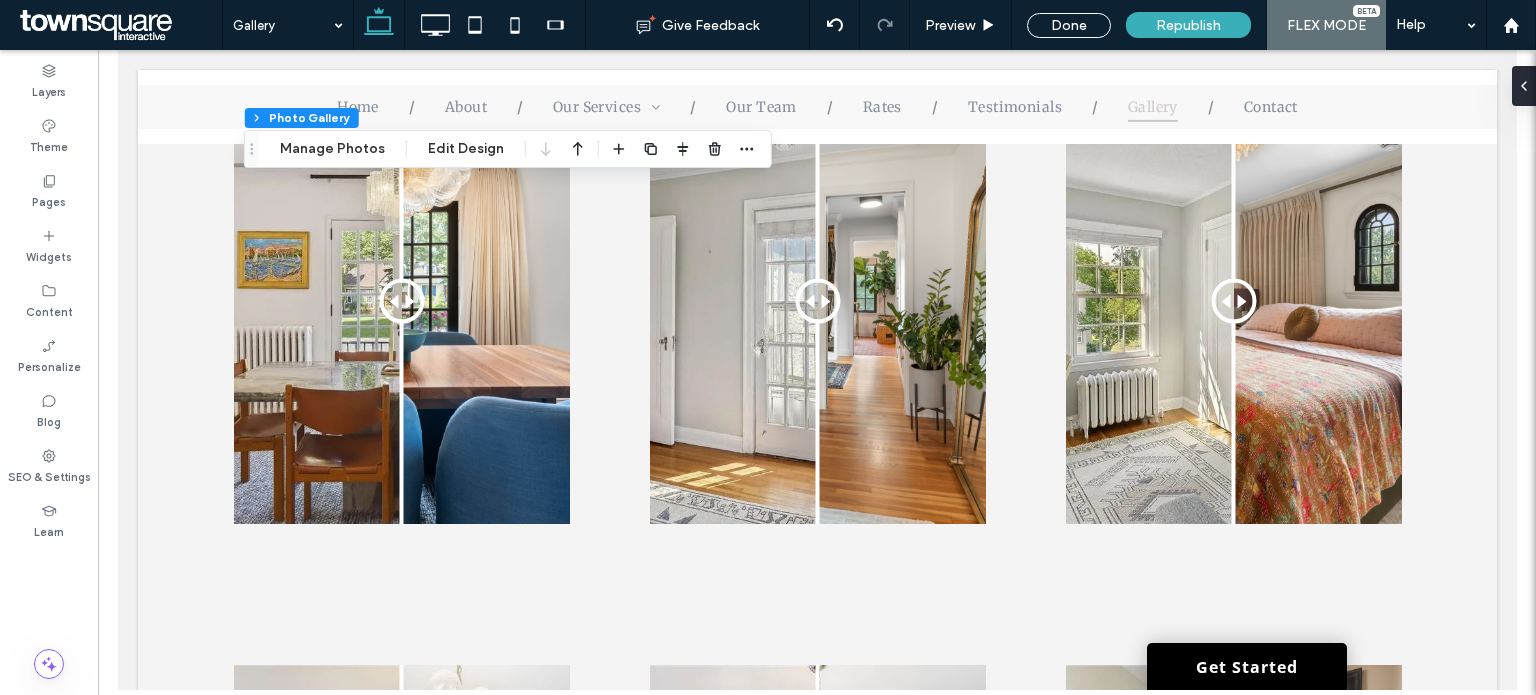 drag, startPoint x: 1508, startPoint y: 431, endPoint x: 1637, endPoint y: 497, distance: 144.90341 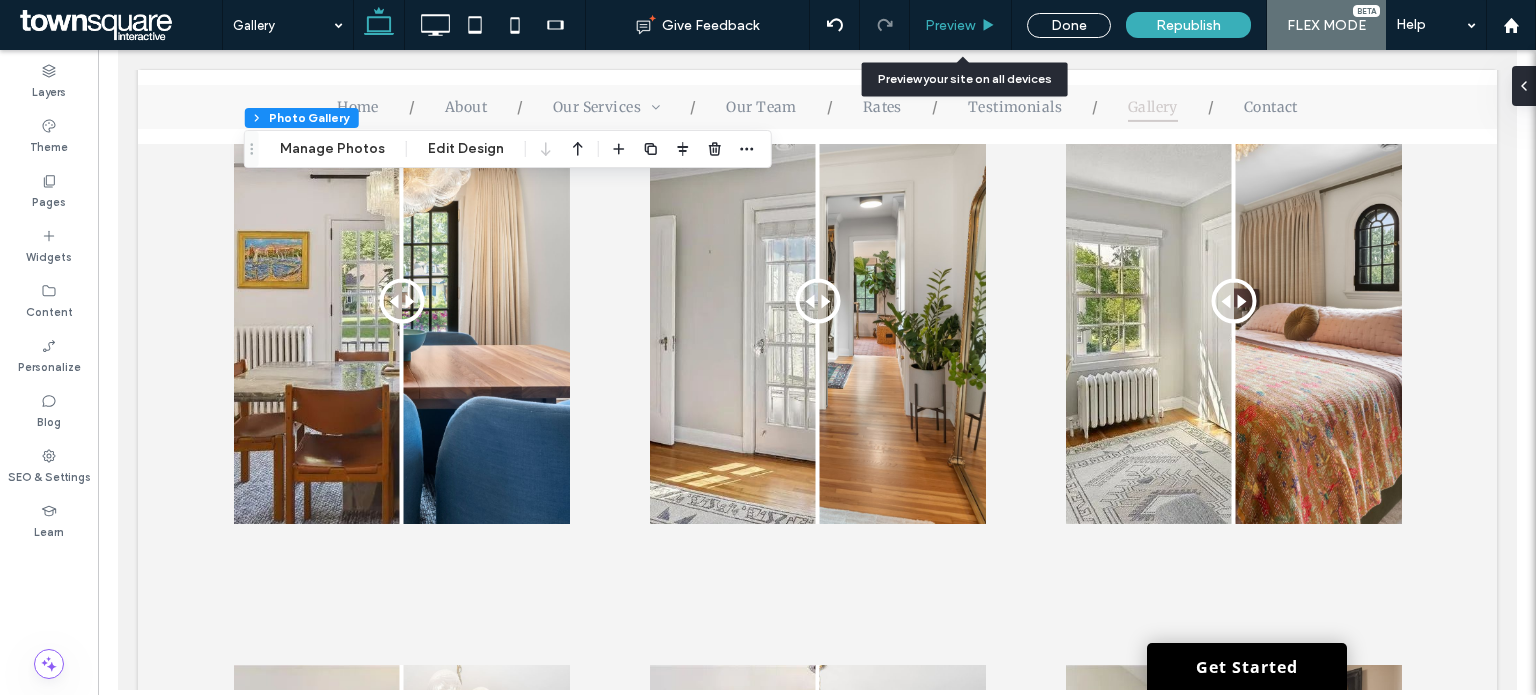 drag, startPoint x: 933, startPoint y: 20, endPoint x: 828, endPoint y: 54, distance: 110.36757 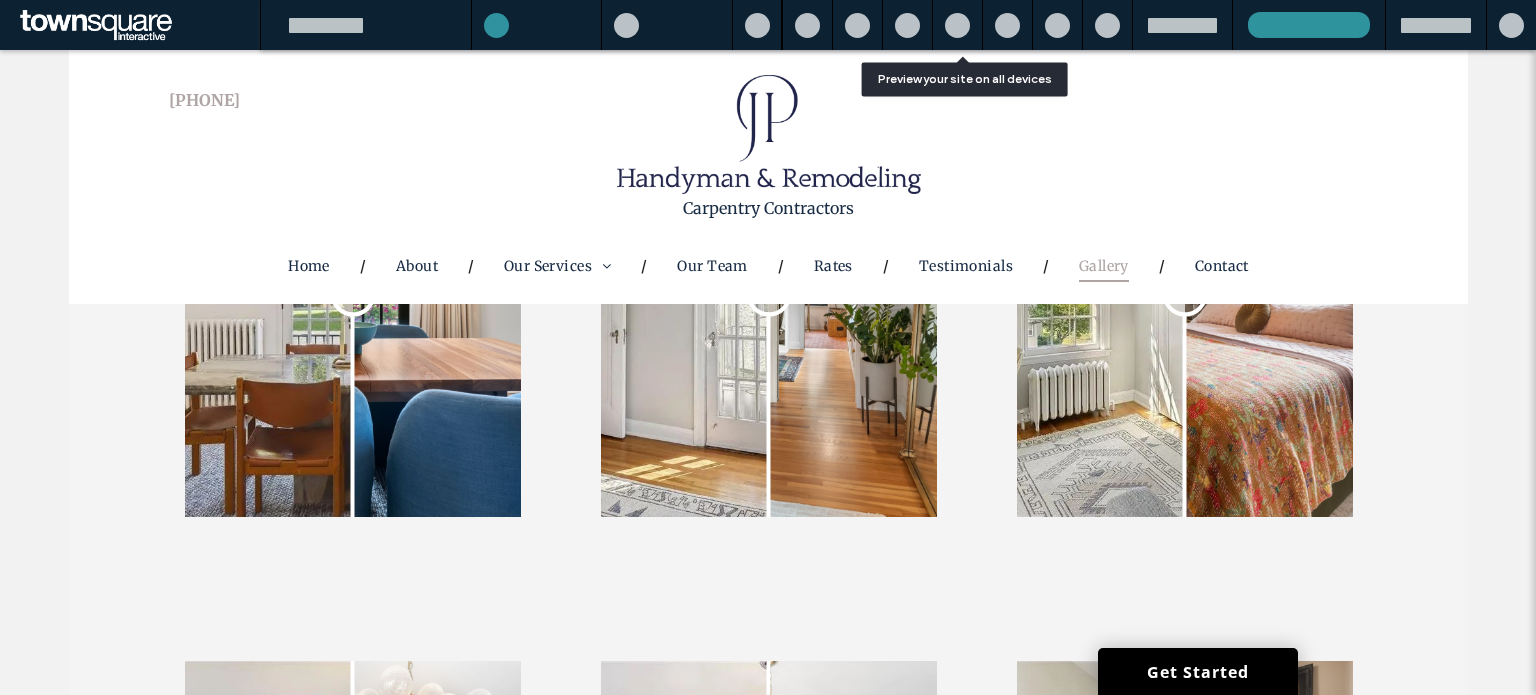scroll, scrollTop: 9741, scrollLeft: 0, axis: vertical 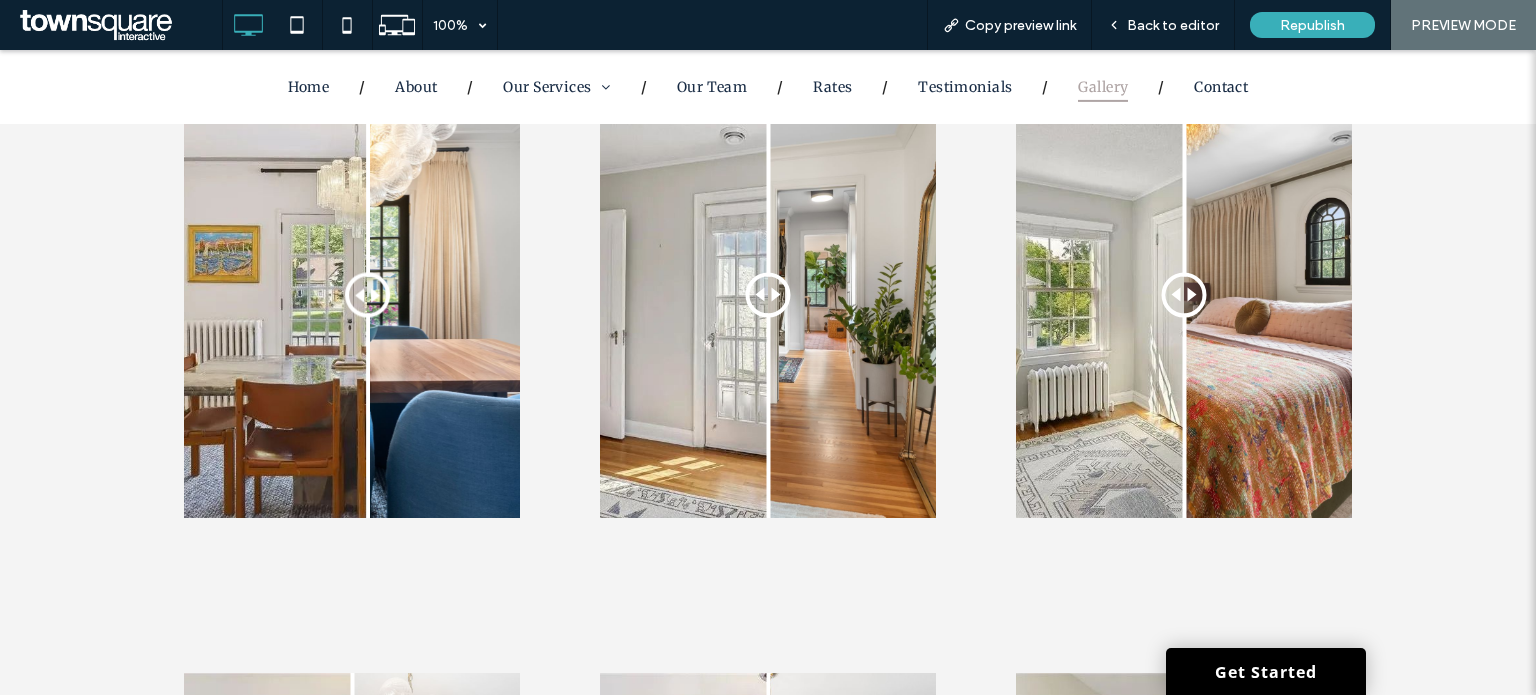 drag, startPoint x: 348, startPoint y: 301, endPoint x: 360, endPoint y: 319, distance: 21.633308 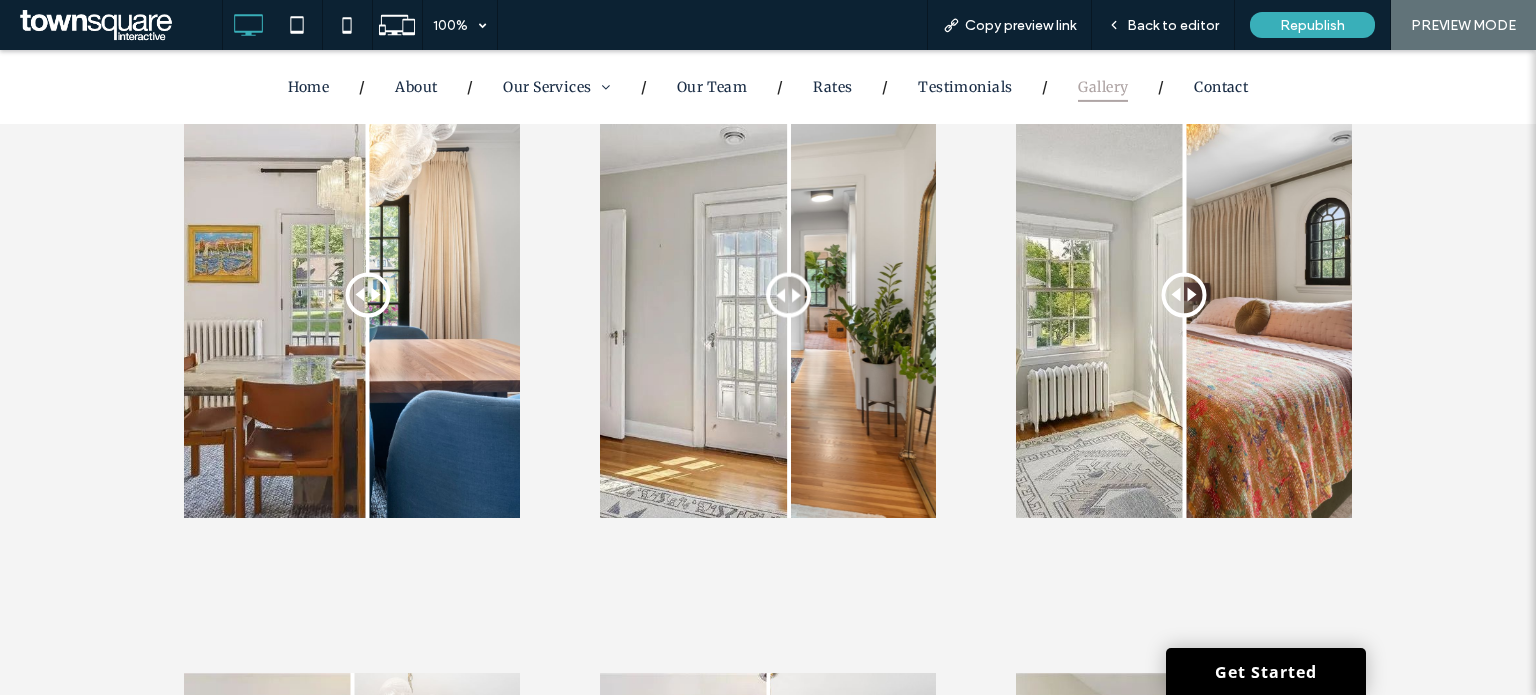drag, startPoint x: 767, startPoint y: 285, endPoint x: 781, endPoint y: 339, distance: 55.7853 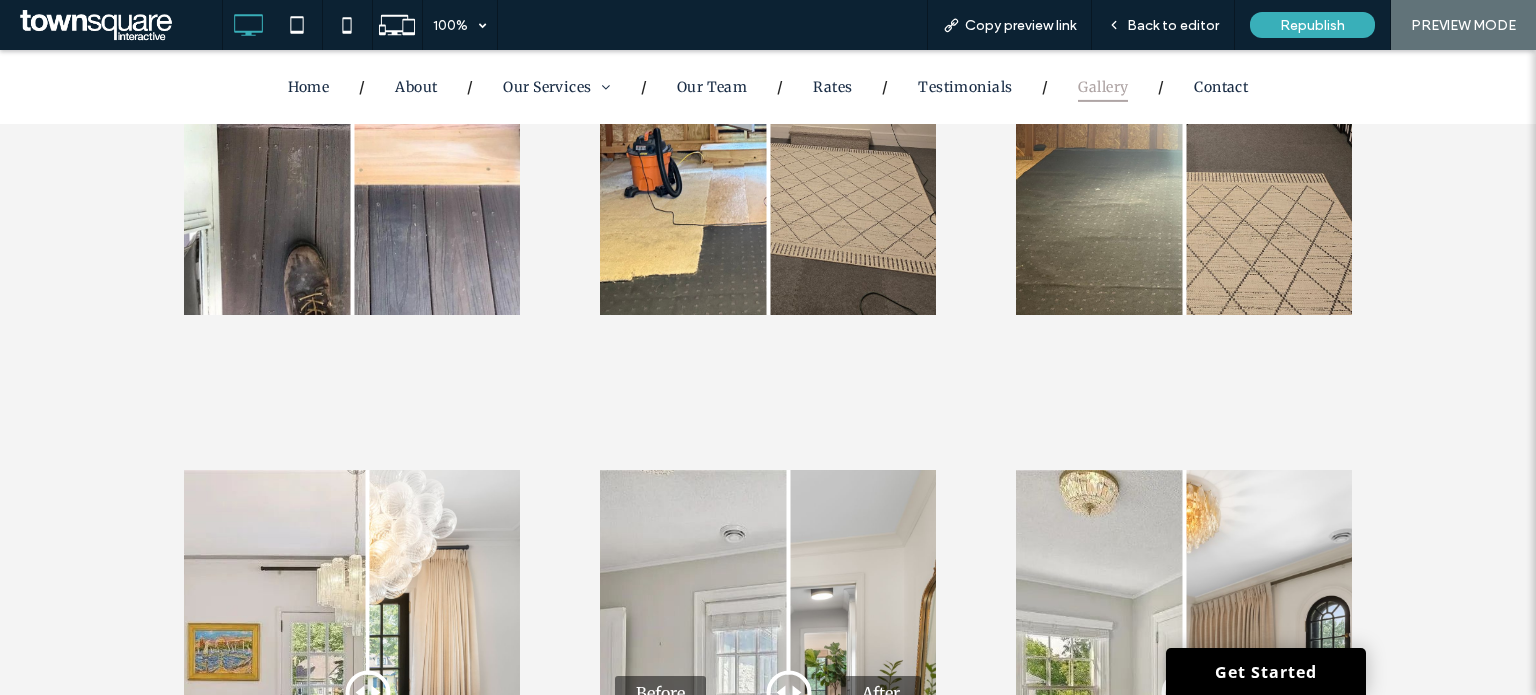 scroll, scrollTop: 9141, scrollLeft: 0, axis: vertical 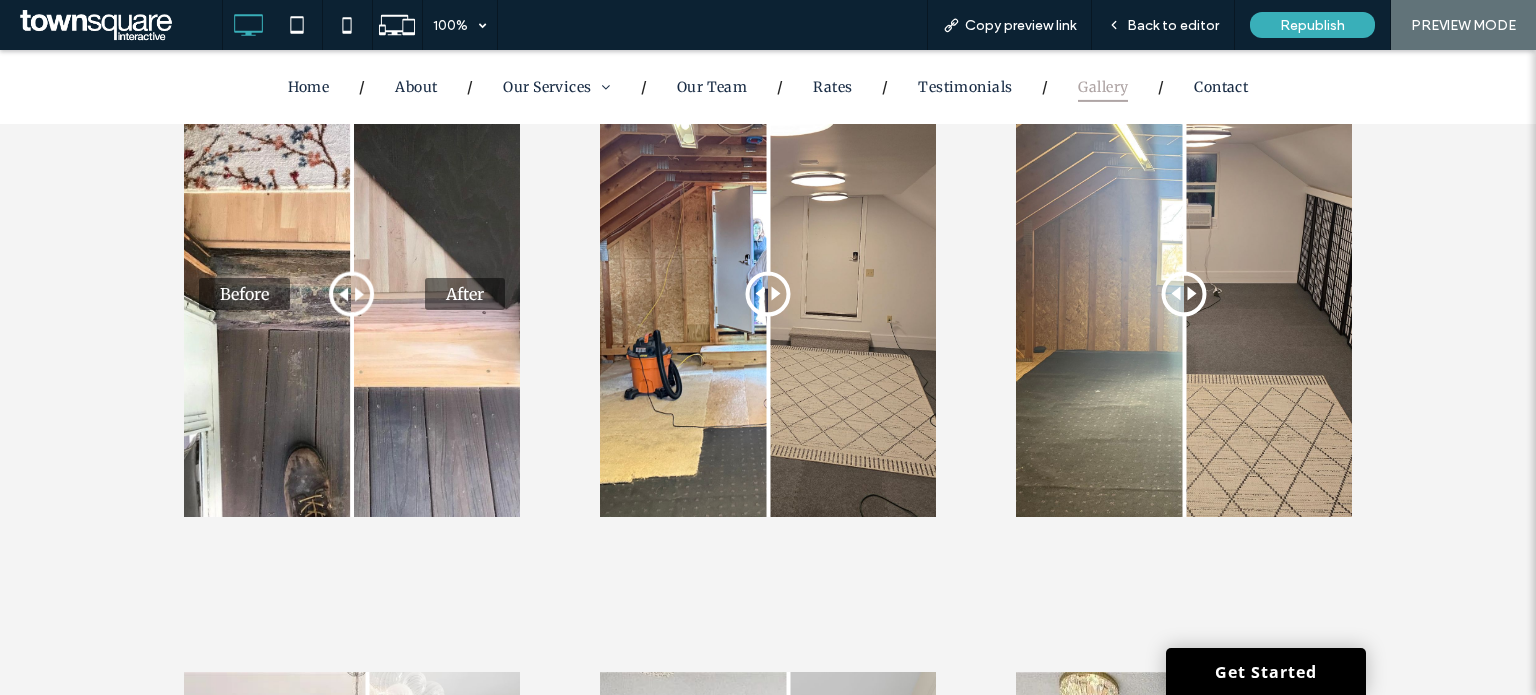 drag, startPoint x: 358, startPoint y: 287, endPoint x: 344, endPoint y: 366, distance: 80.23092 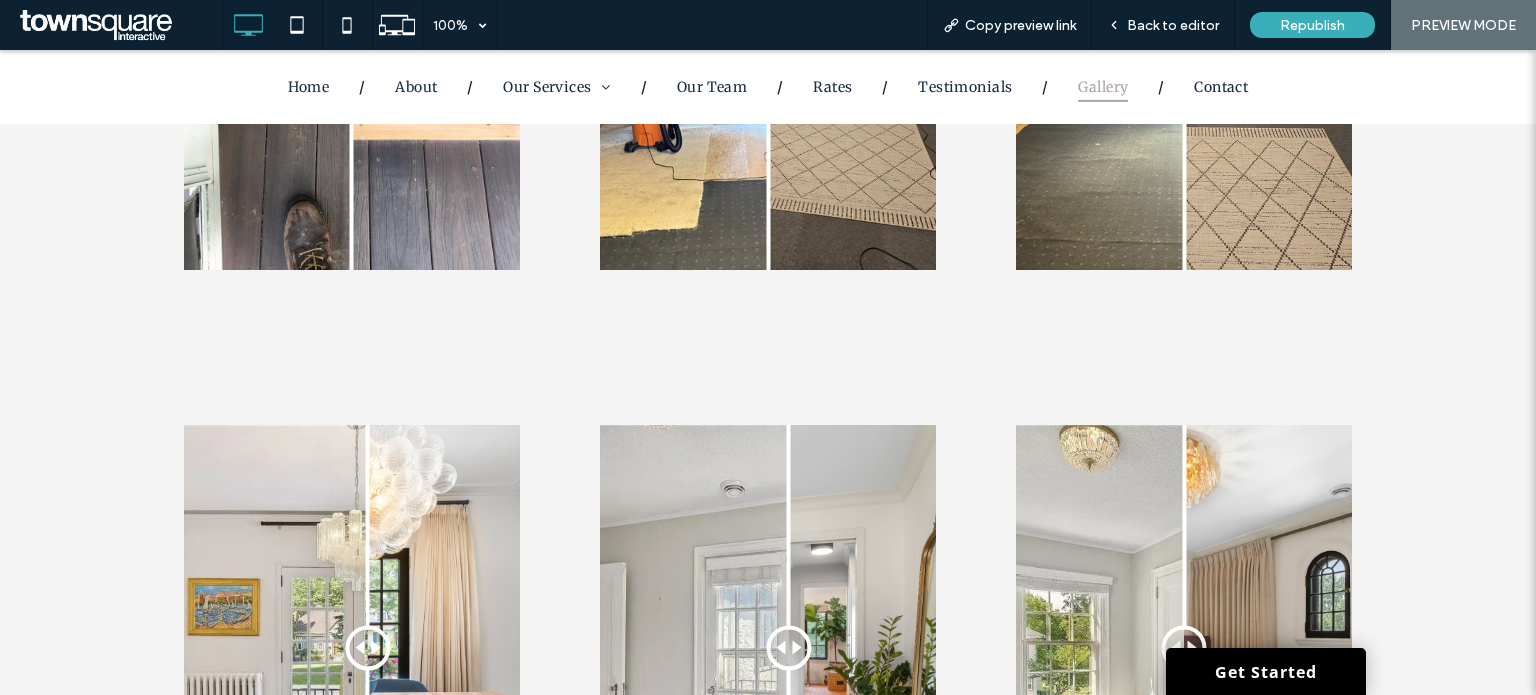 scroll, scrollTop: 9441, scrollLeft: 0, axis: vertical 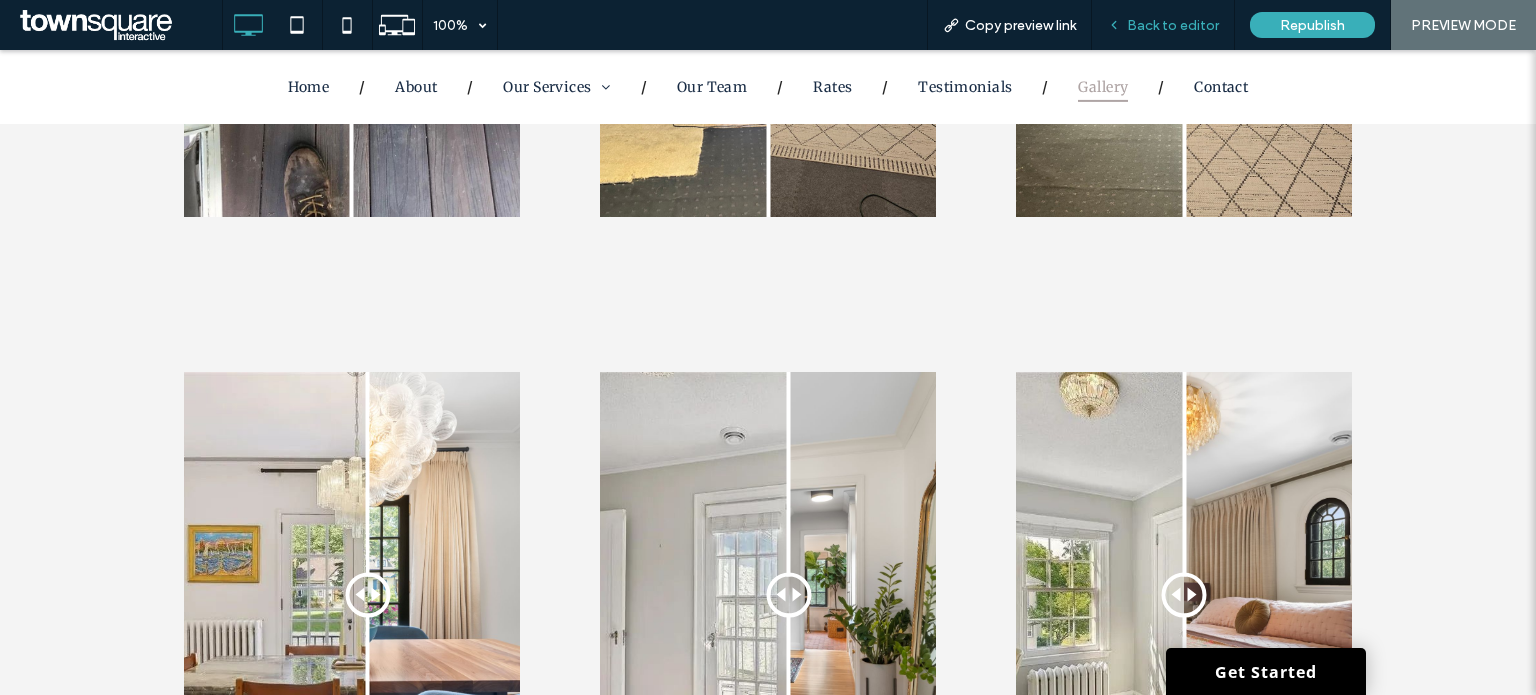 click on "Back to editor" at bounding box center (1173, 25) 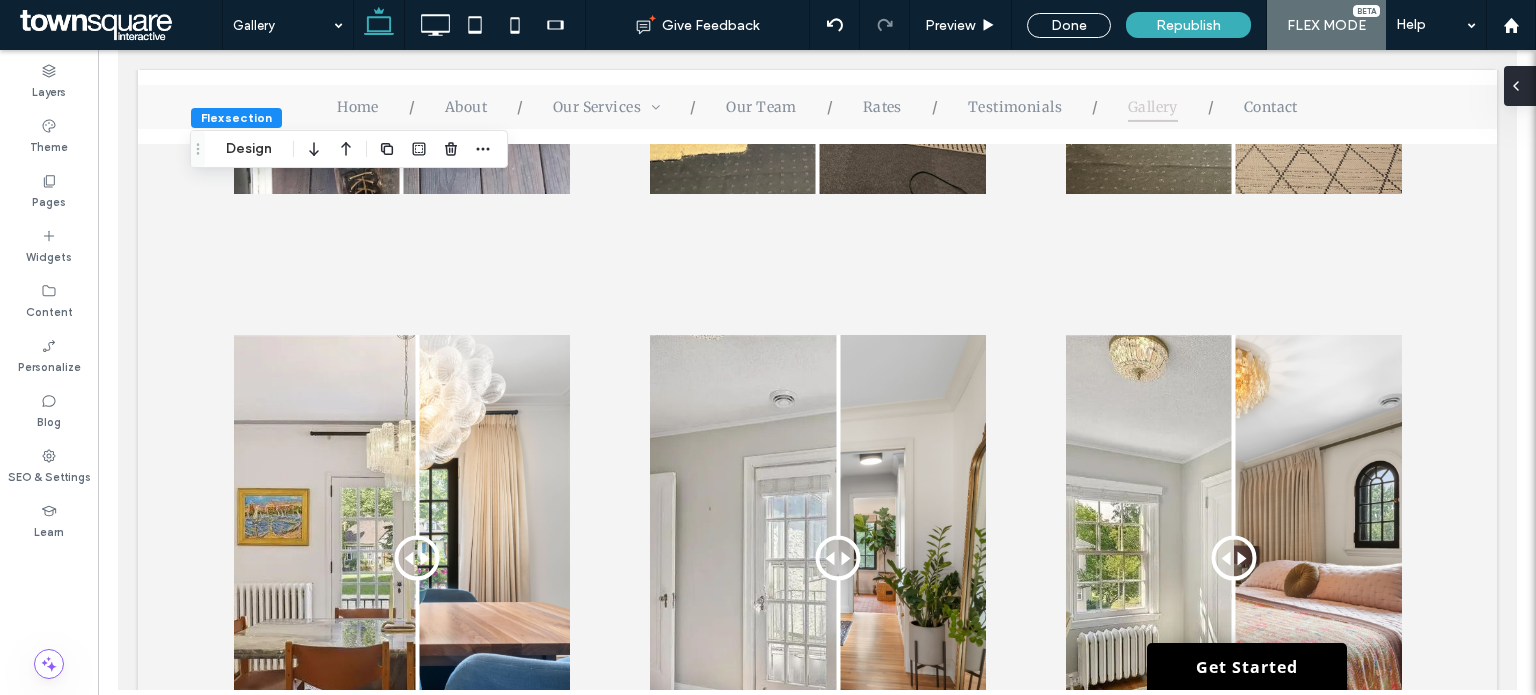 click at bounding box center (1520, 86) 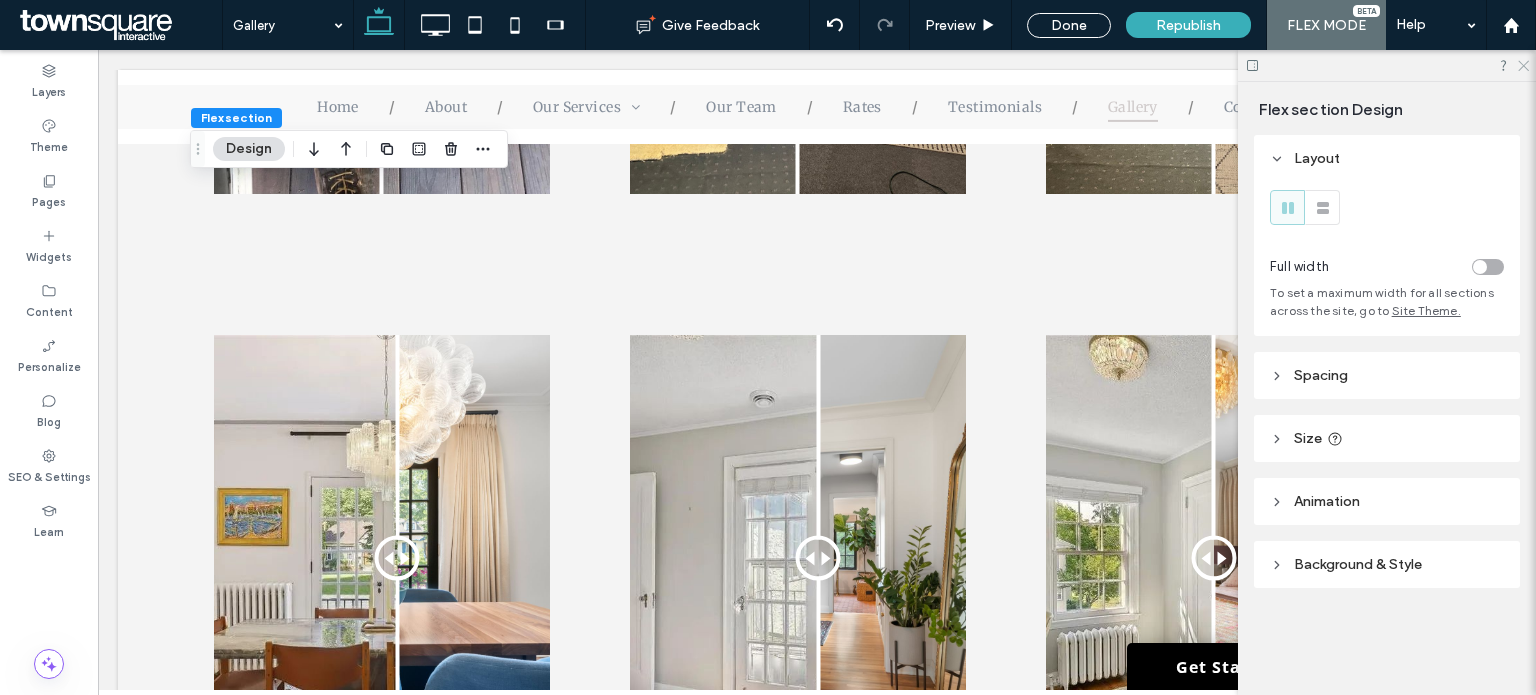 click 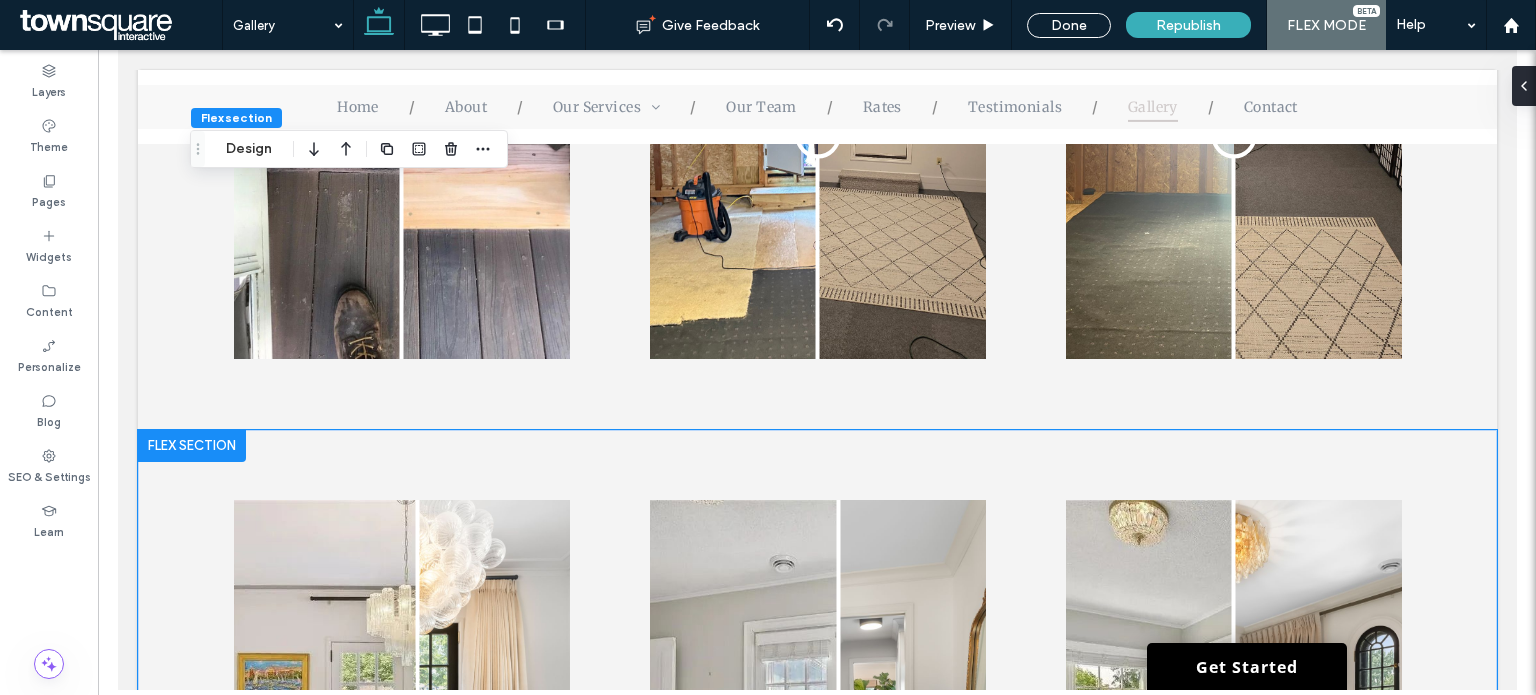 scroll, scrollTop: 9441, scrollLeft: 0, axis: vertical 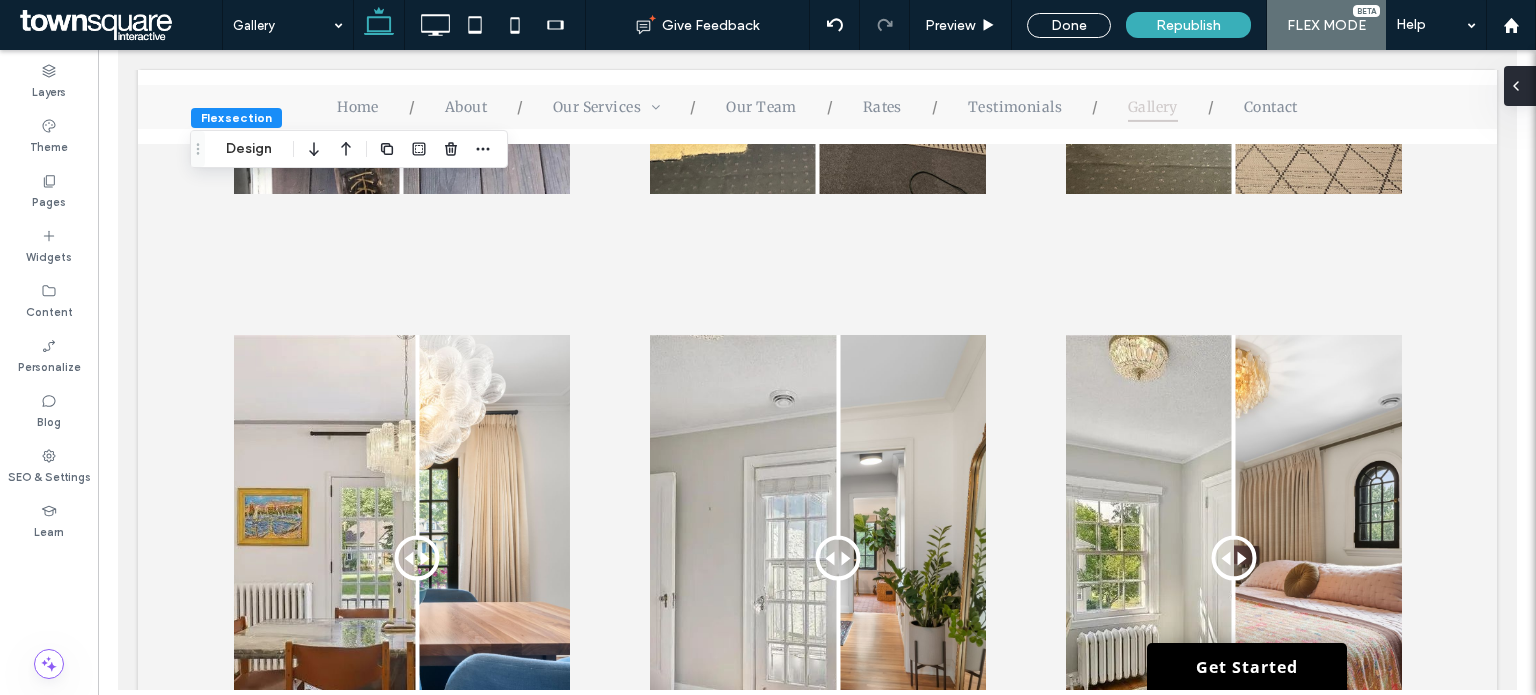 click at bounding box center [1520, 86] 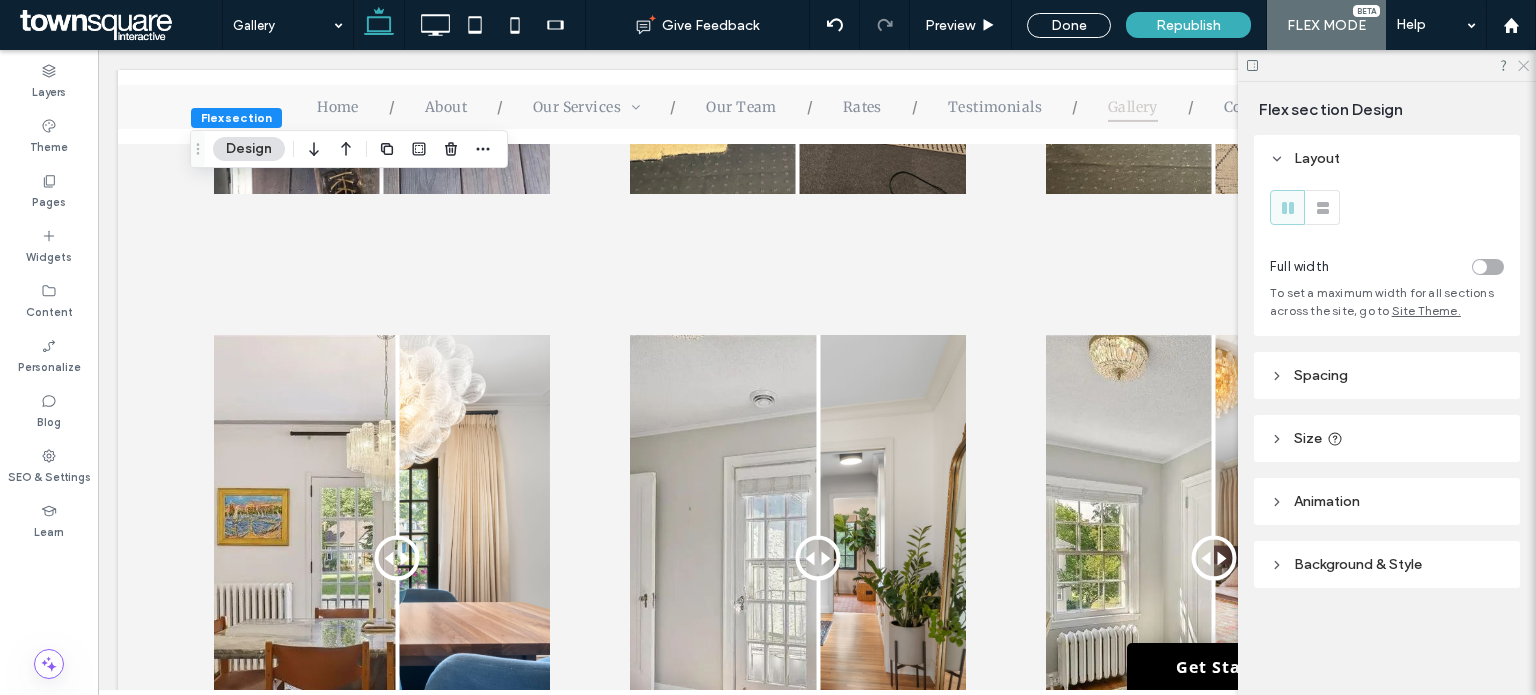 click 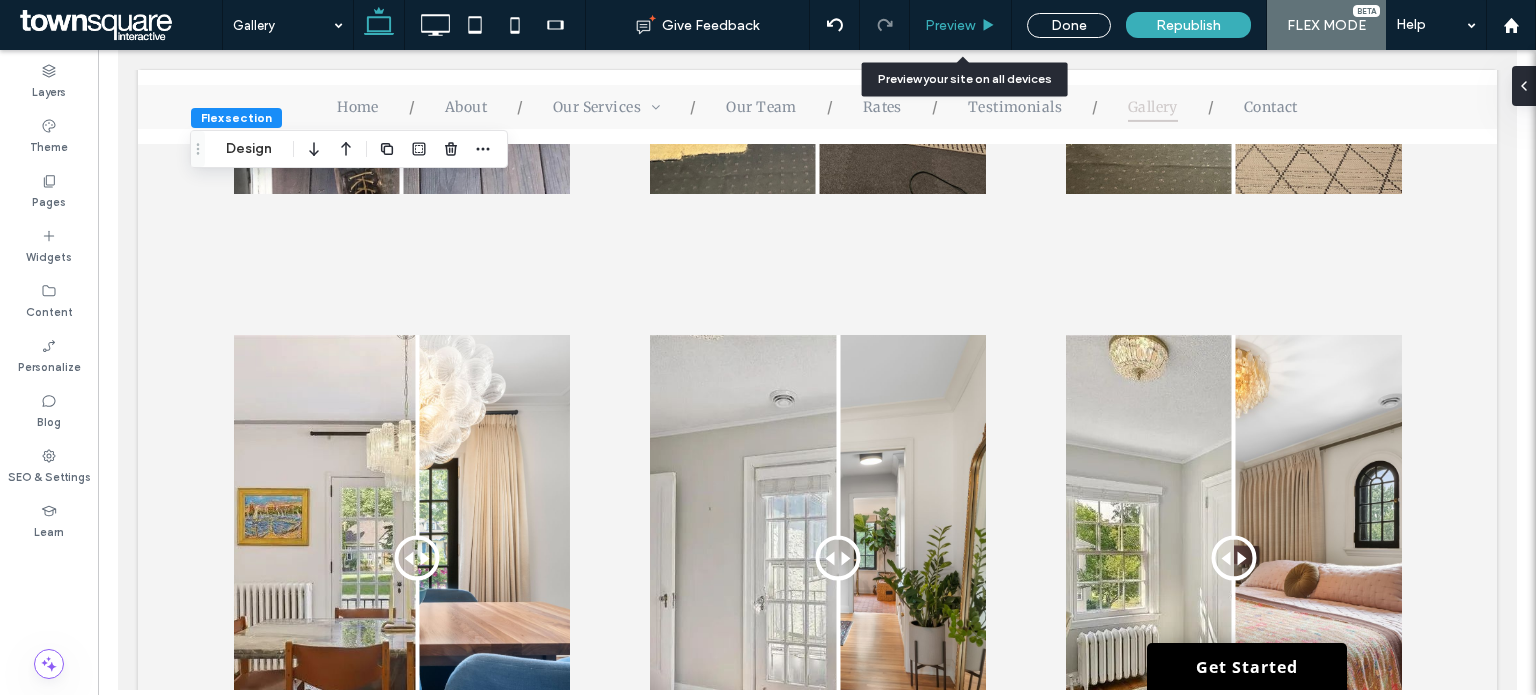 click on "Preview" at bounding box center [950, 25] 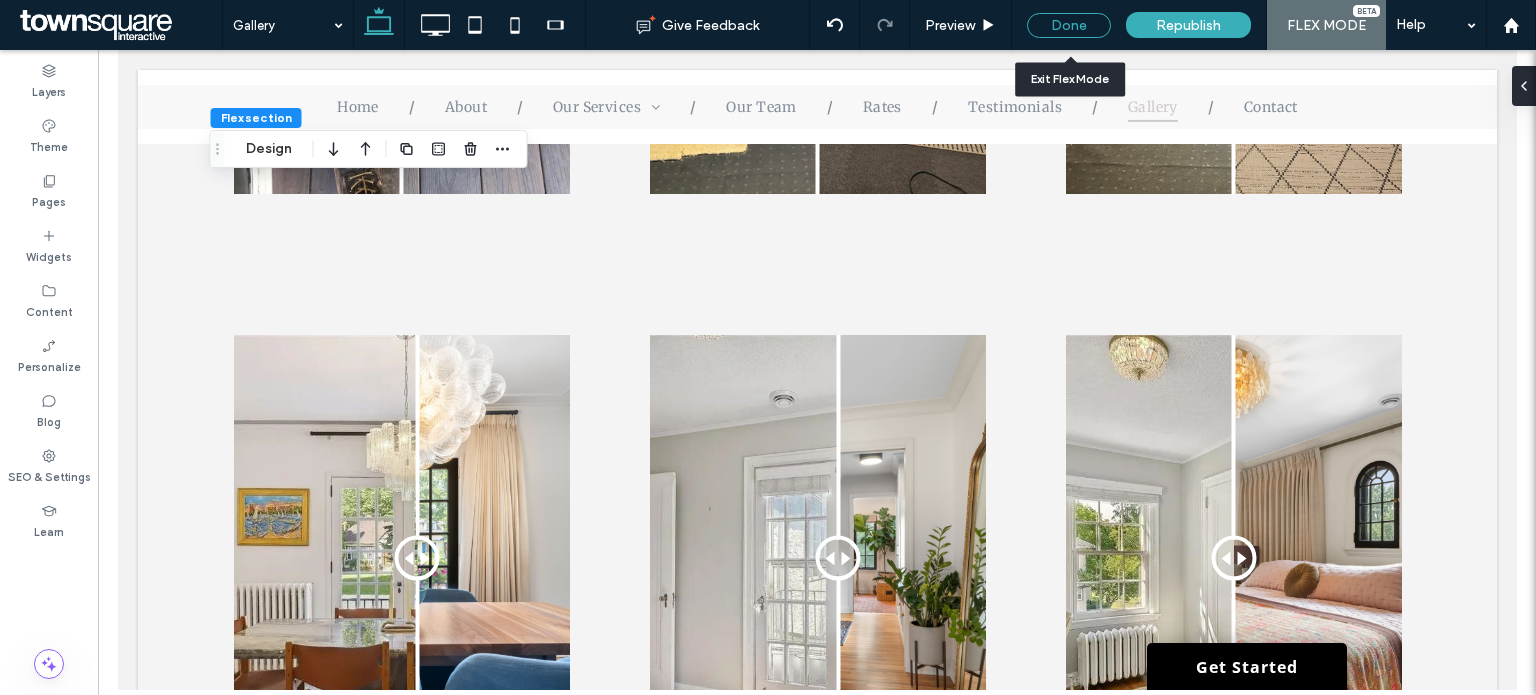 scroll, scrollTop: 9451, scrollLeft: 0, axis: vertical 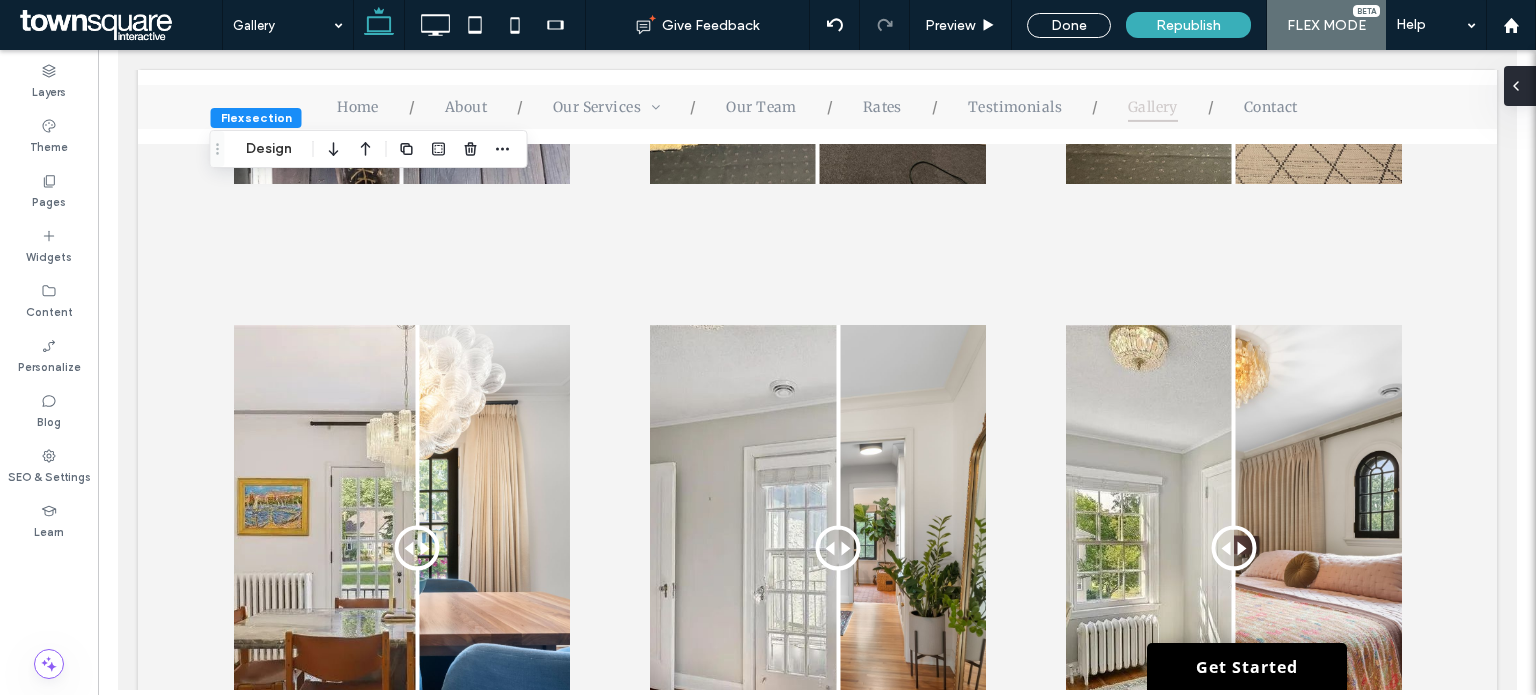click at bounding box center [1520, 86] 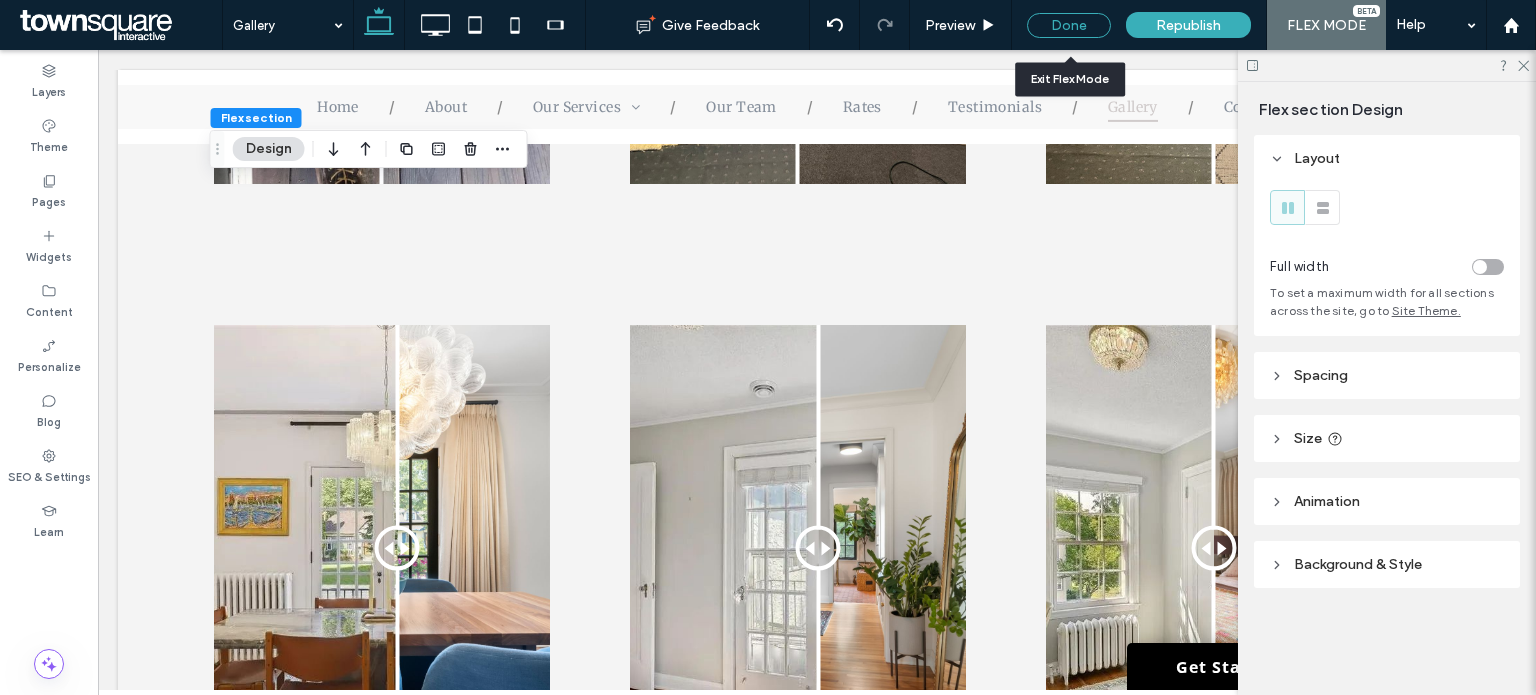 click on "Done" at bounding box center (1069, 25) 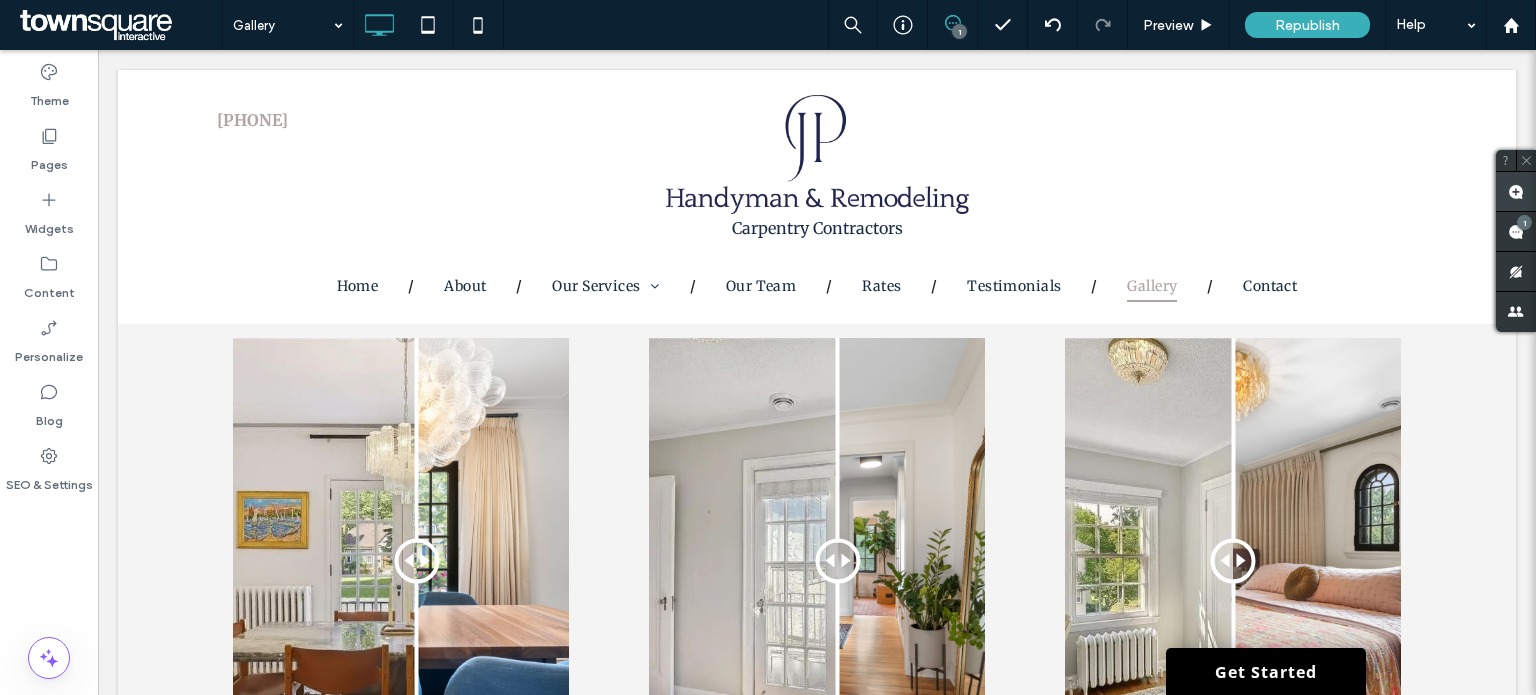 click at bounding box center (1516, 191) 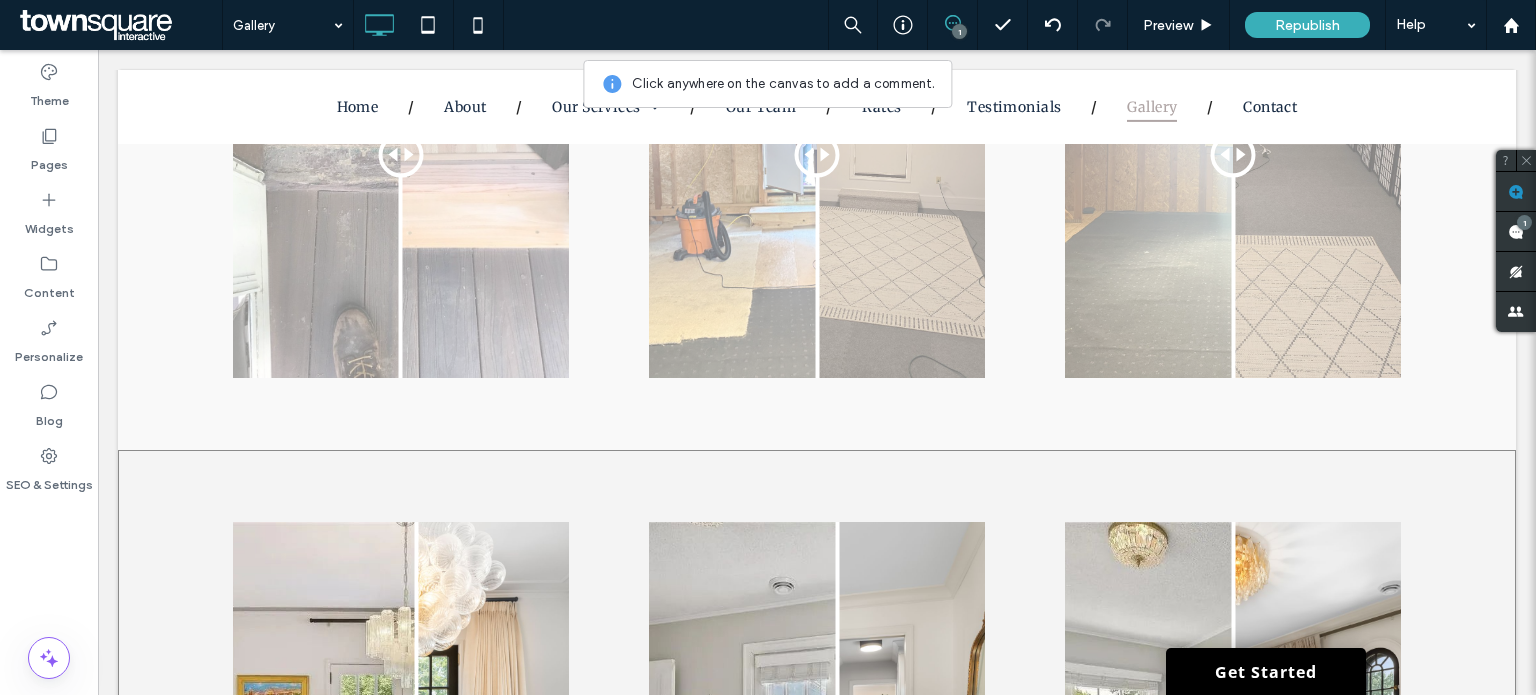 scroll, scrollTop: 9251, scrollLeft: 0, axis: vertical 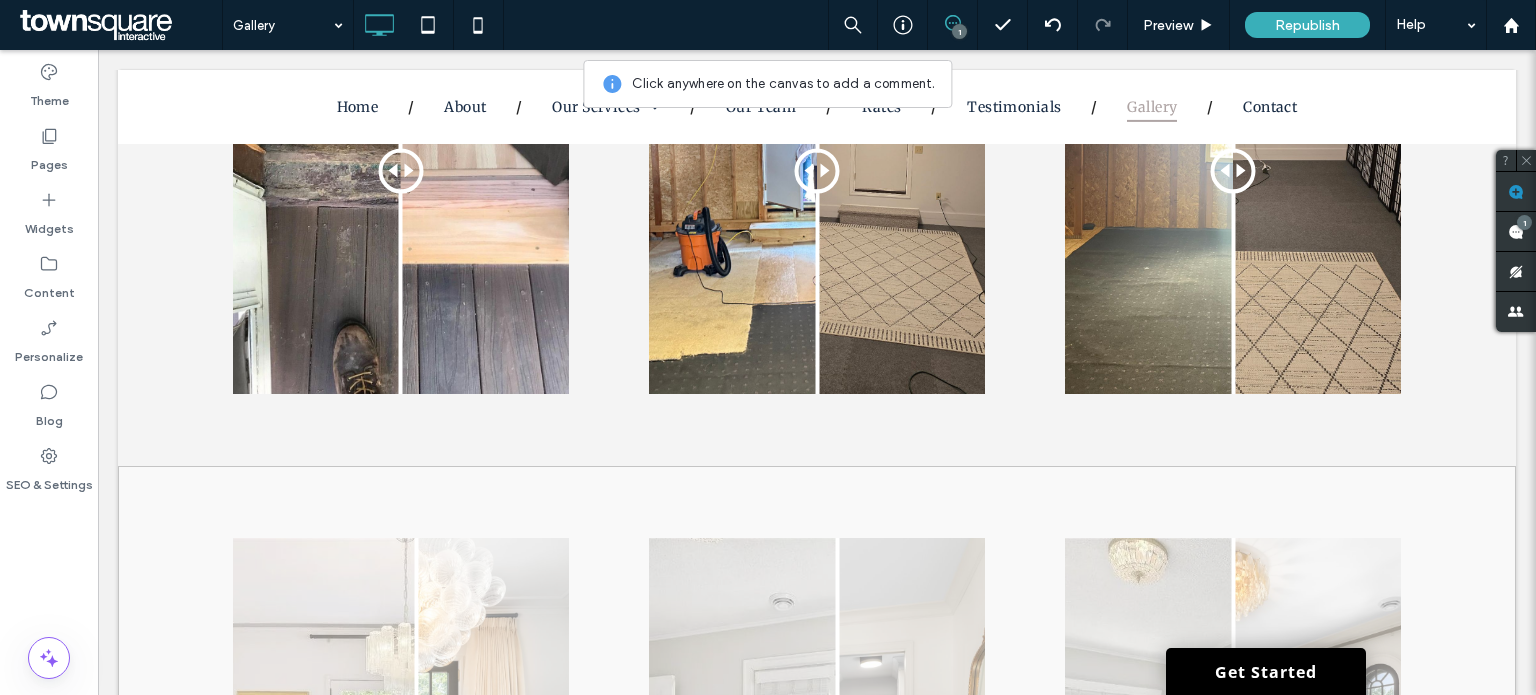 click on "Click to edit in Flex Mode" at bounding box center [817, 761] 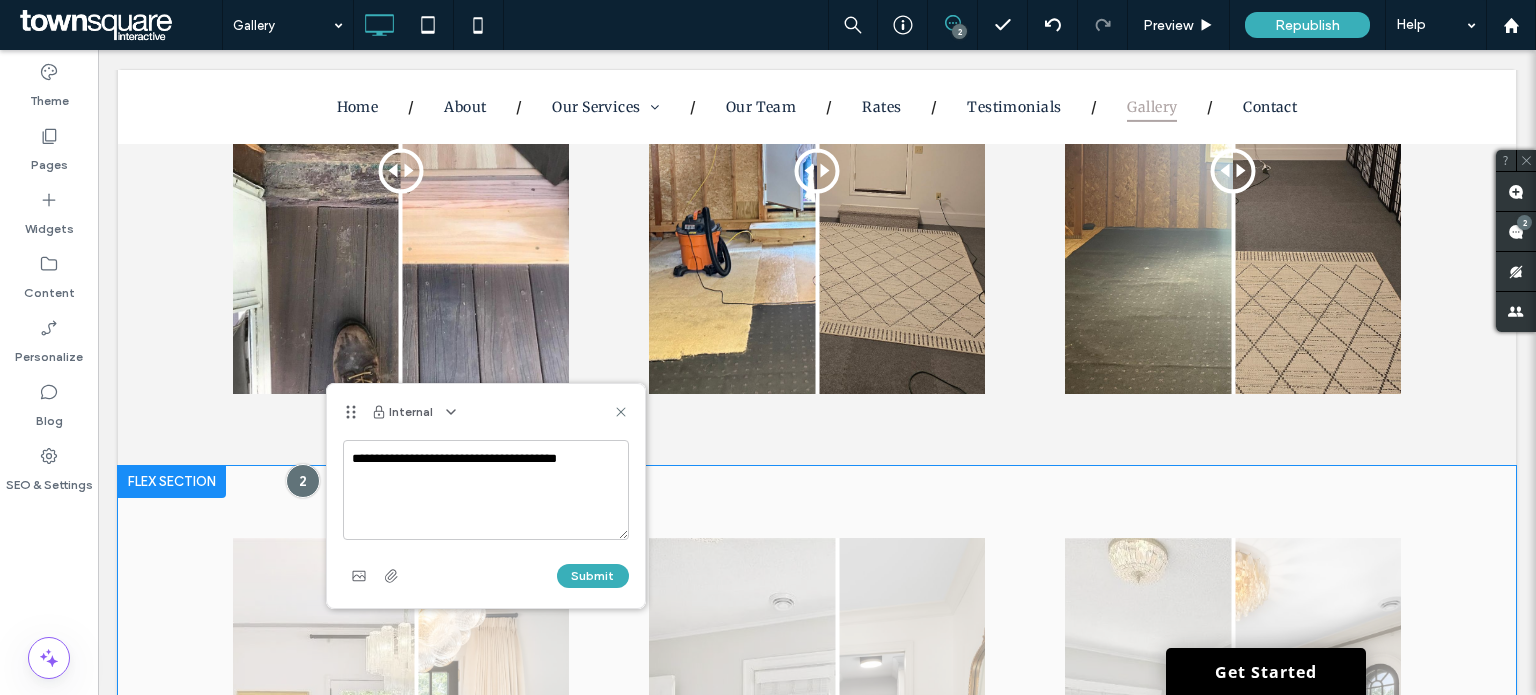 type on "**********" 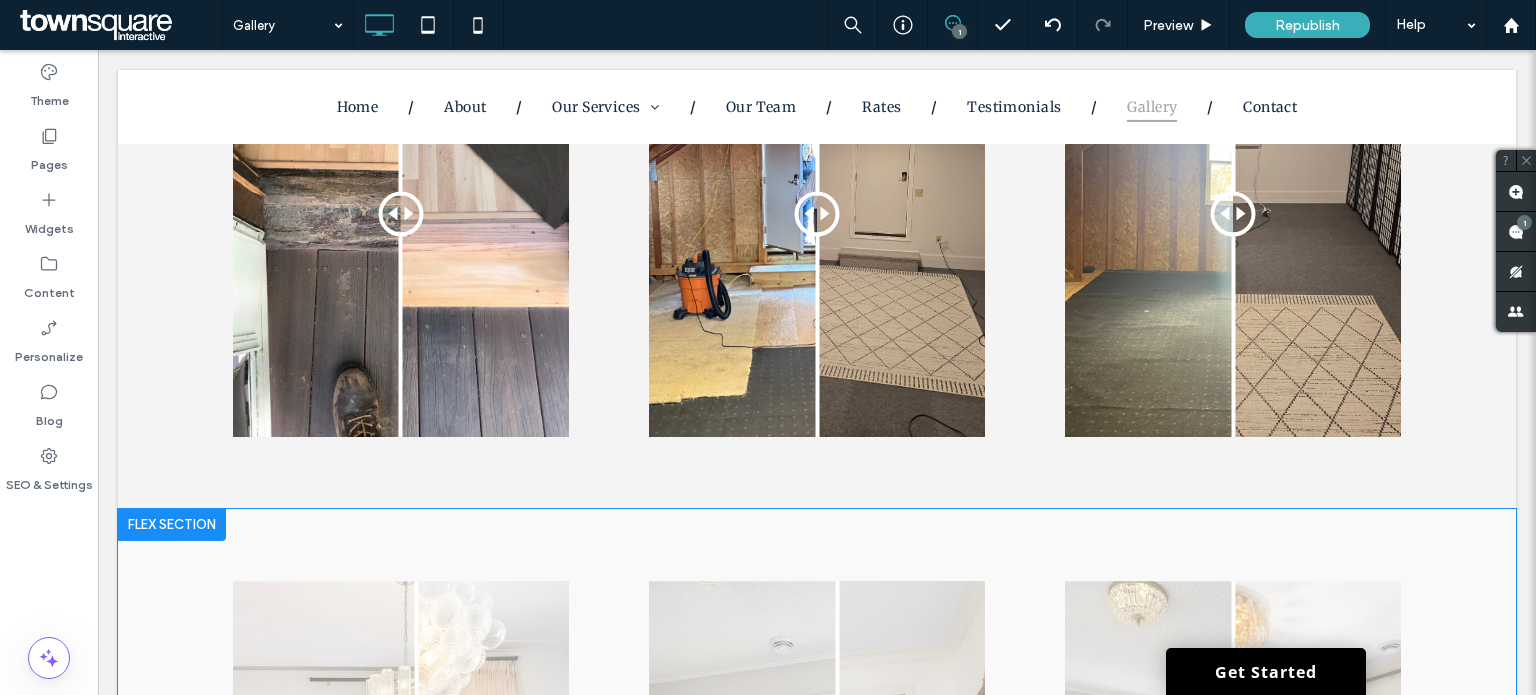 scroll, scrollTop: 9351, scrollLeft: 0, axis: vertical 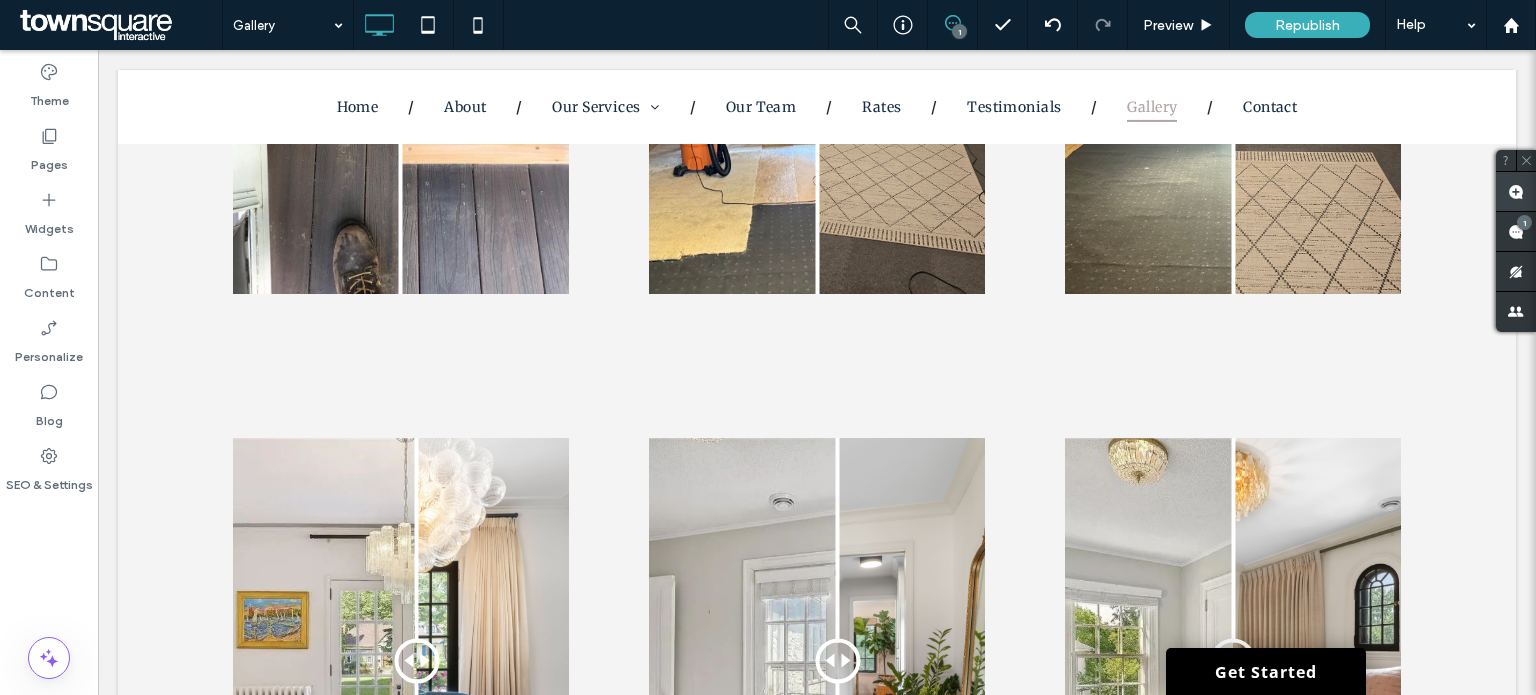 click 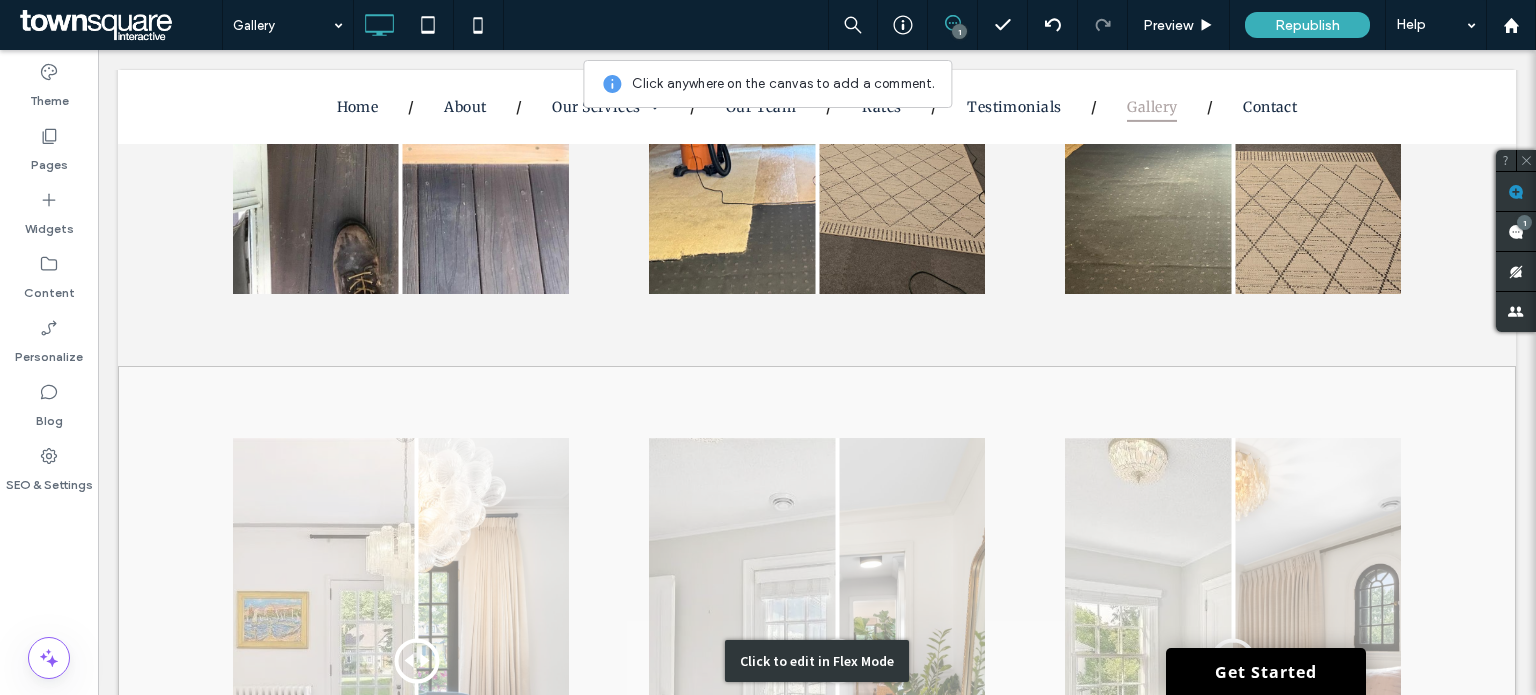click on "Click to edit in Flex Mode" at bounding box center (817, 661) 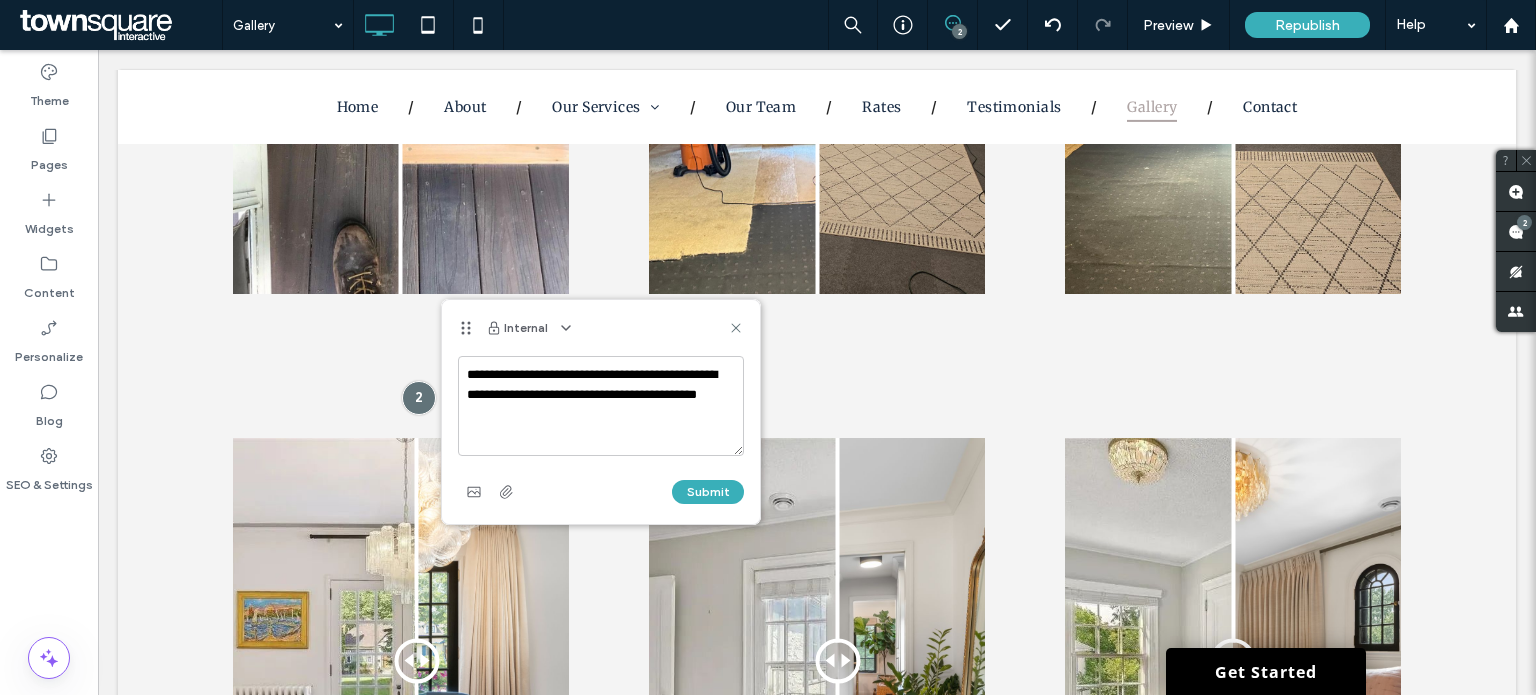 click on "**********" at bounding box center (601, 406) 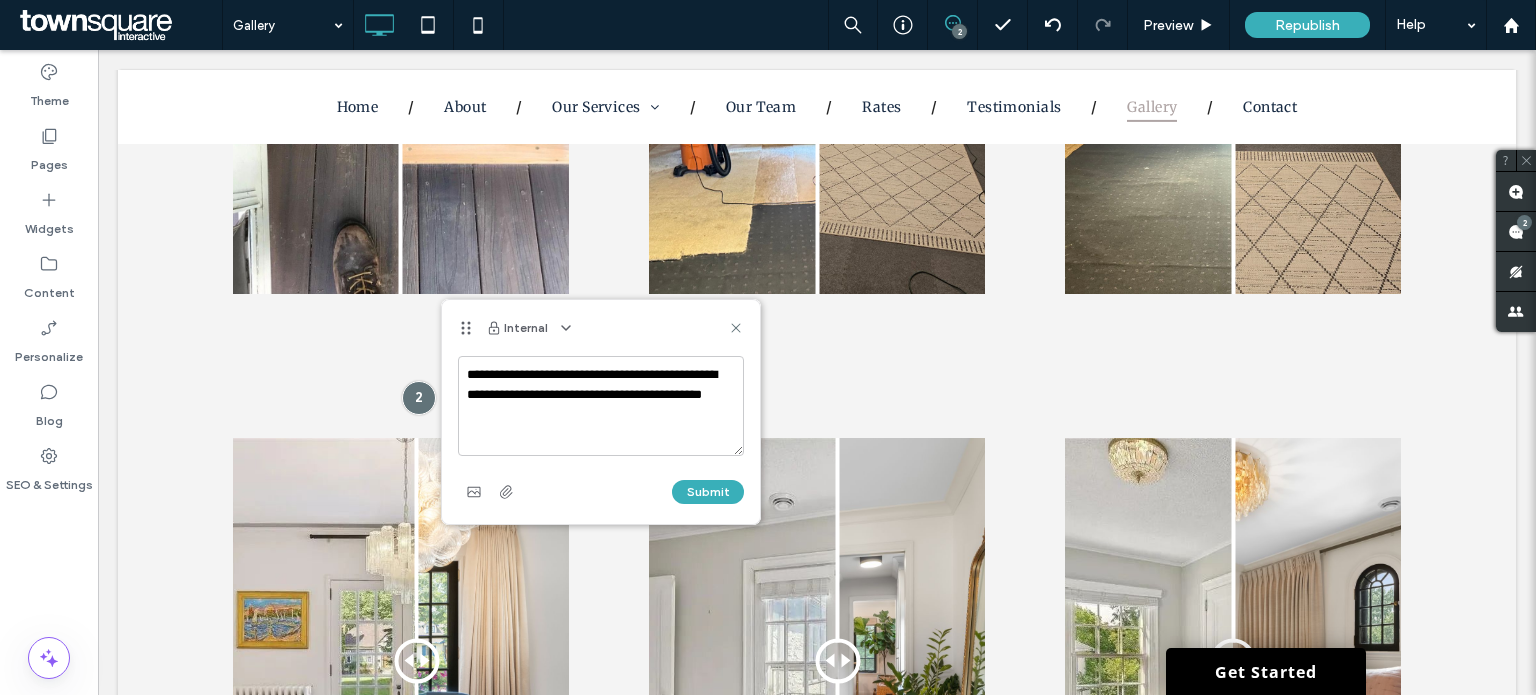 click on "**********" at bounding box center [601, 406] 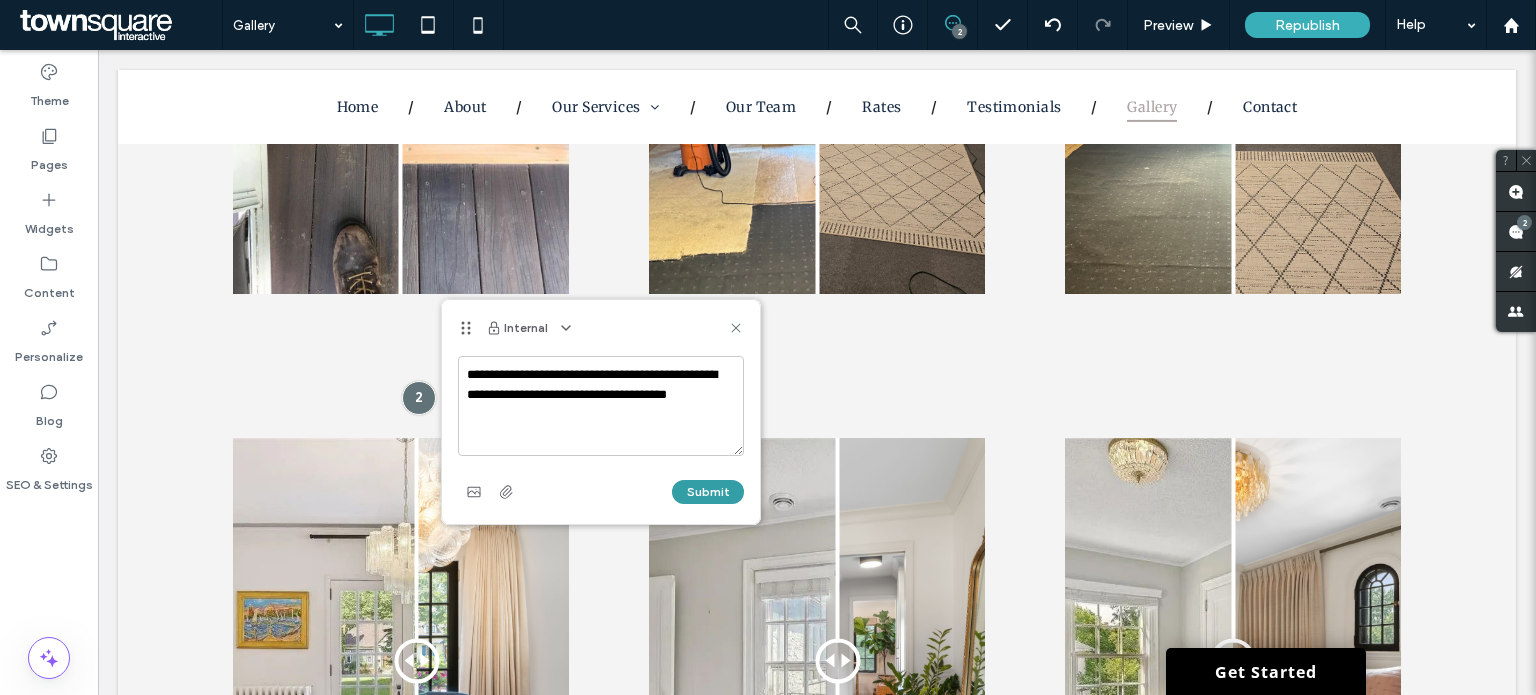 type on "**********" 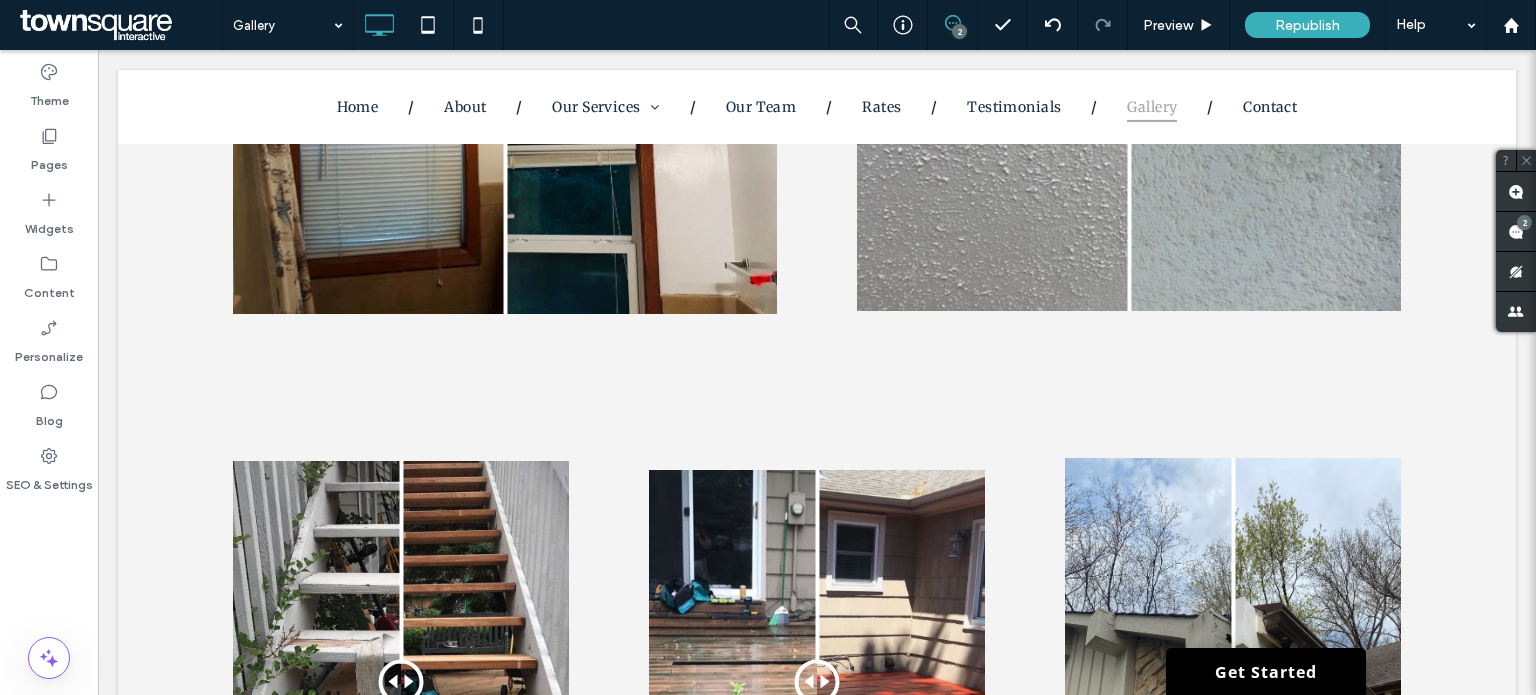 scroll, scrollTop: 7851, scrollLeft: 0, axis: vertical 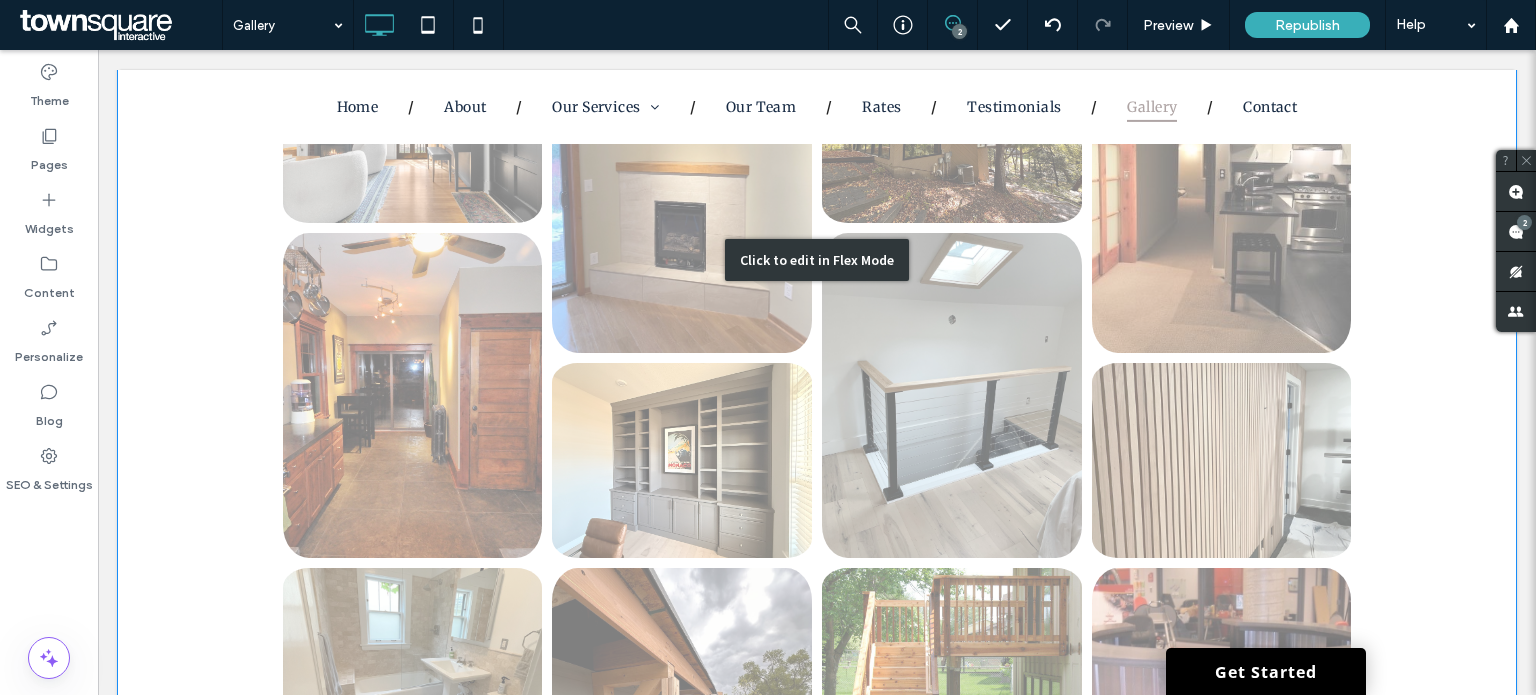 click on "Click to edit in Flex Mode" at bounding box center (817, 260) 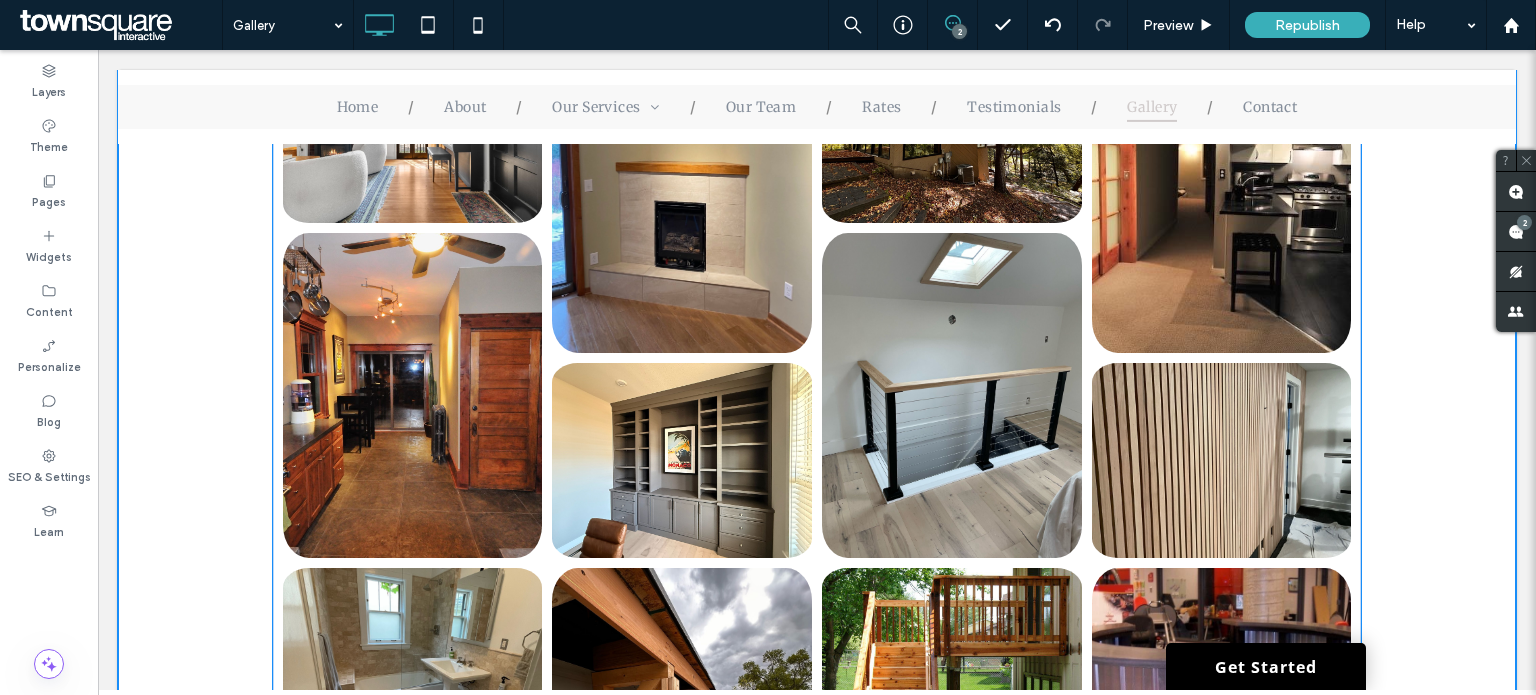scroll, scrollTop: 2293, scrollLeft: 0, axis: vertical 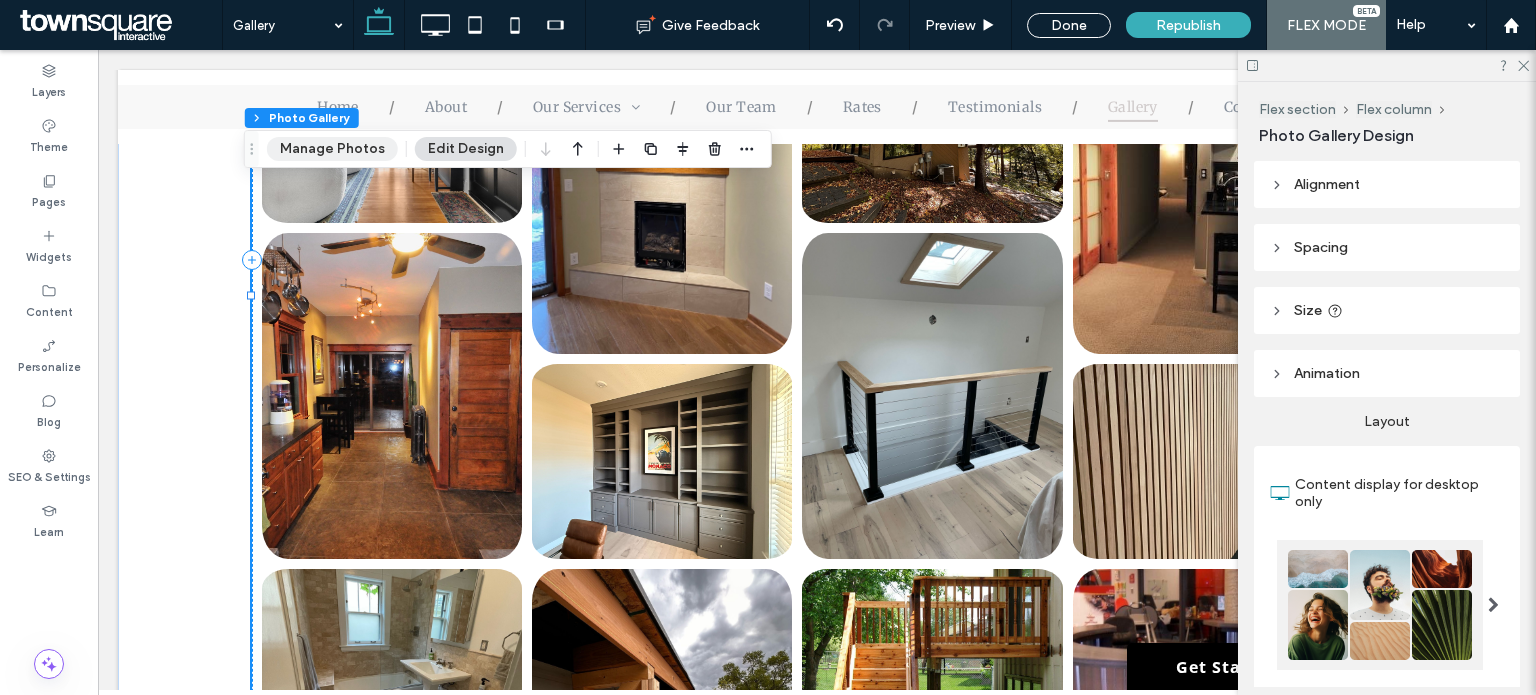 click on "Manage Photos" at bounding box center [332, 149] 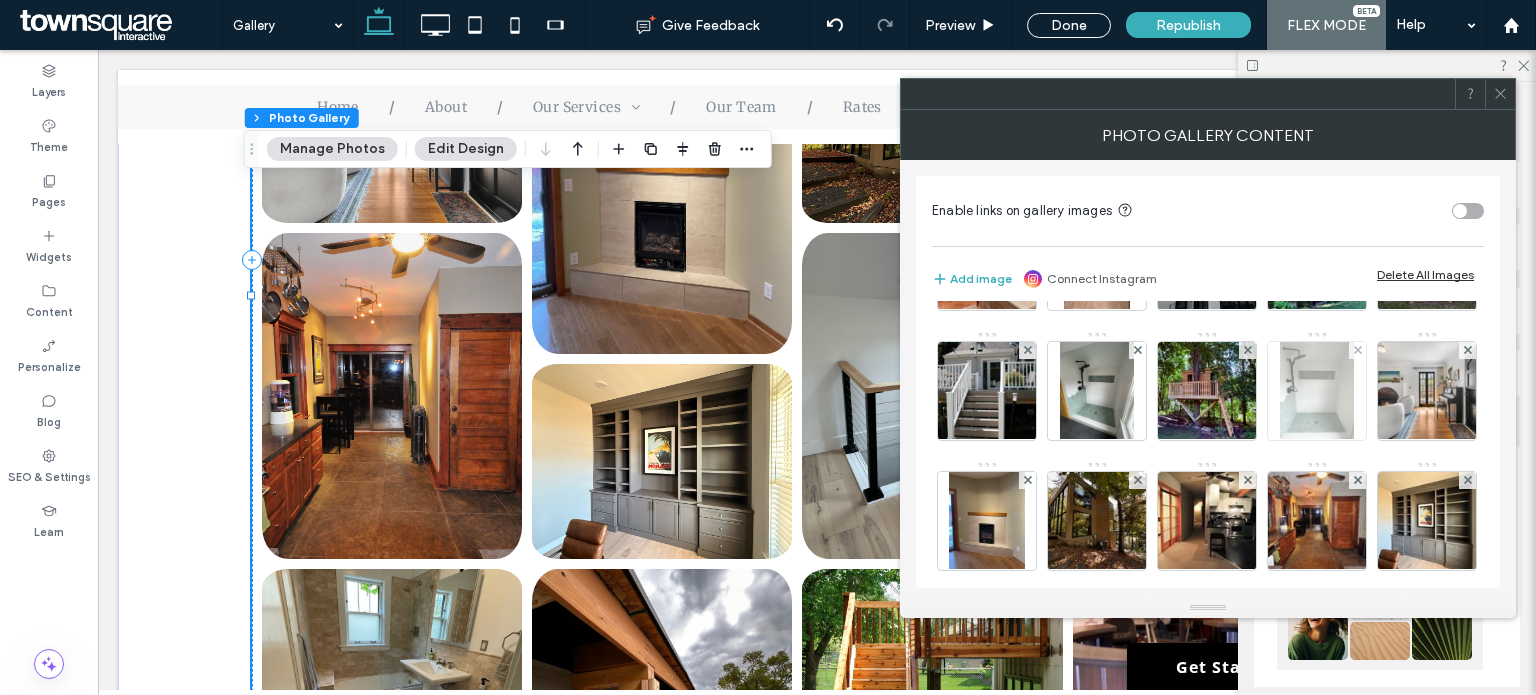 scroll, scrollTop: 700, scrollLeft: 0, axis: vertical 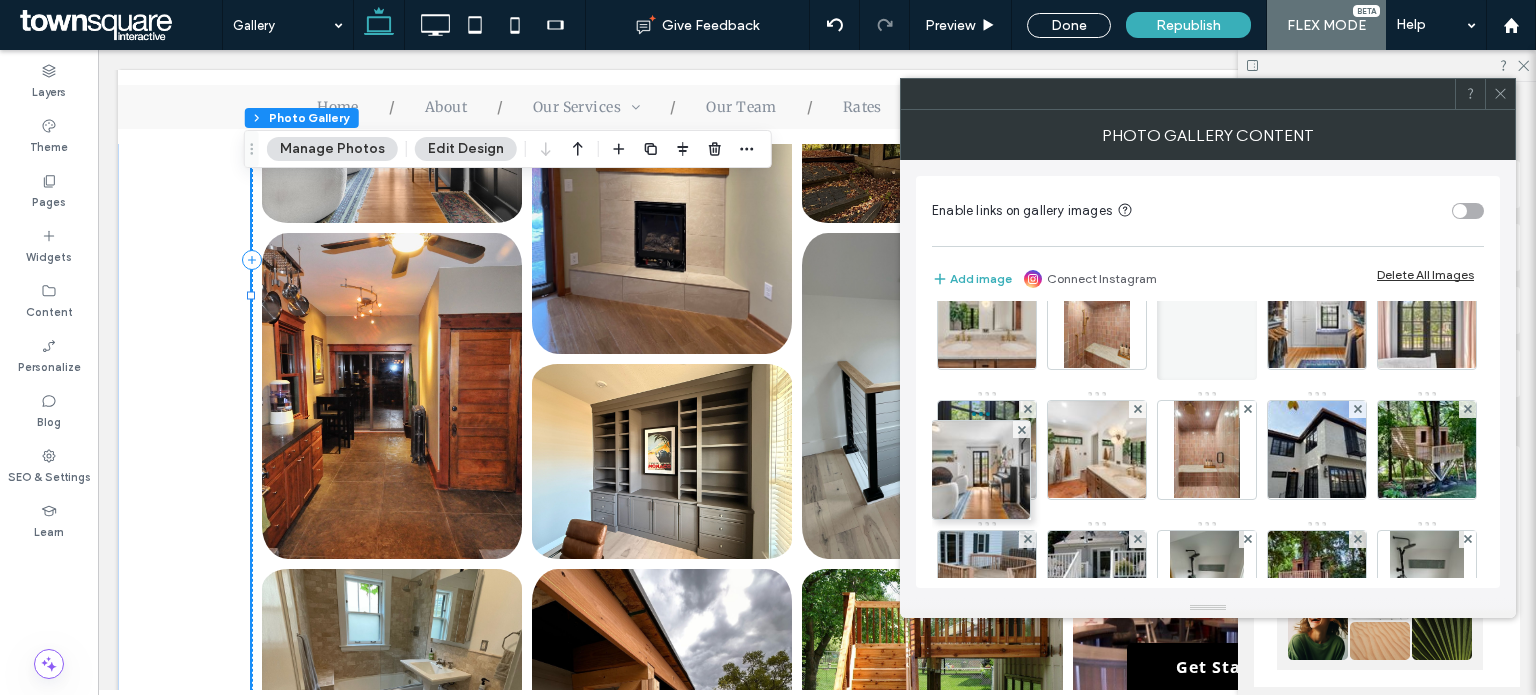 drag, startPoint x: 994, startPoint y: 441, endPoint x: 985, endPoint y: 307, distance: 134.3019 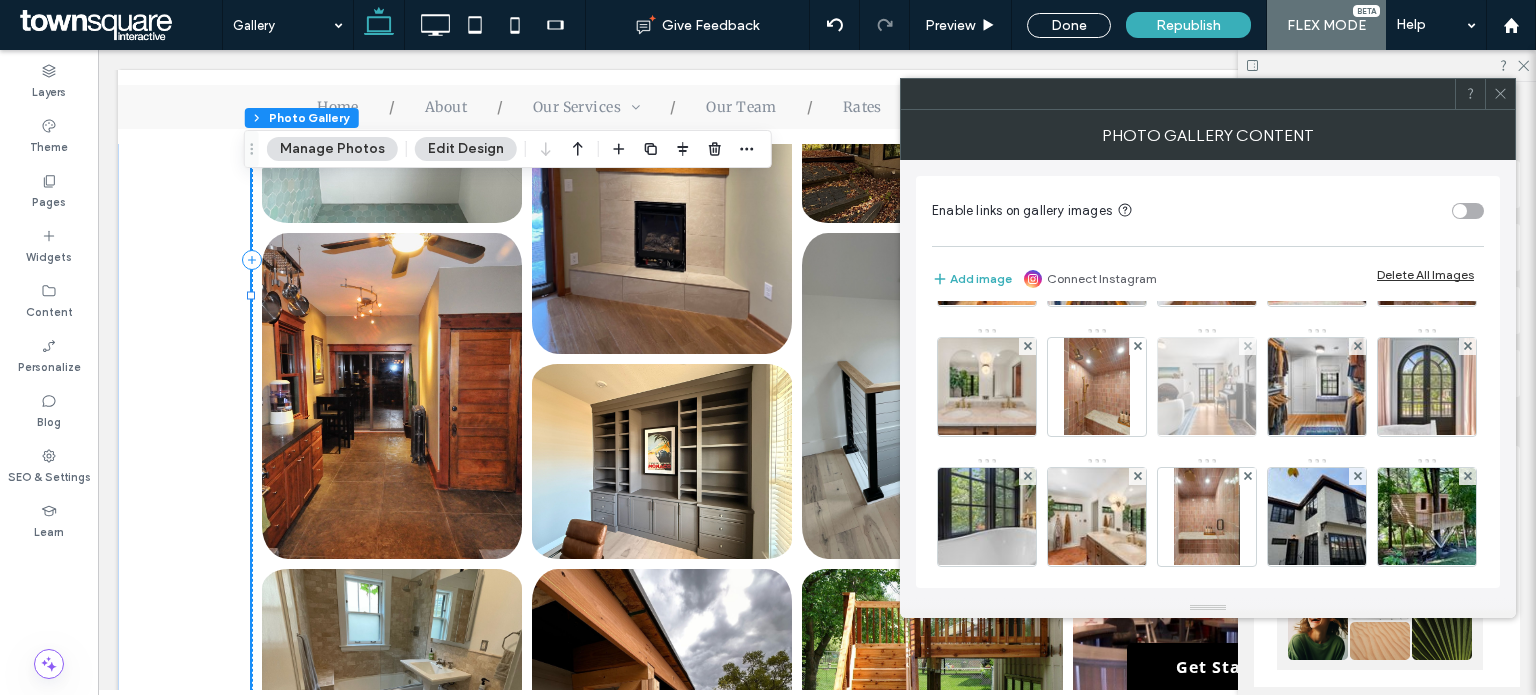 scroll, scrollTop: 211, scrollLeft: 0, axis: vertical 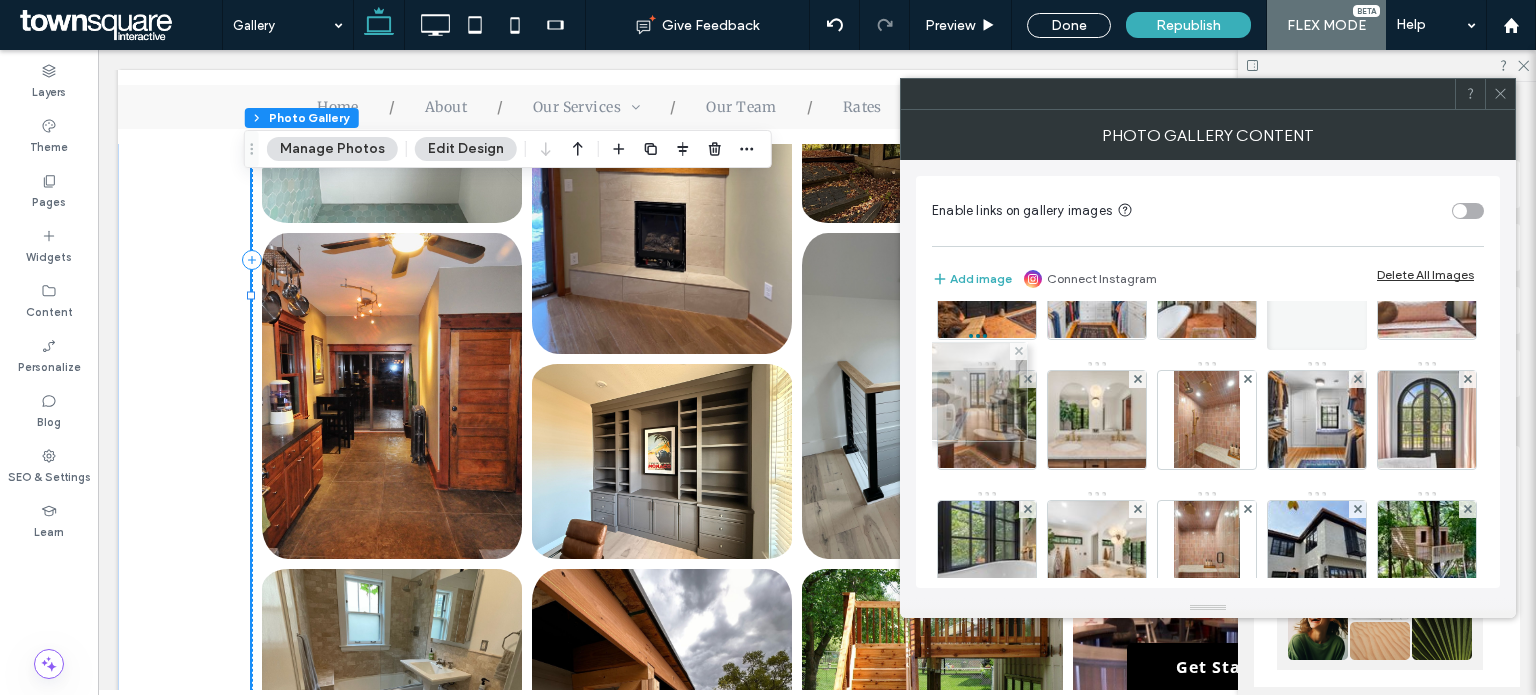 drag, startPoint x: 973, startPoint y: 536, endPoint x: 960, endPoint y: 366, distance: 170.49634 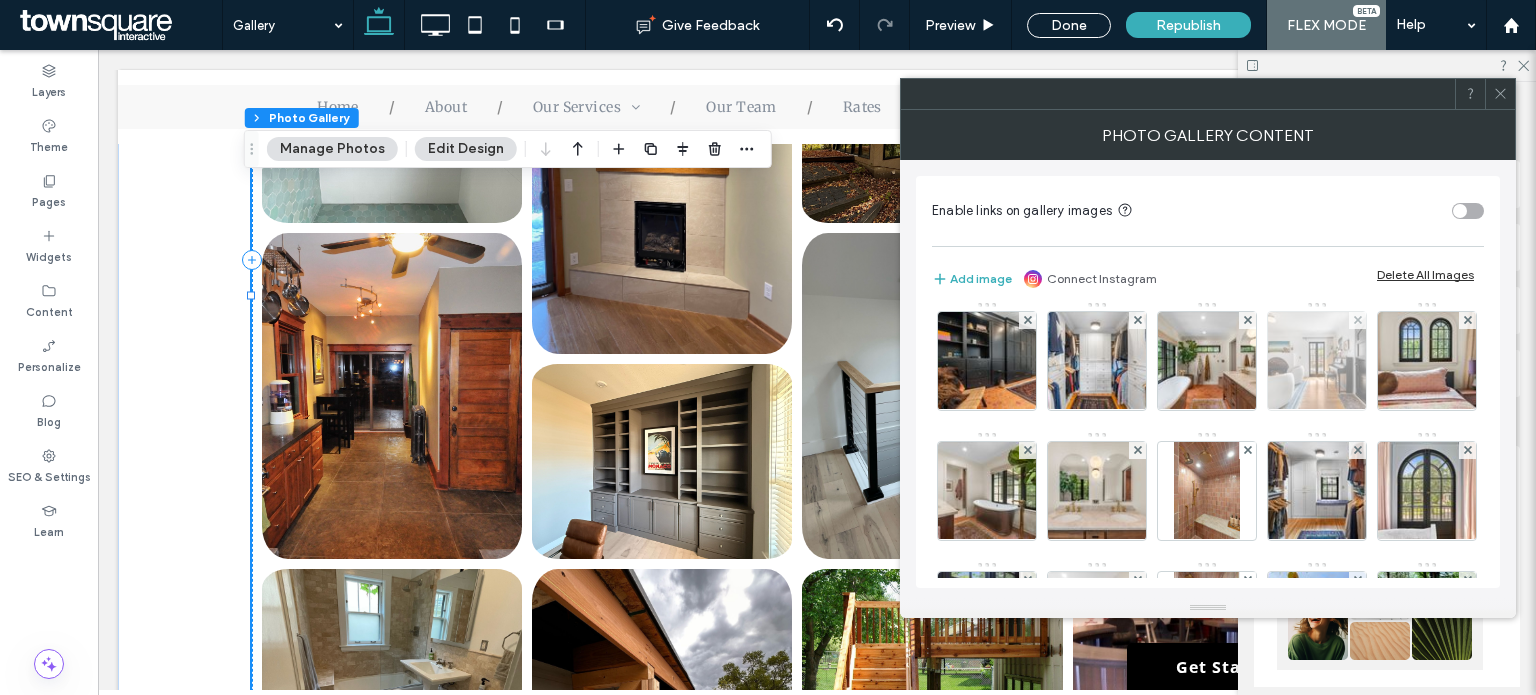 scroll, scrollTop: 111, scrollLeft: 0, axis: vertical 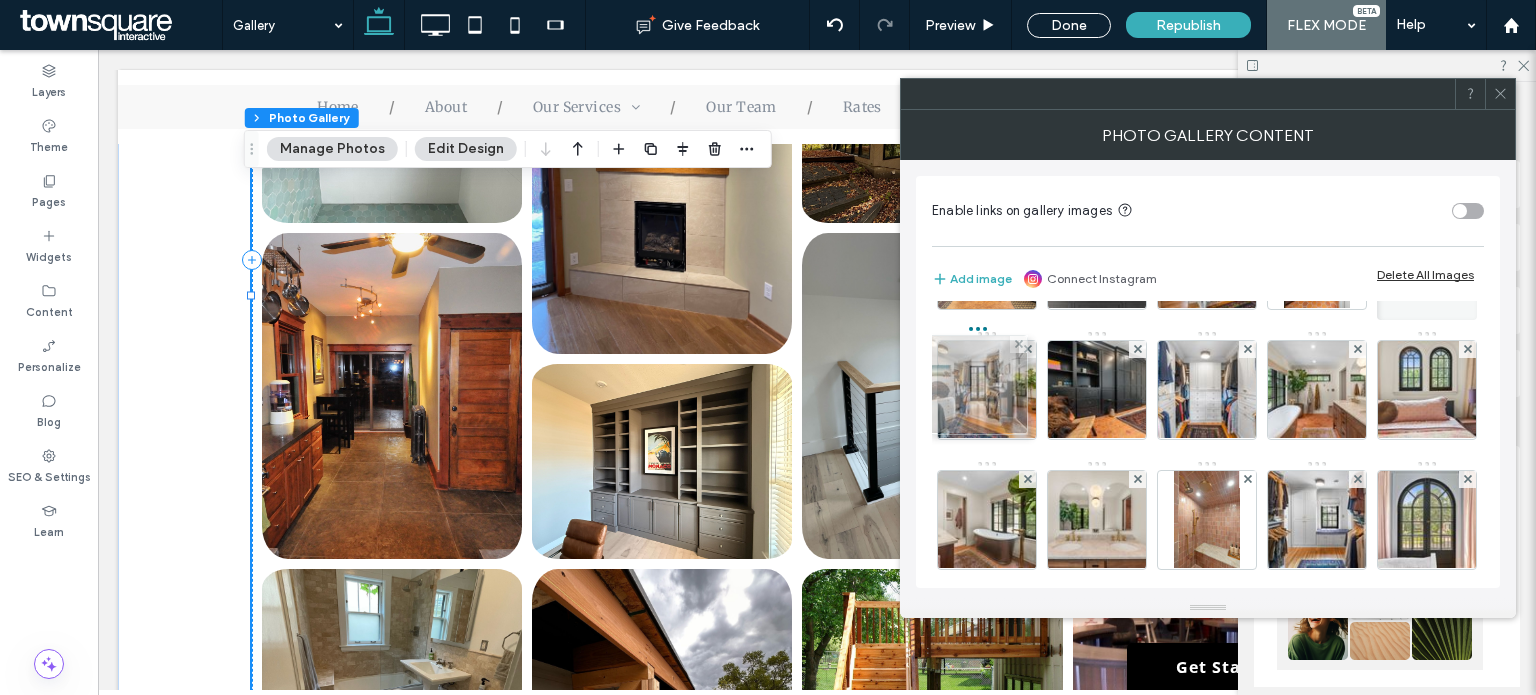 drag, startPoint x: 995, startPoint y: 520, endPoint x: 983, endPoint y: 378, distance: 142.50613 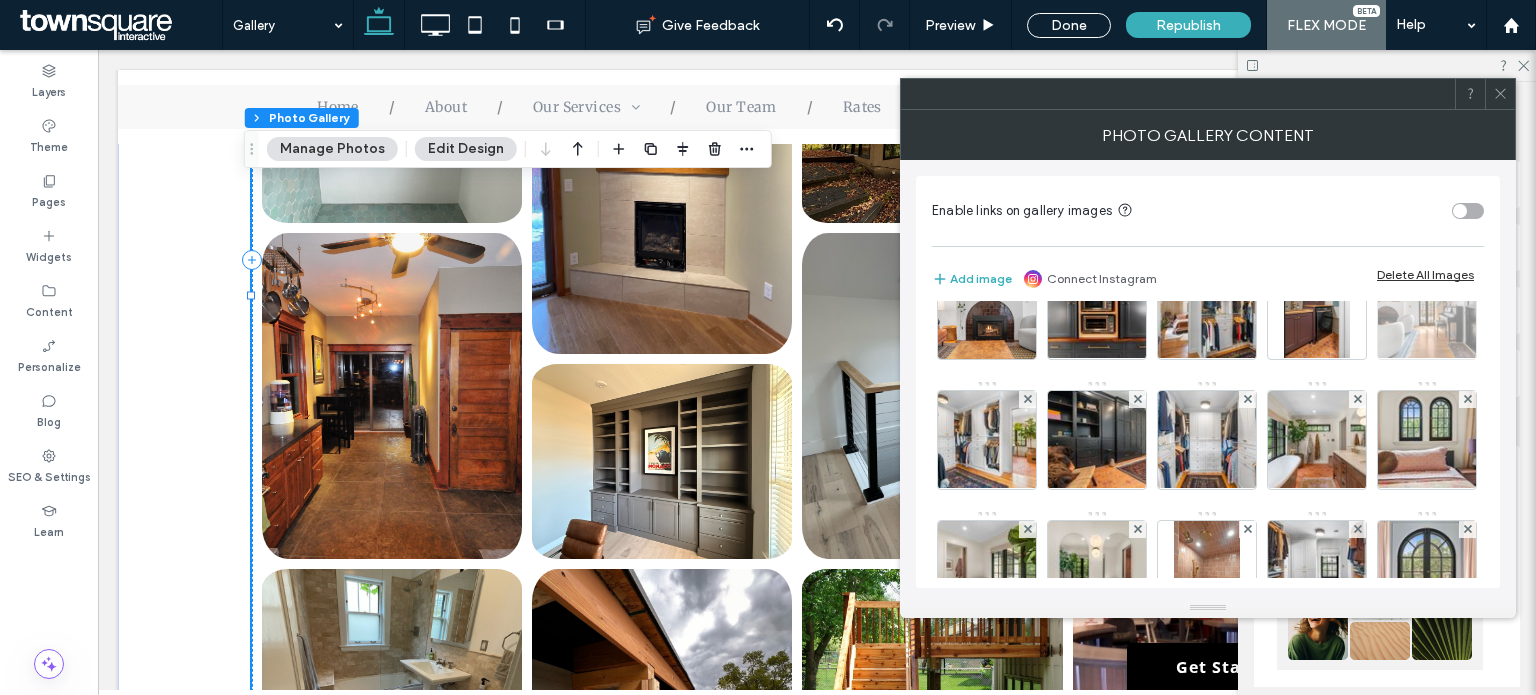 scroll, scrollTop: 0, scrollLeft: 0, axis: both 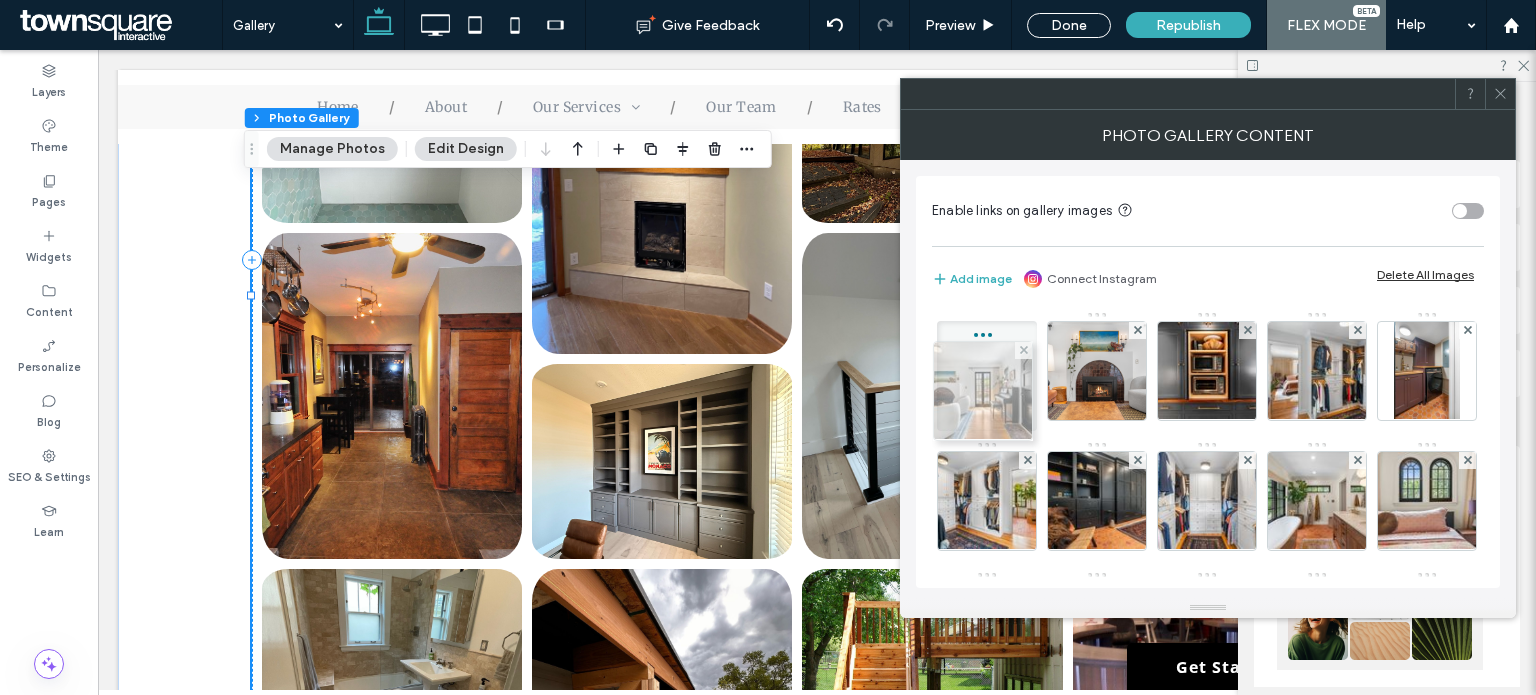 drag, startPoint x: 992, startPoint y: 499, endPoint x: 980, endPoint y: 359, distance: 140.51335 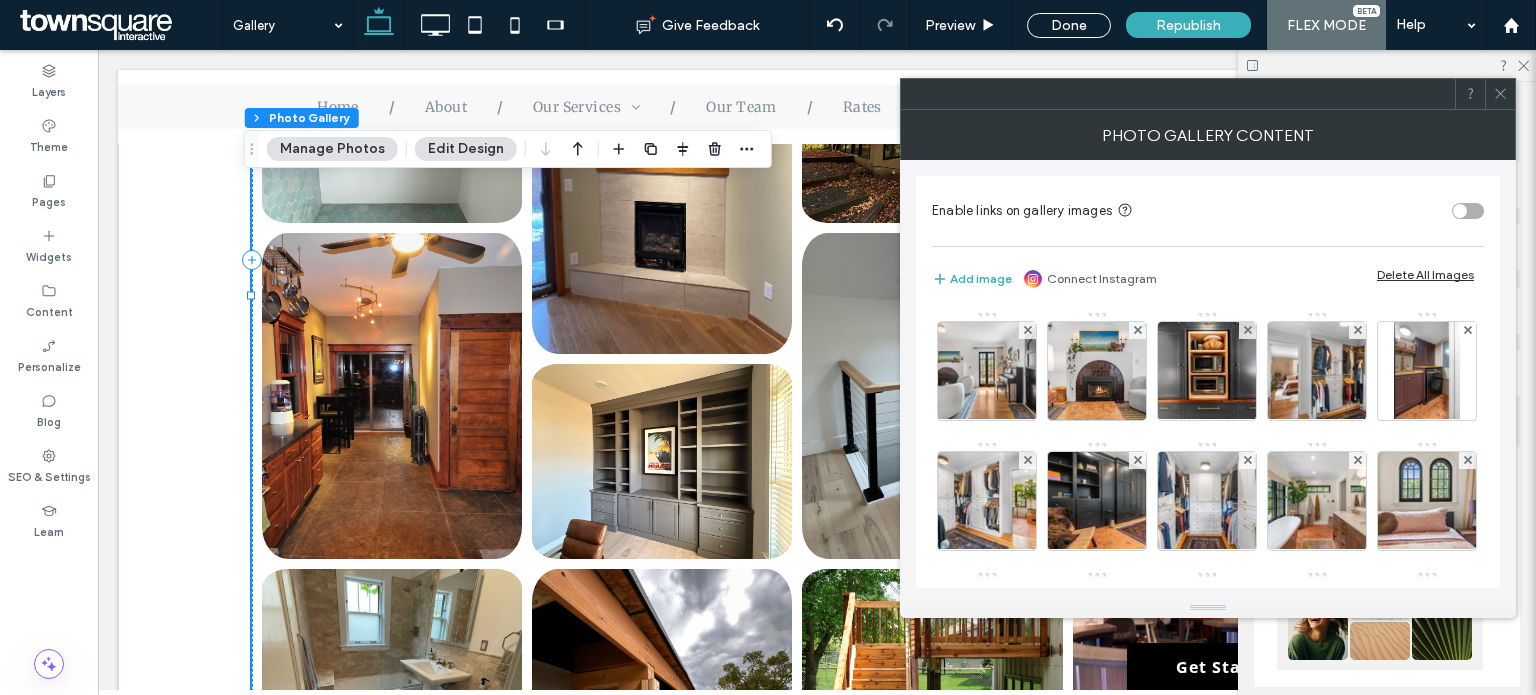 click 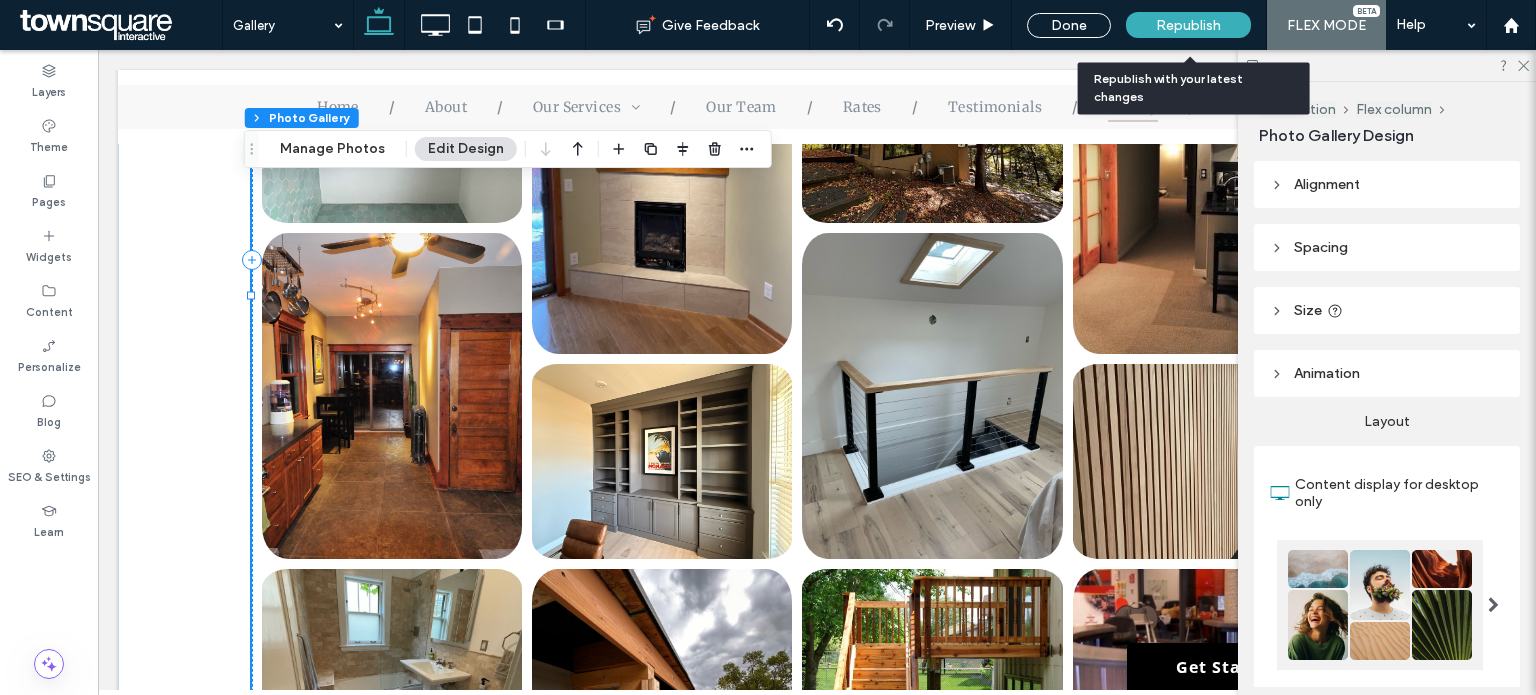 click on "Republish" at bounding box center [1188, 25] 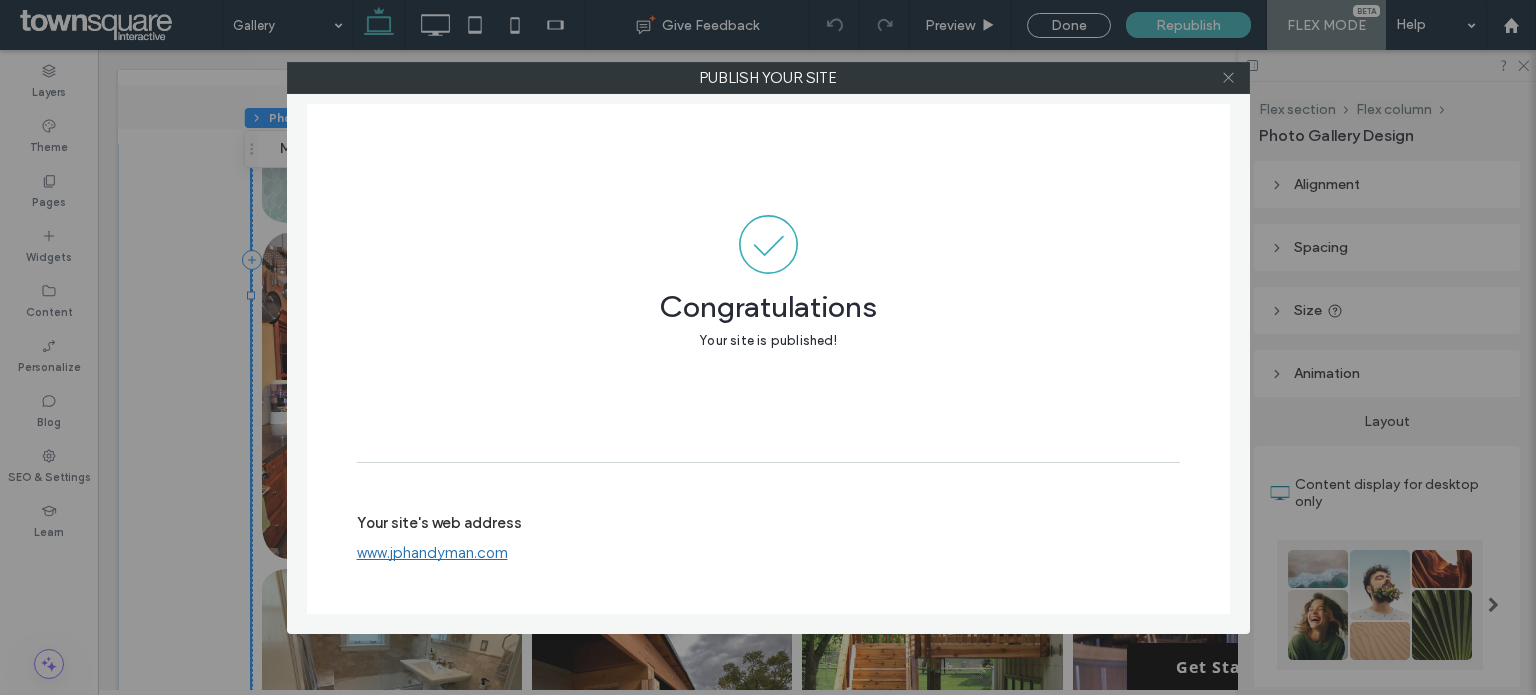 click 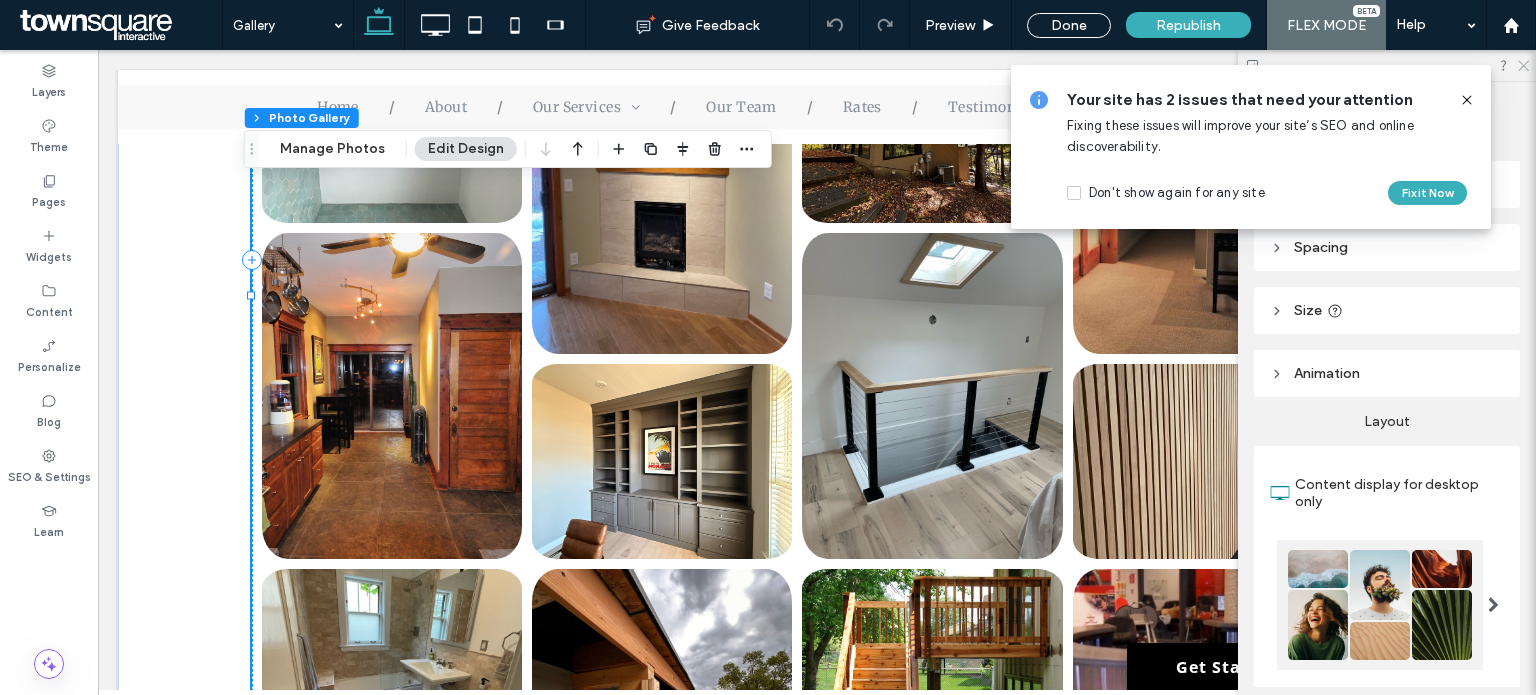 drag, startPoint x: 1524, startPoint y: 63, endPoint x: 1474, endPoint y: 93, distance: 58.30952 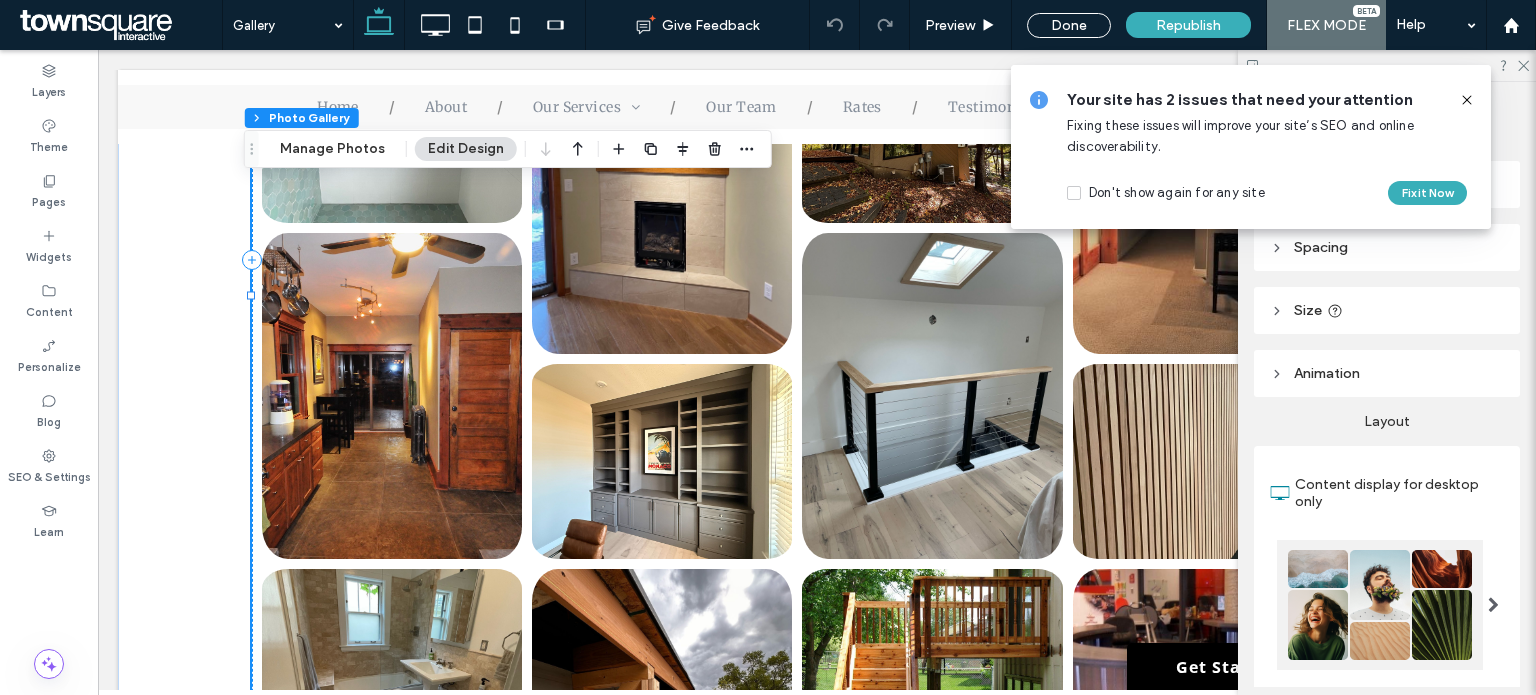 click 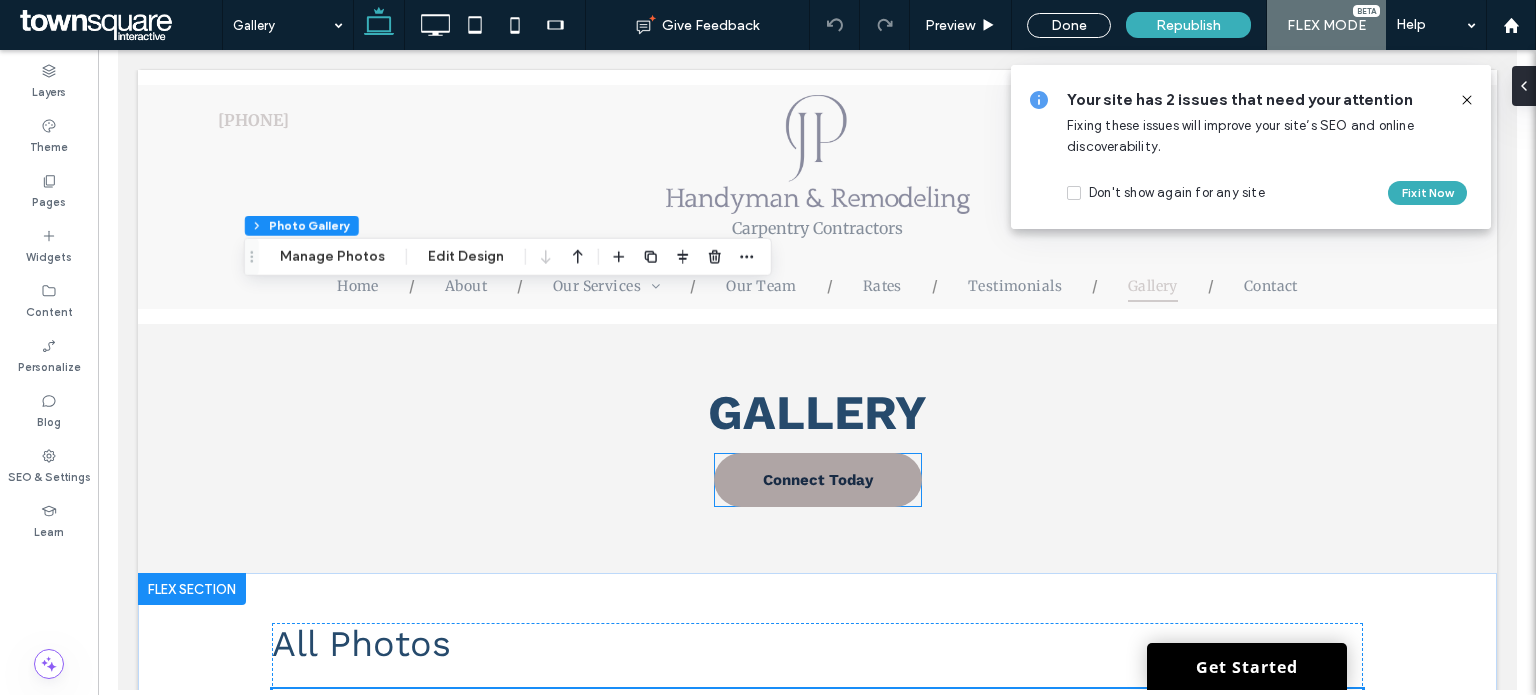 scroll, scrollTop: 400, scrollLeft: 0, axis: vertical 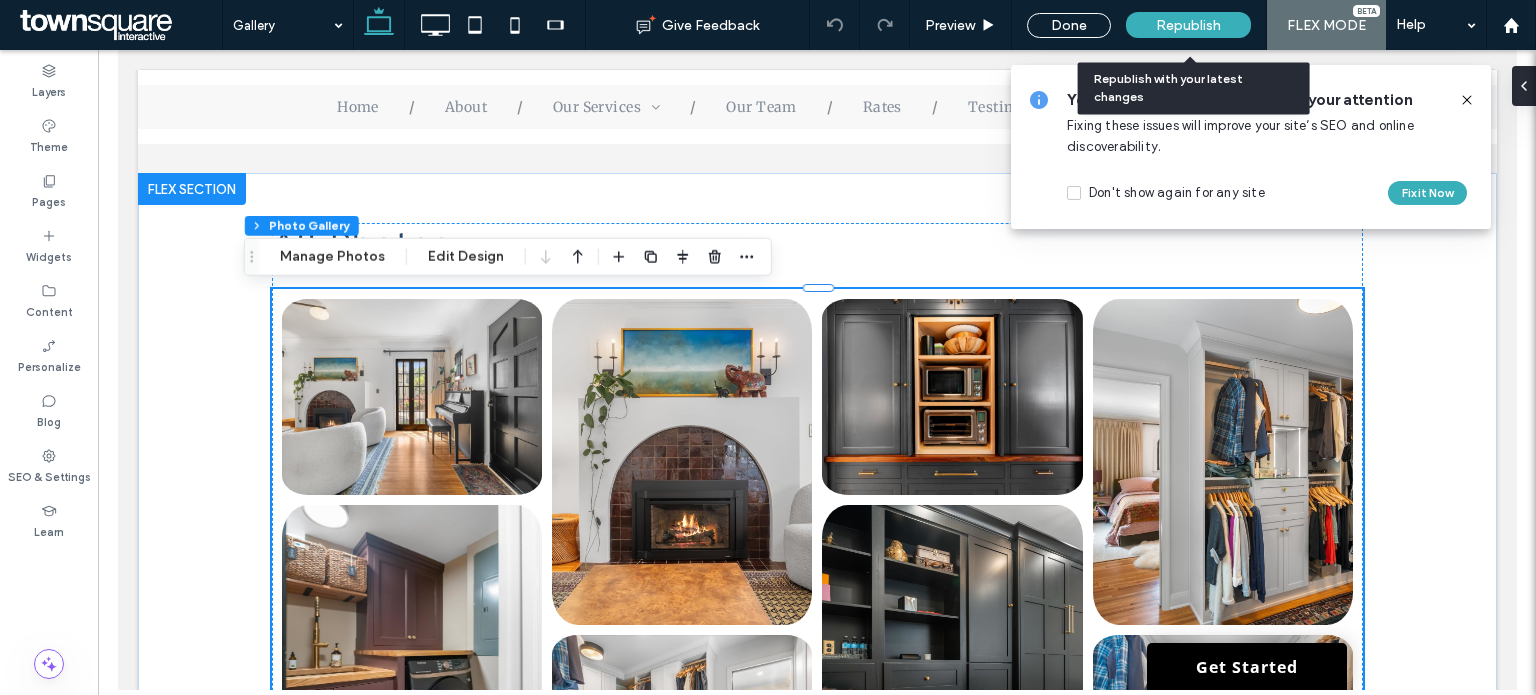 click on "Republish" at bounding box center (1188, 25) 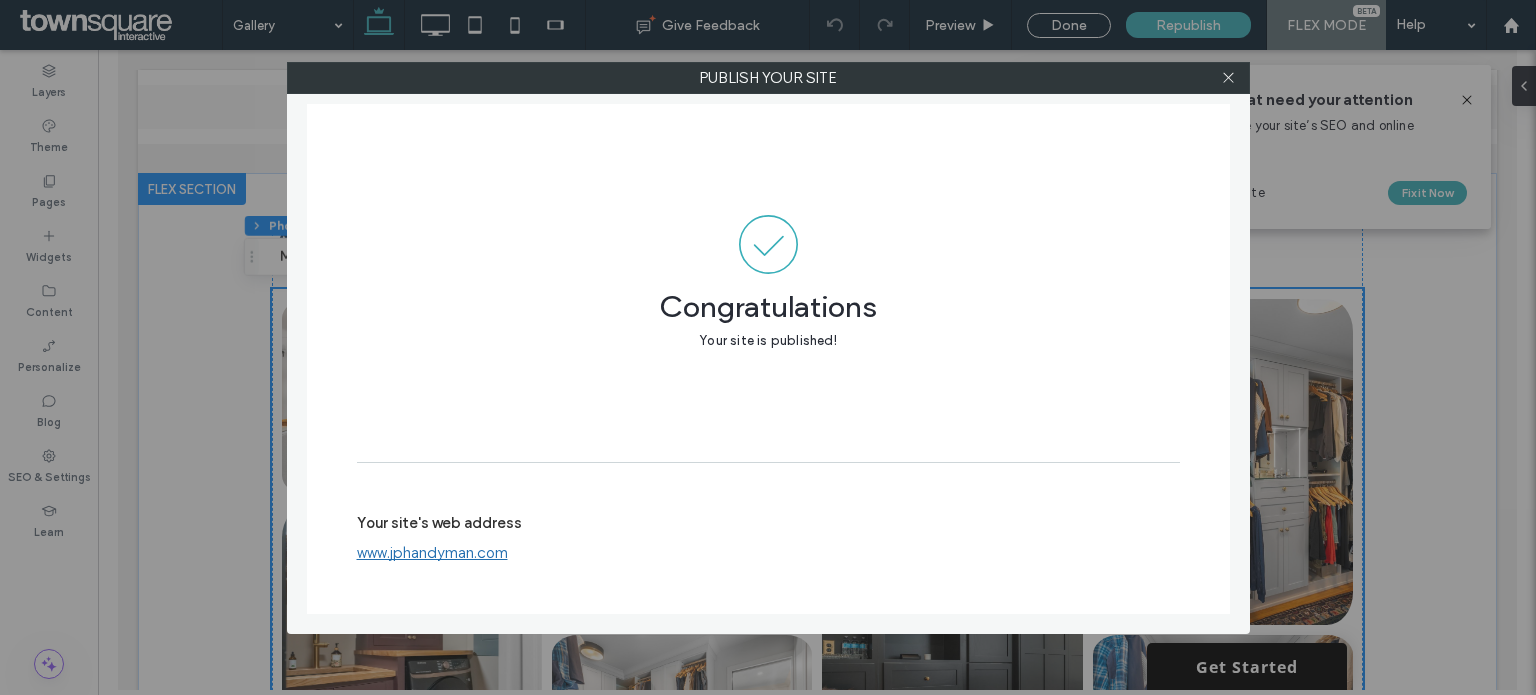 click on "www.jphandyman.com" at bounding box center (432, 553) 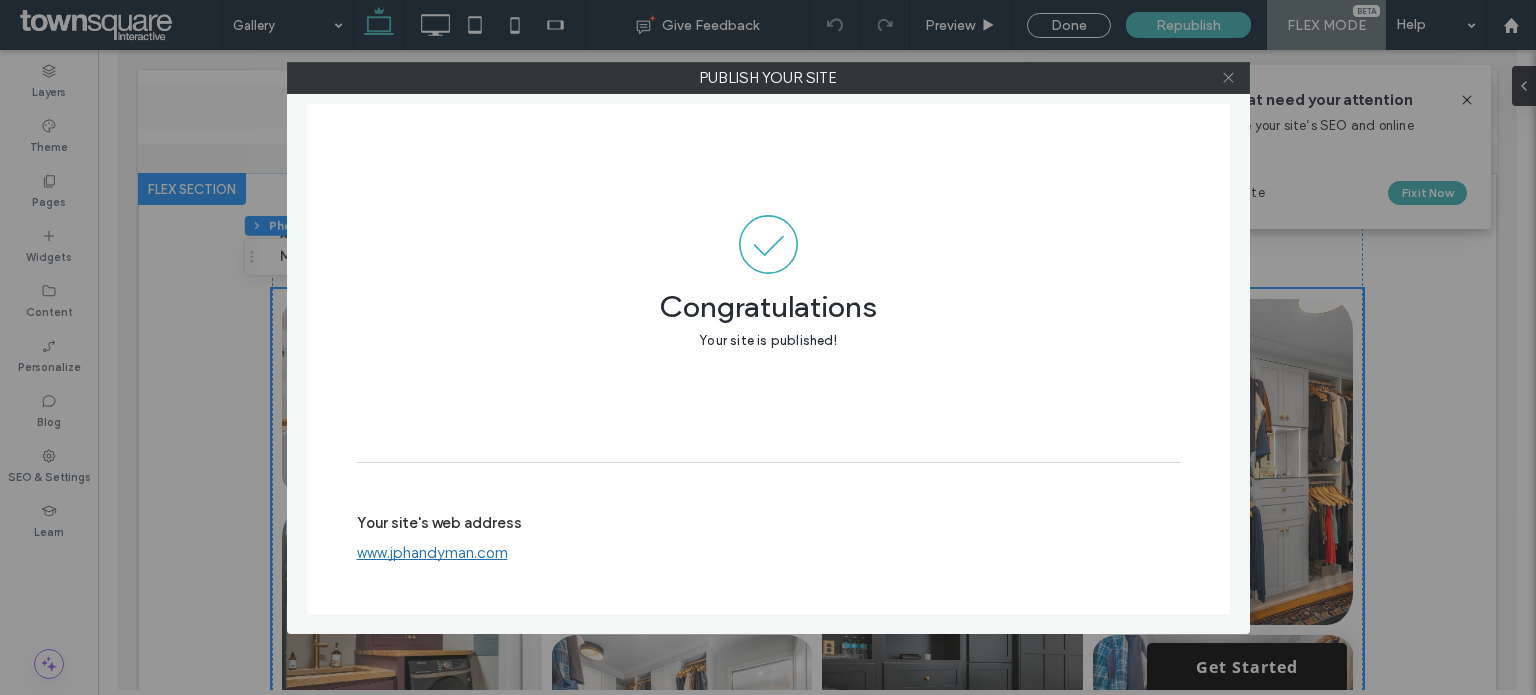 click 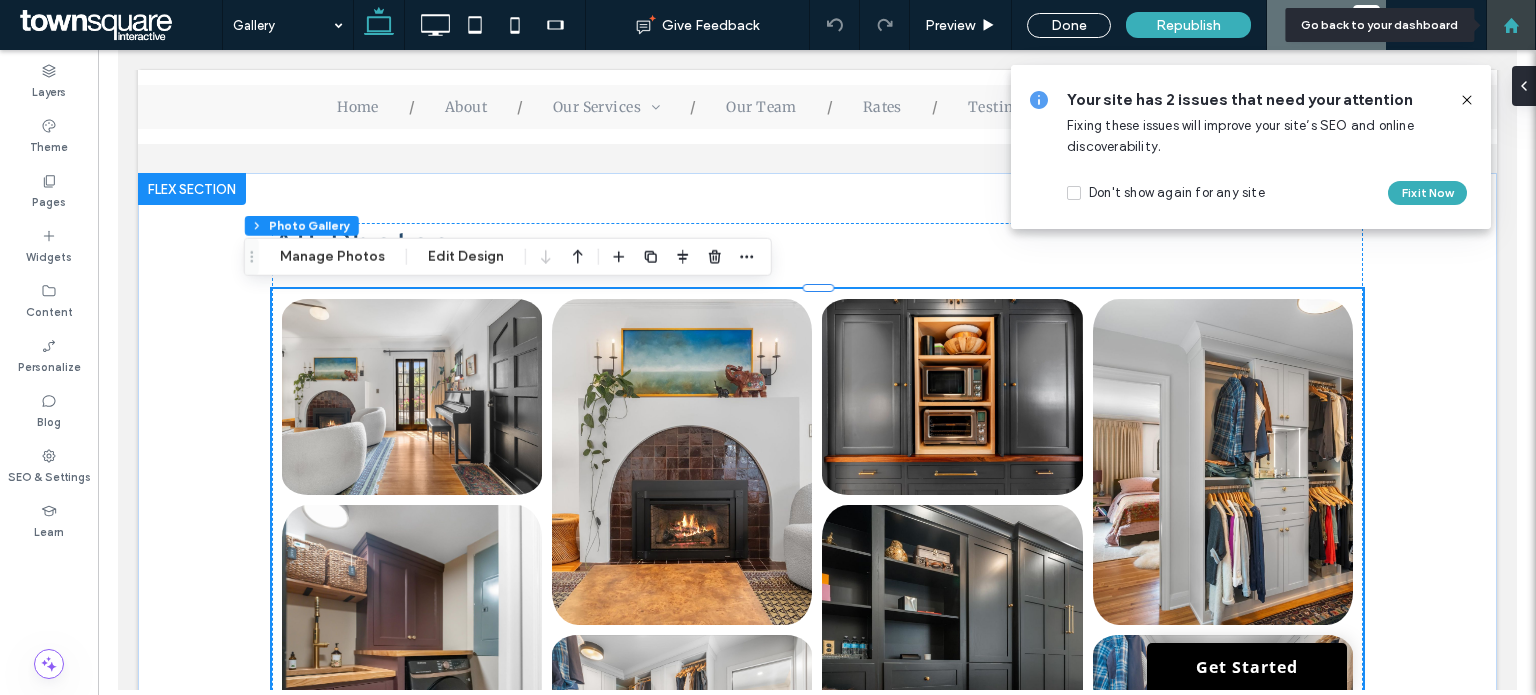 click at bounding box center [1511, 25] 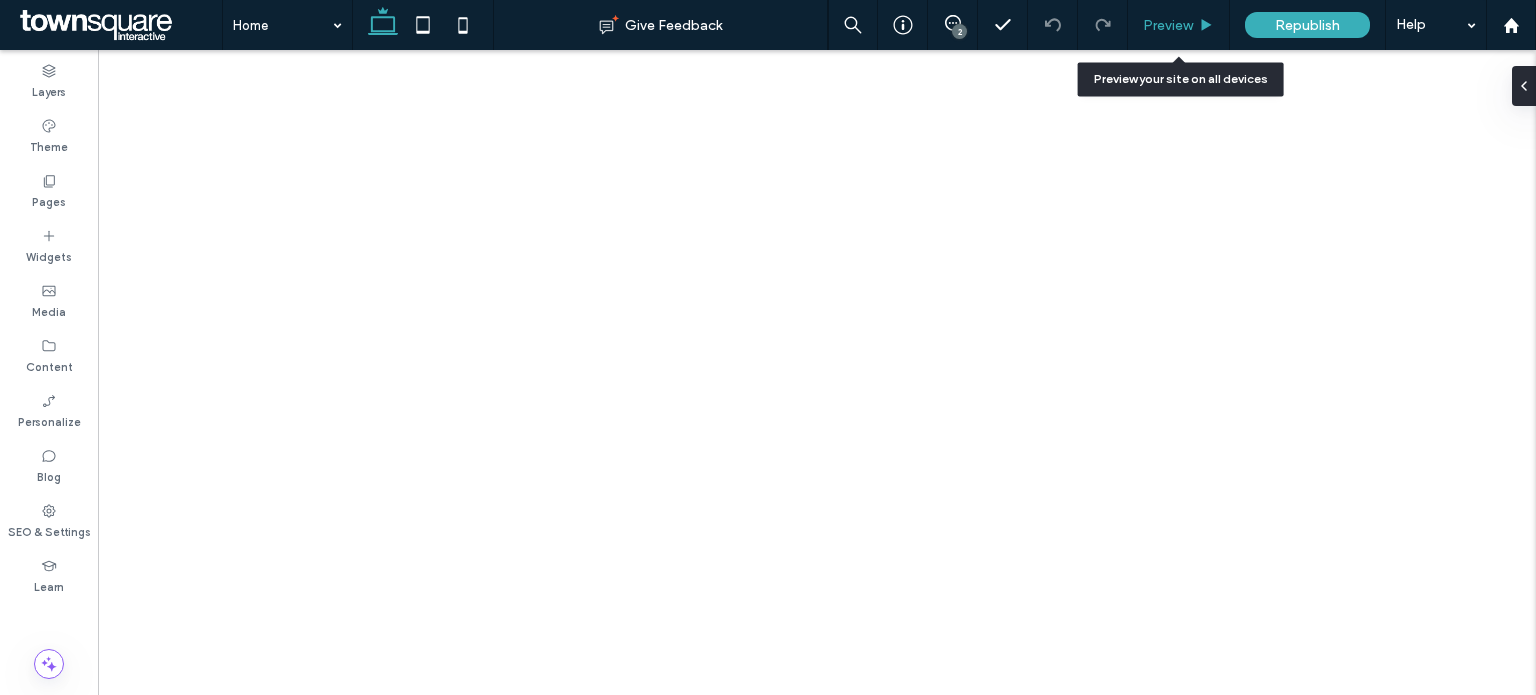 click on "Preview" at bounding box center [1168, 25] 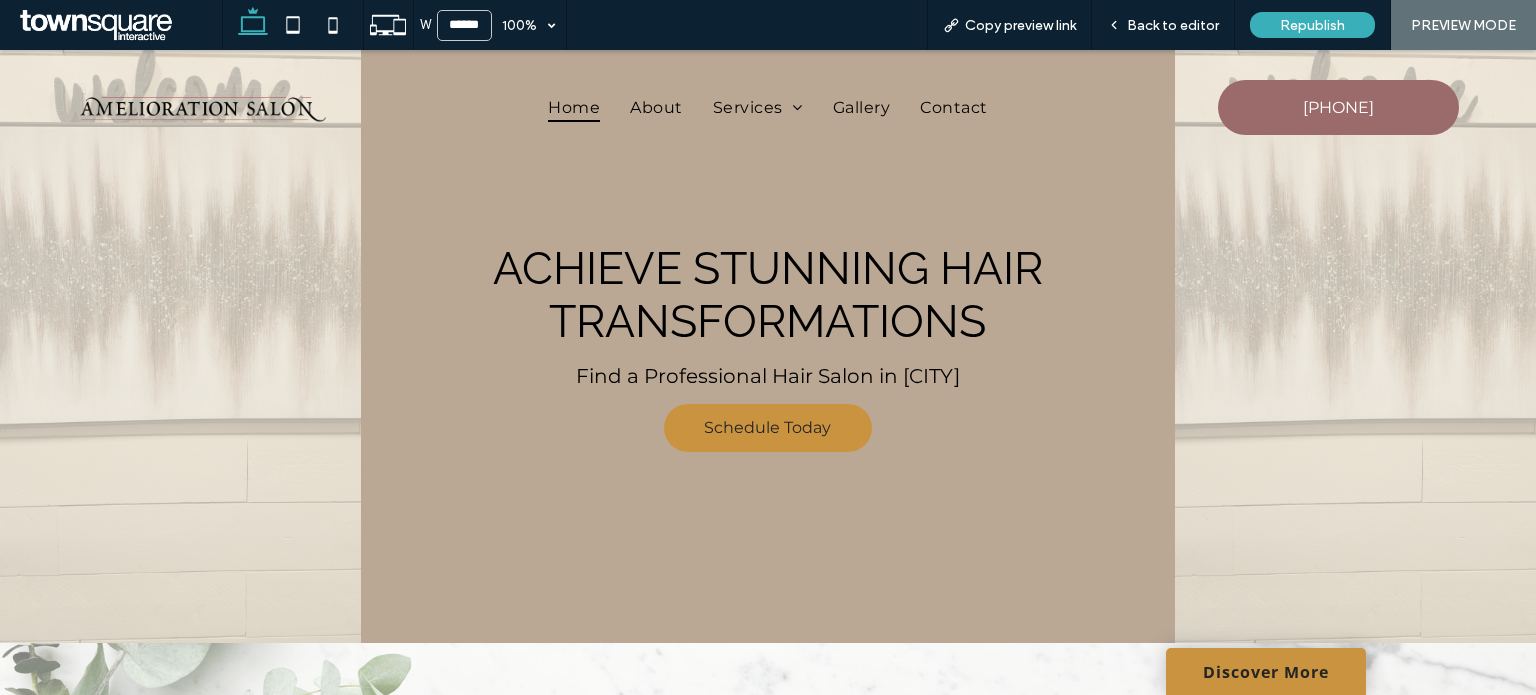 scroll, scrollTop: 0, scrollLeft: 0, axis: both 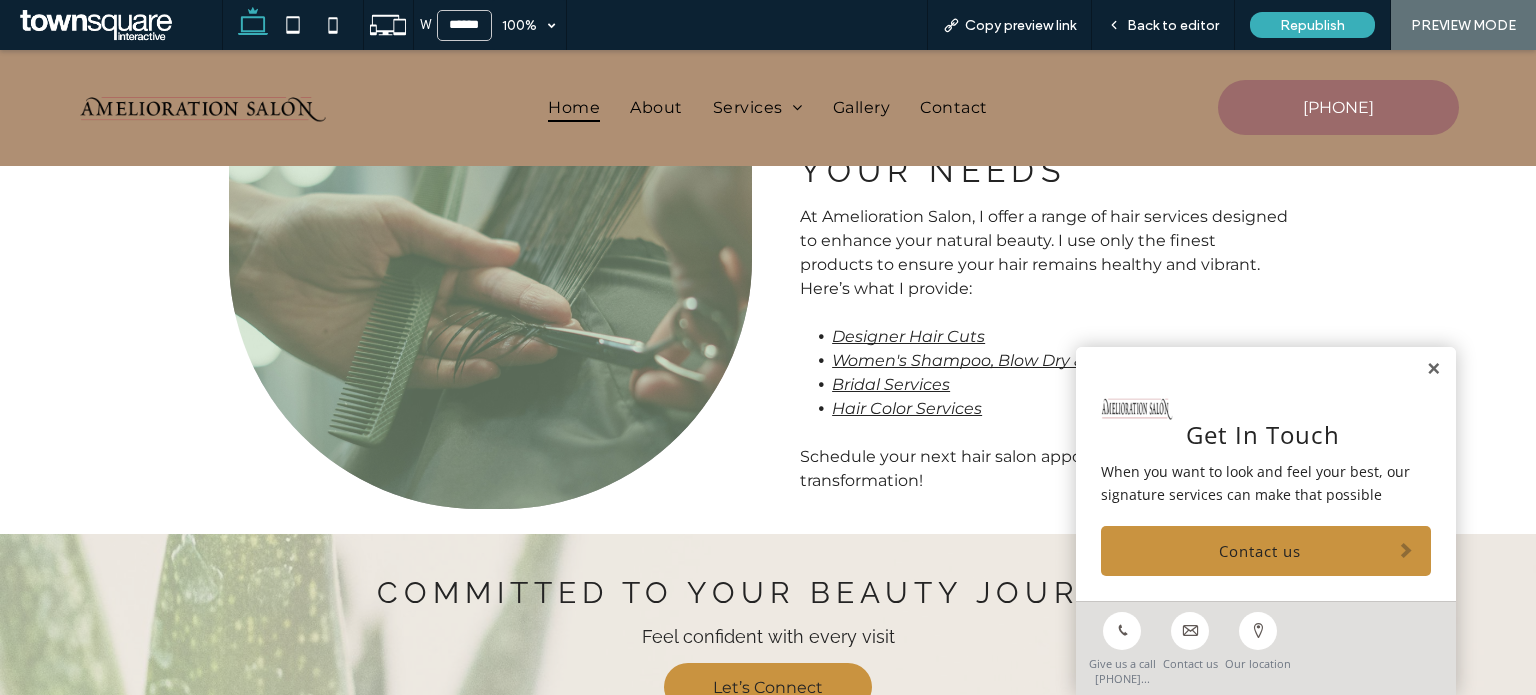 click on "Get In Touch    When you want to look and feel your best, our signature services can make that possible     Contact us" at bounding box center (1266, 474) 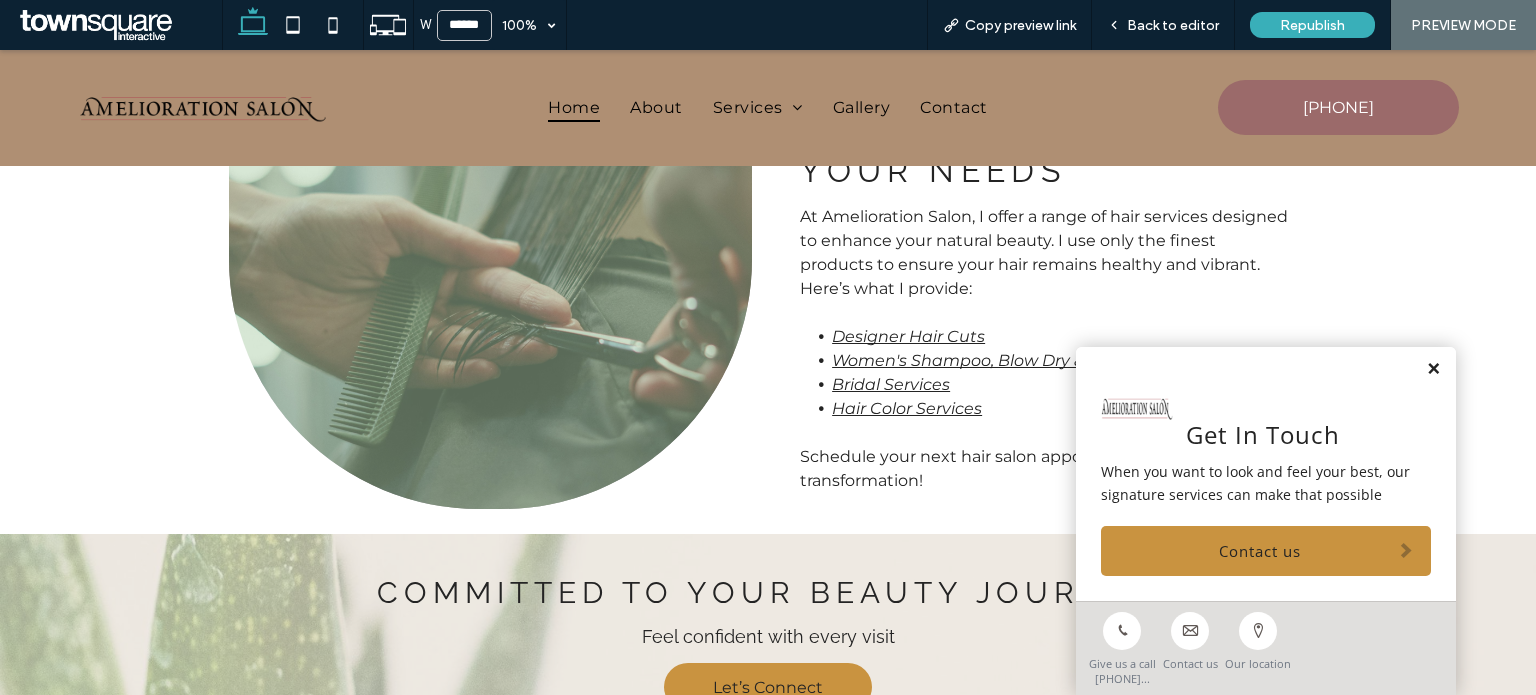 click at bounding box center [1433, 369] 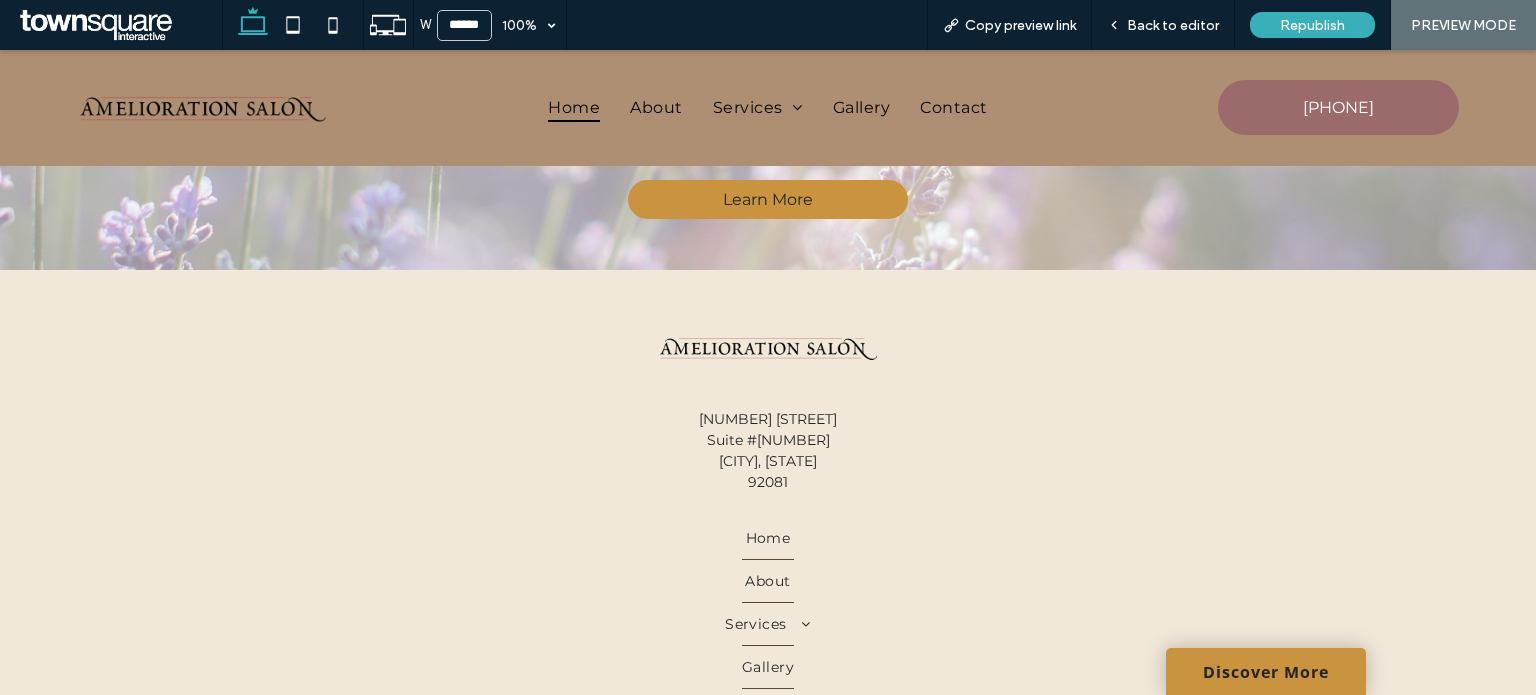 scroll, scrollTop: 3600, scrollLeft: 0, axis: vertical 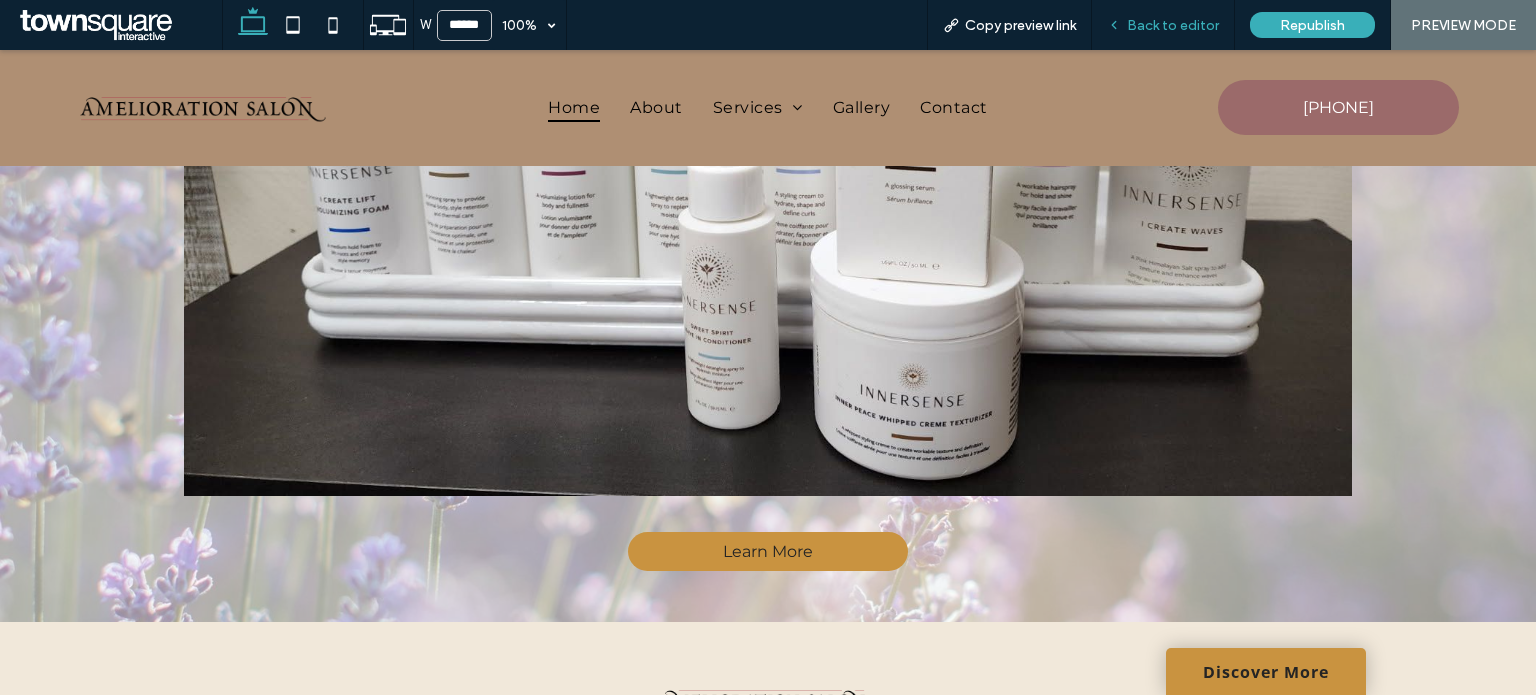 click on "Back to editor" at bounding box center (1163, 25) 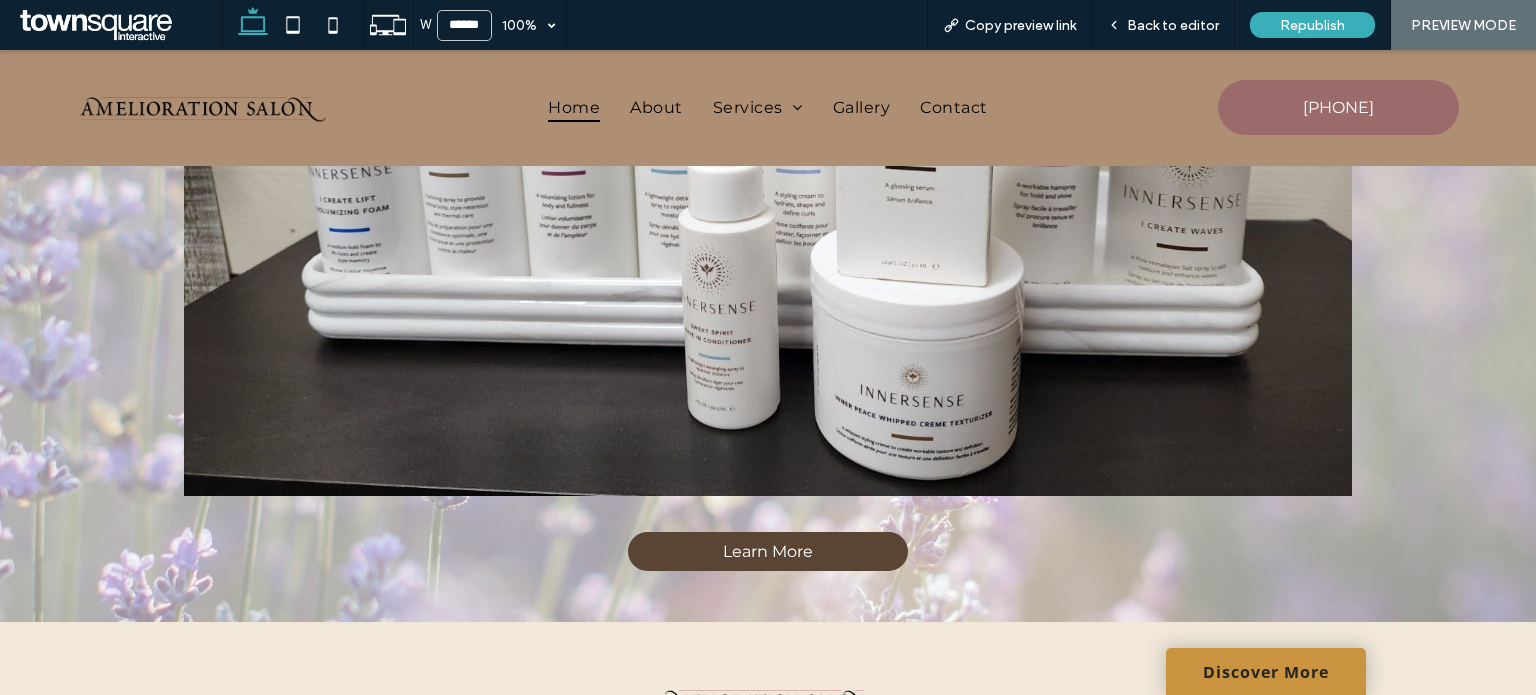 click on "Learn More" at bounding box center (768, 551) 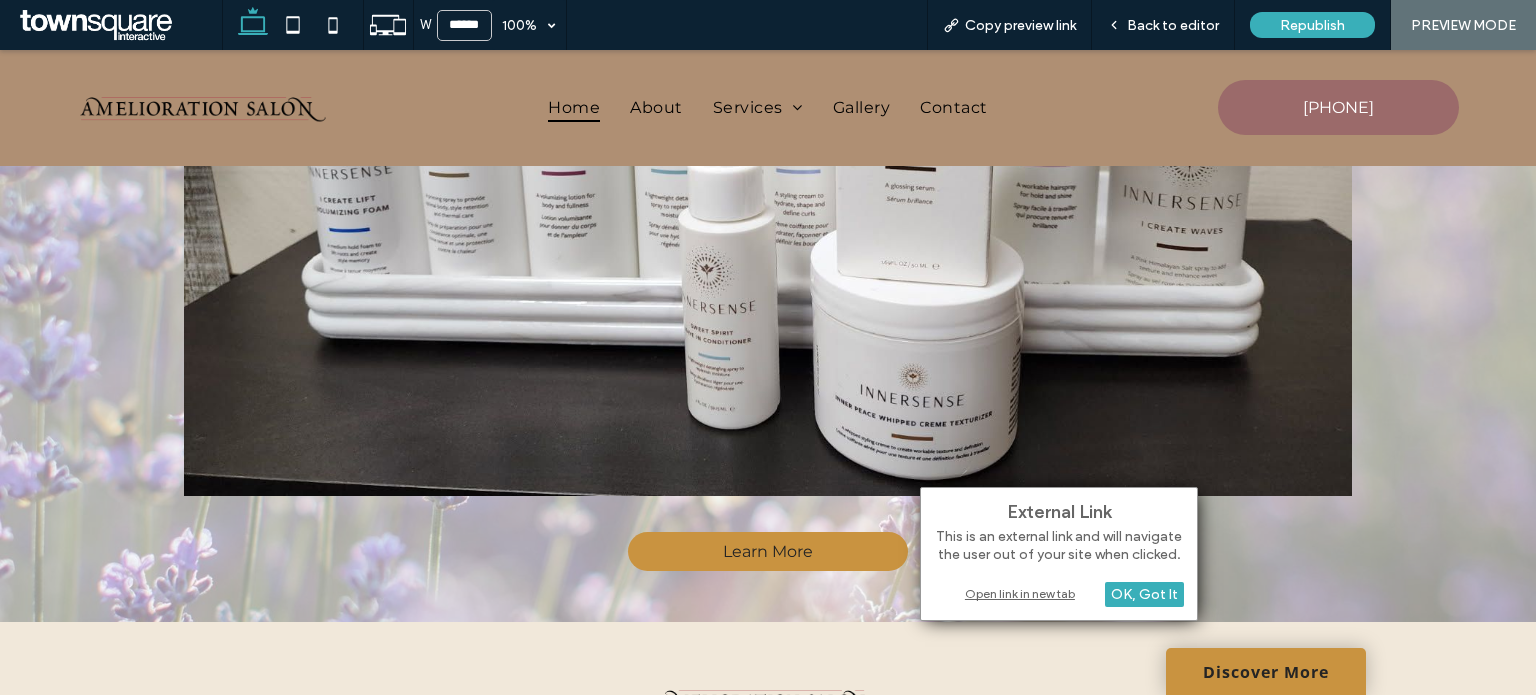 click on "Open link in new tab" at bounding box center (1059, 593) 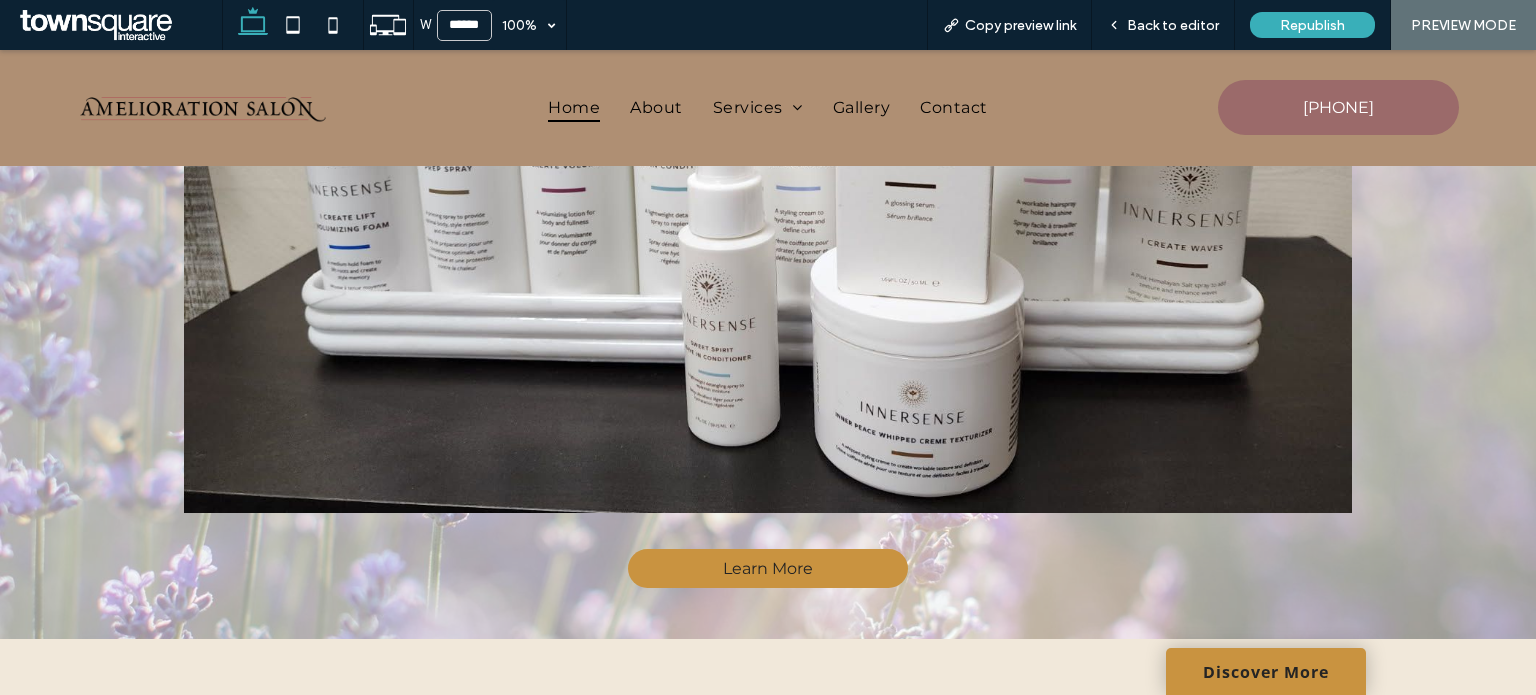 scroll, scrollTop: 3700, scrollLeft: 0, axis: vertical 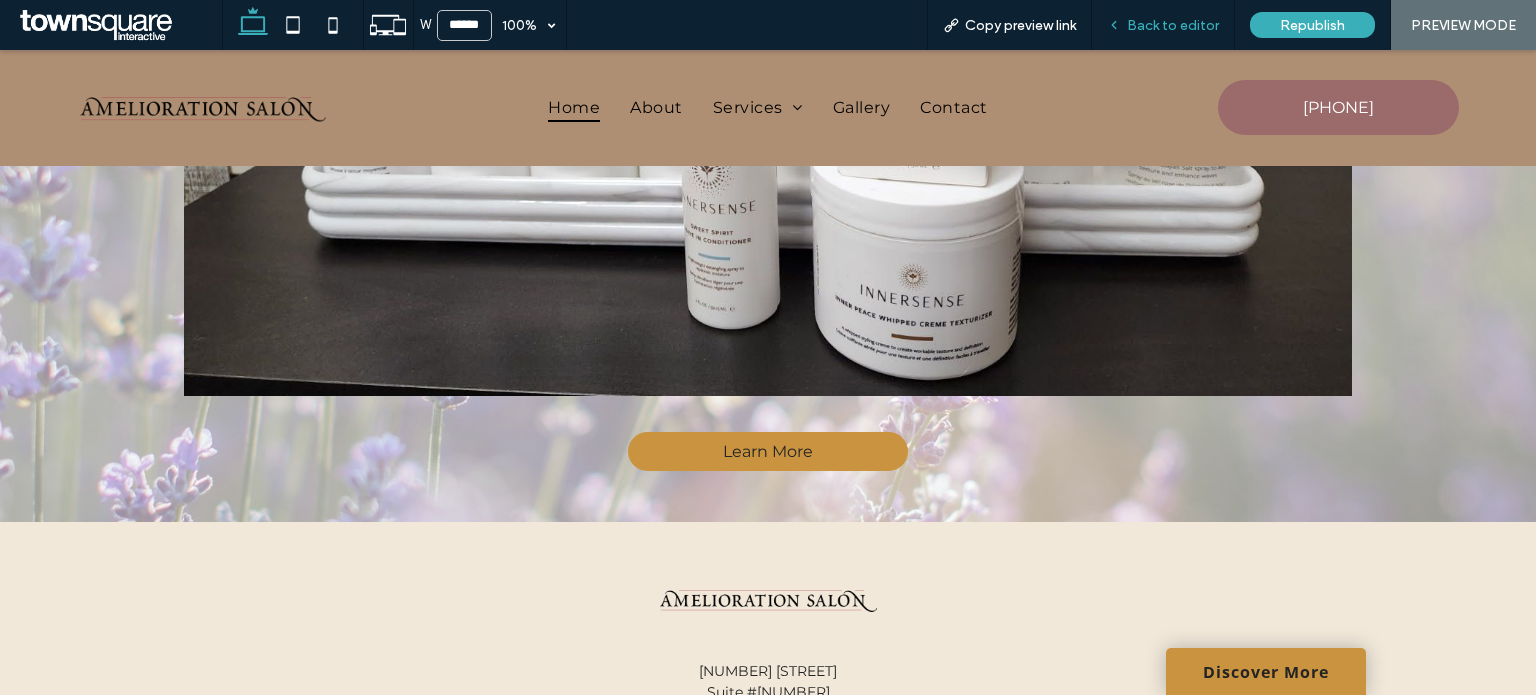 click on "Back to editor" at bounding box center (1173, 25) 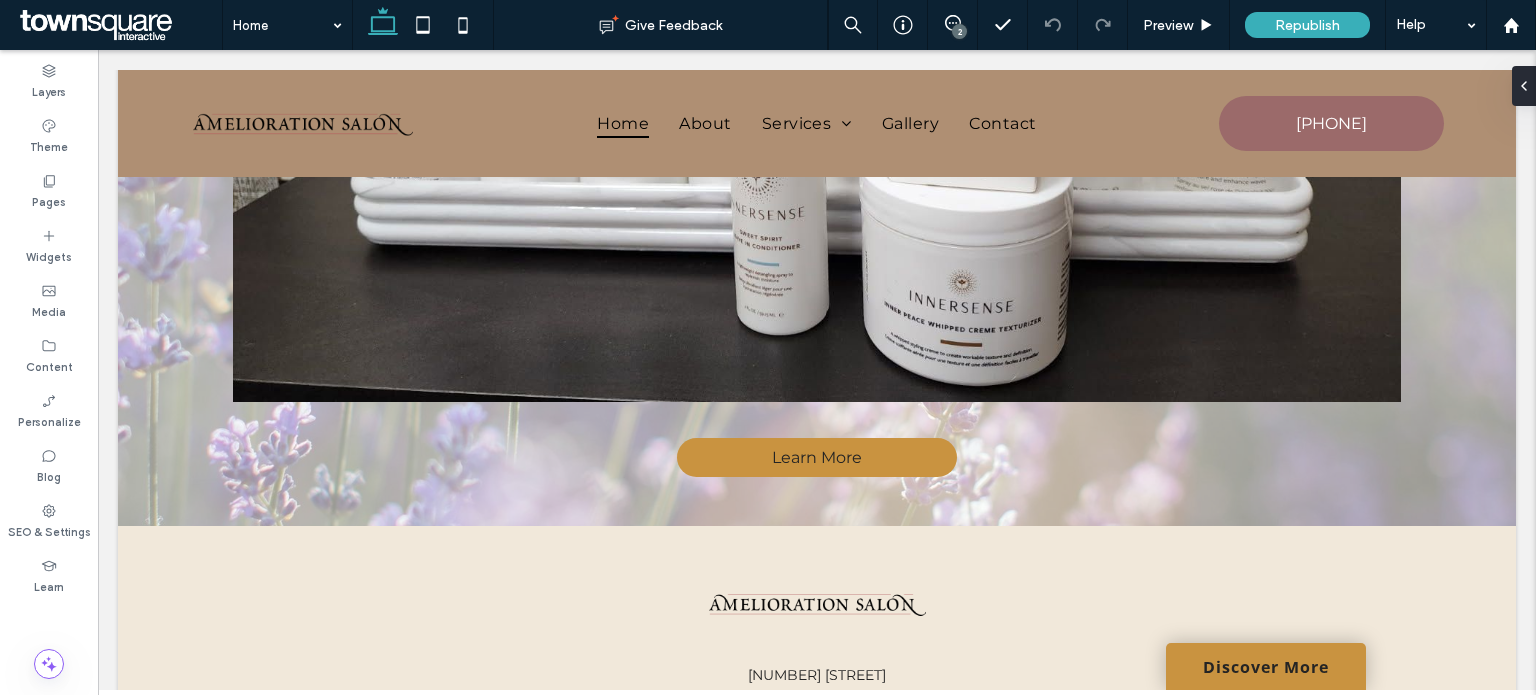 scroll, scrollTop: 3692, scrollLeft: 0, axis: vertical 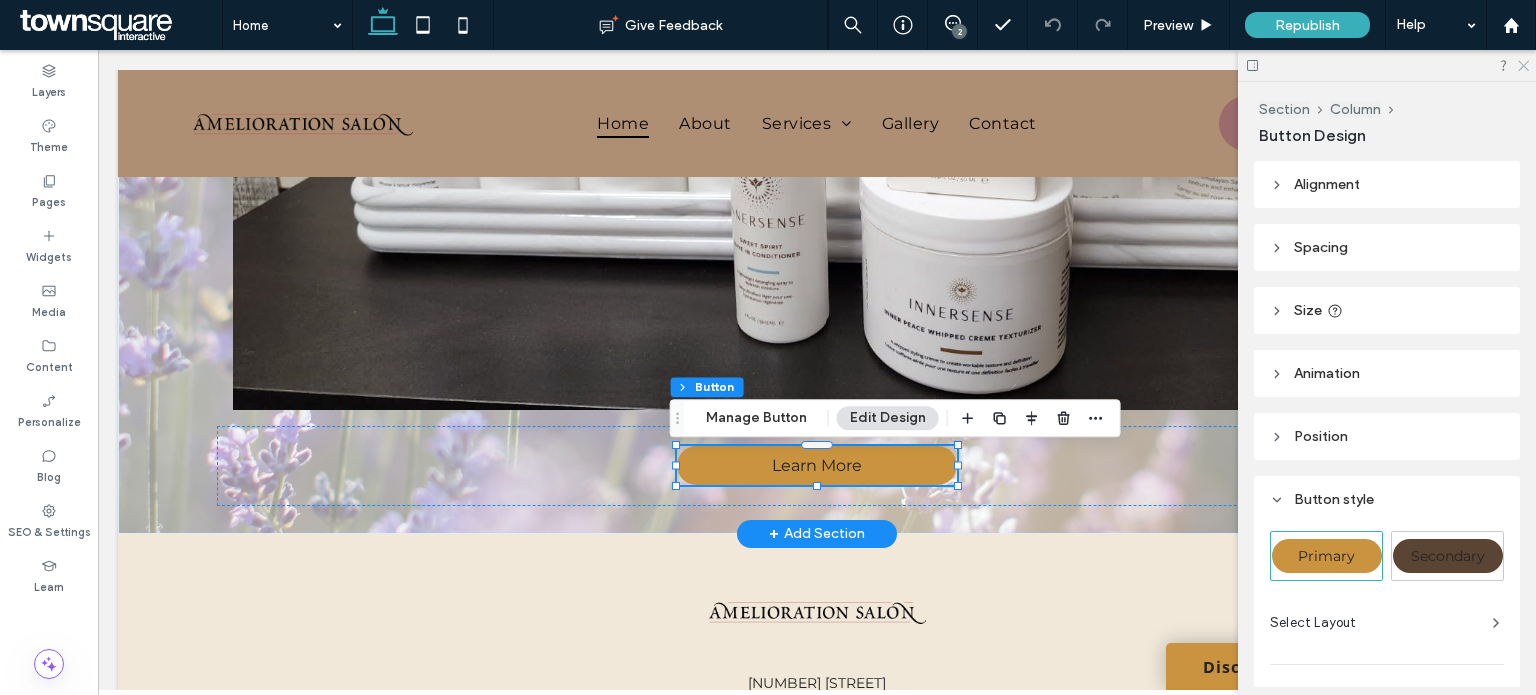 drag, startPoint x: 1521, startPoint y: 61, endPoint x: 1395, endPoint y: 37, distance: 128.26535 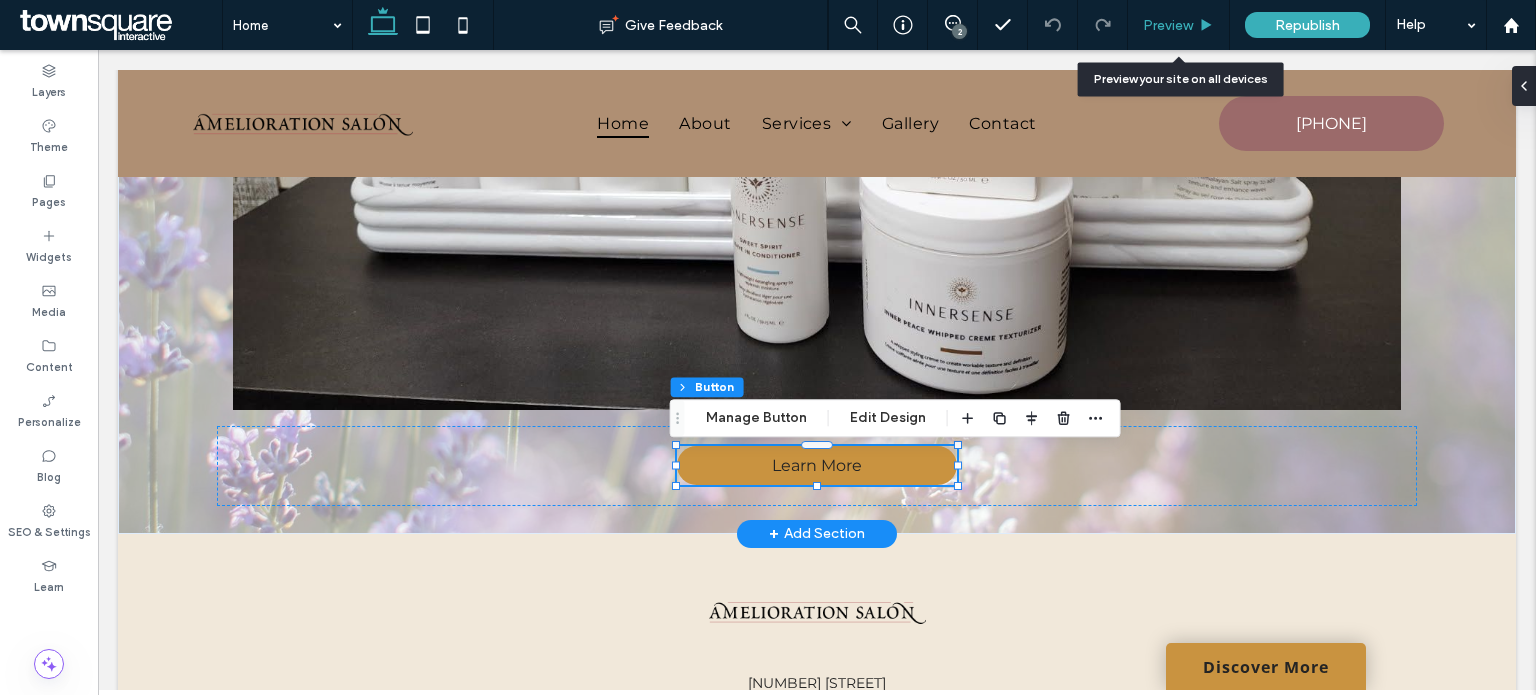 click on "Preview" at bounding box center [1168, 25] 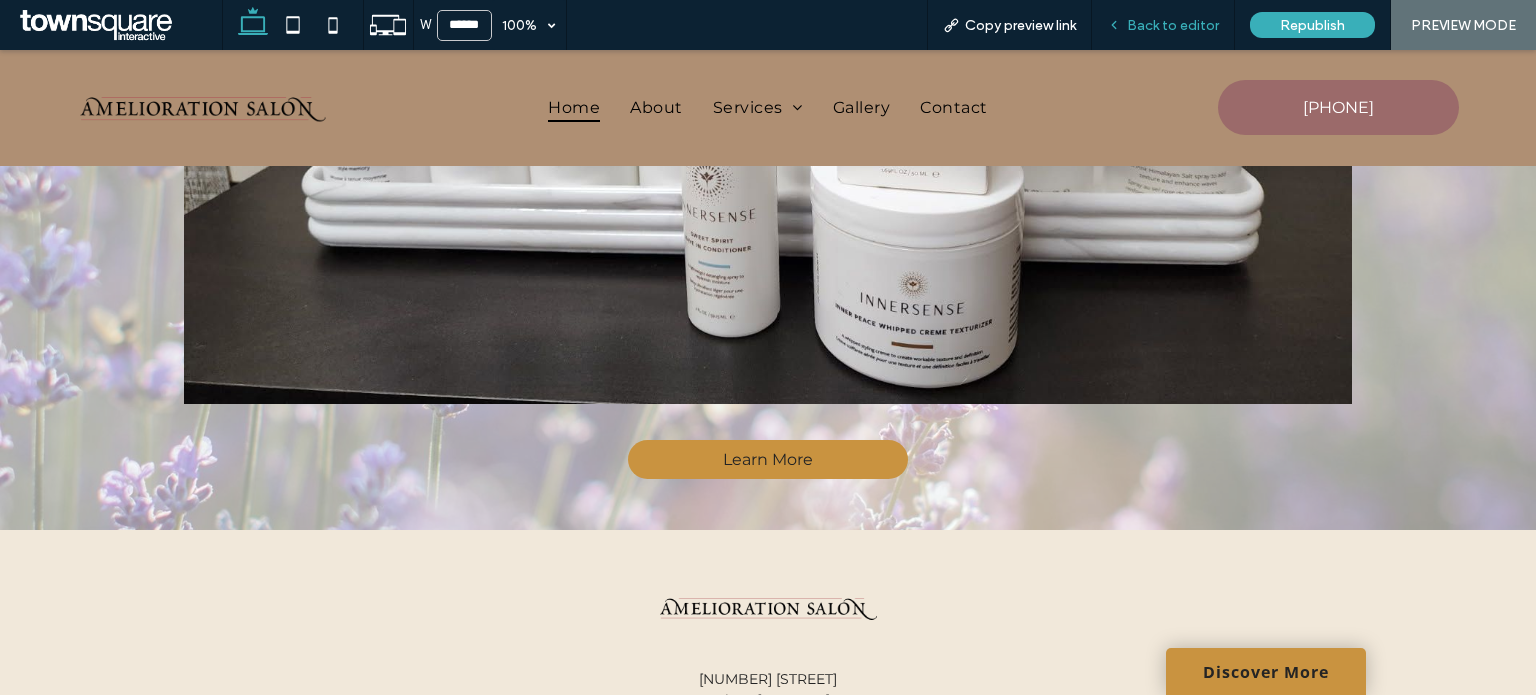 scroll, scrollTop: 3700, scrollLeft: 0, axis: vertical 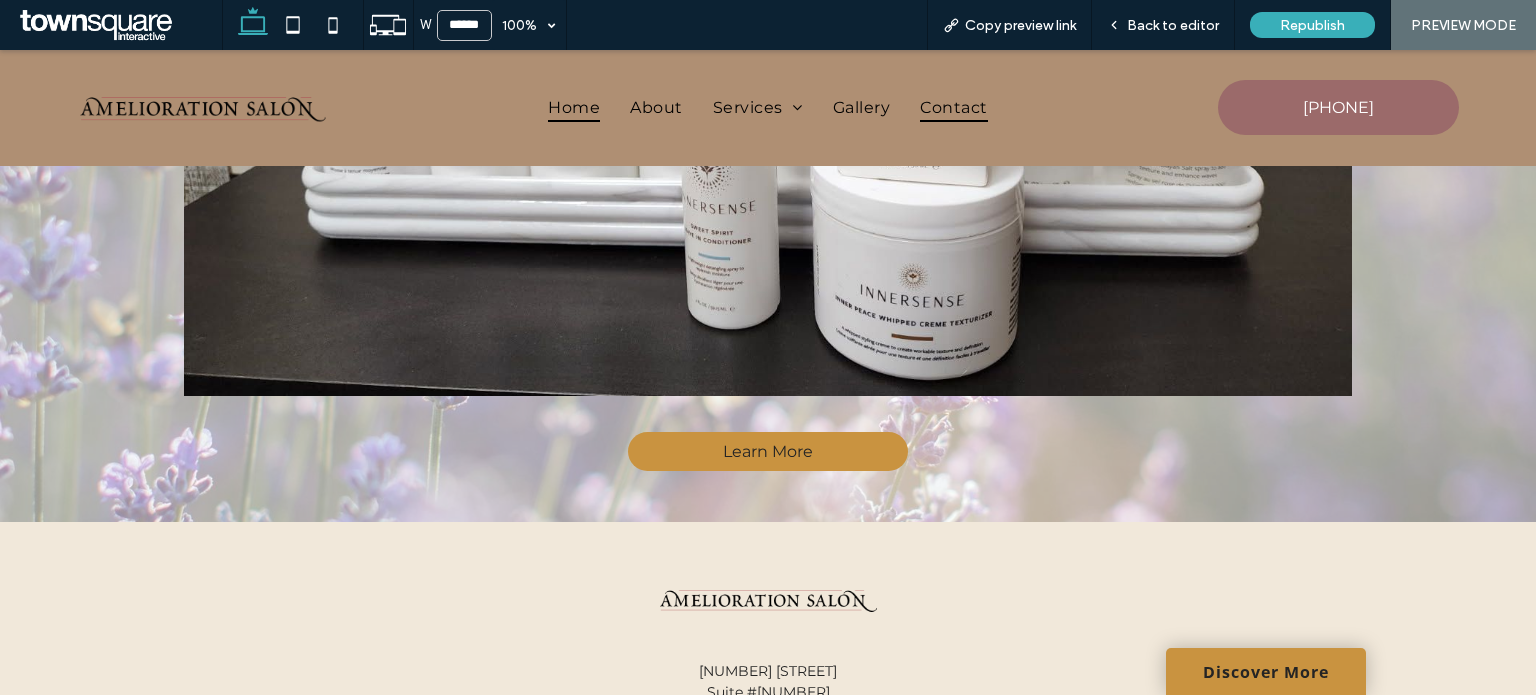 click on "Contact" at bounding box center (953, 107) 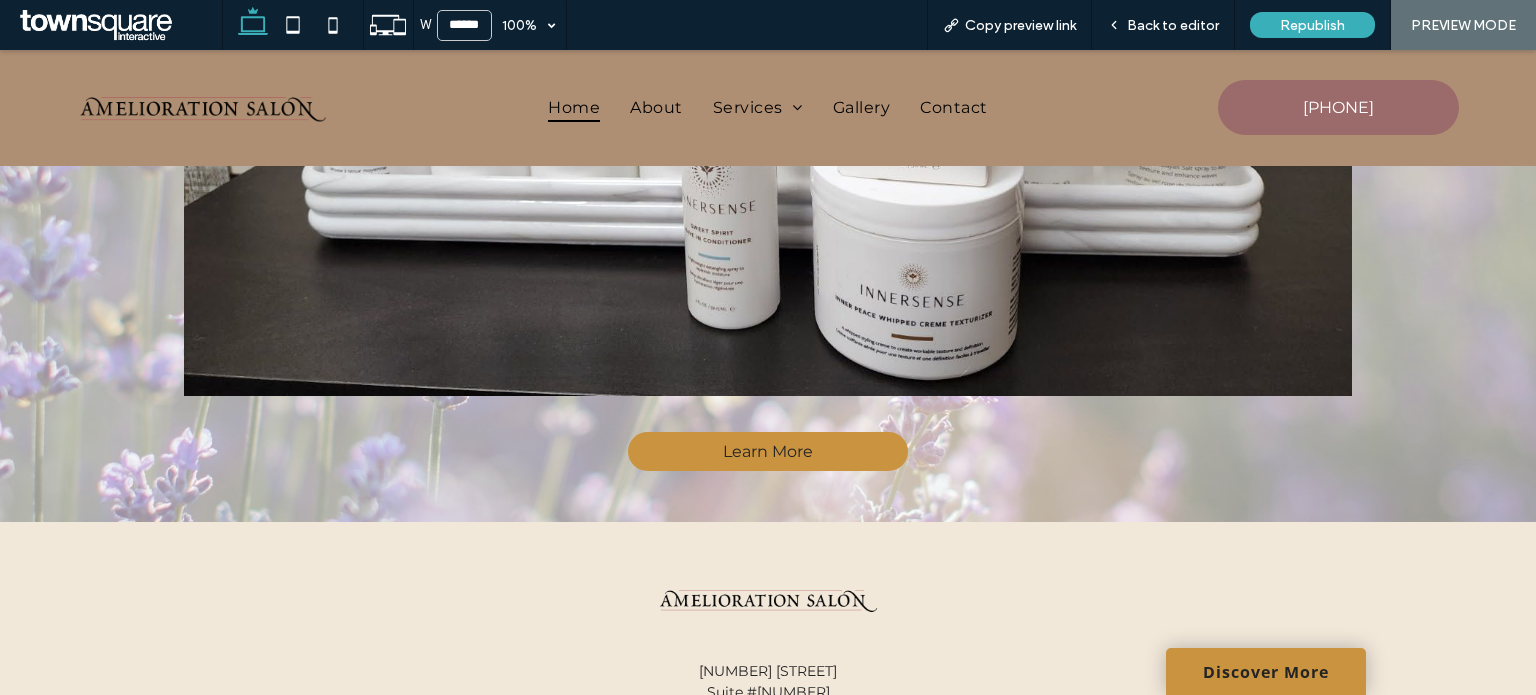 drag, startPoint x: 1036, startPoint y: 160, endPoint x: 648, endPoint y: 109, distance: 391.33746 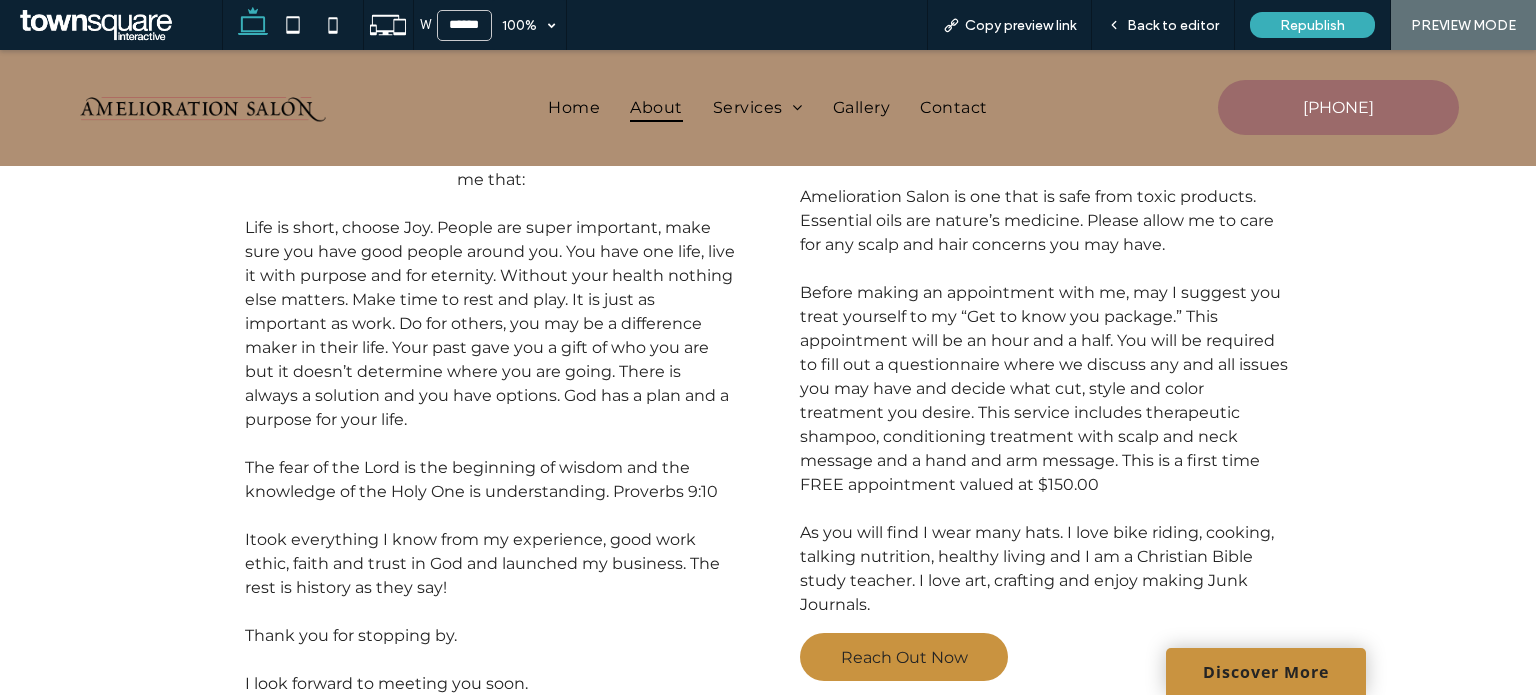 scroll, scrollTop: 900, scrollLeft: 0, axis: vertical 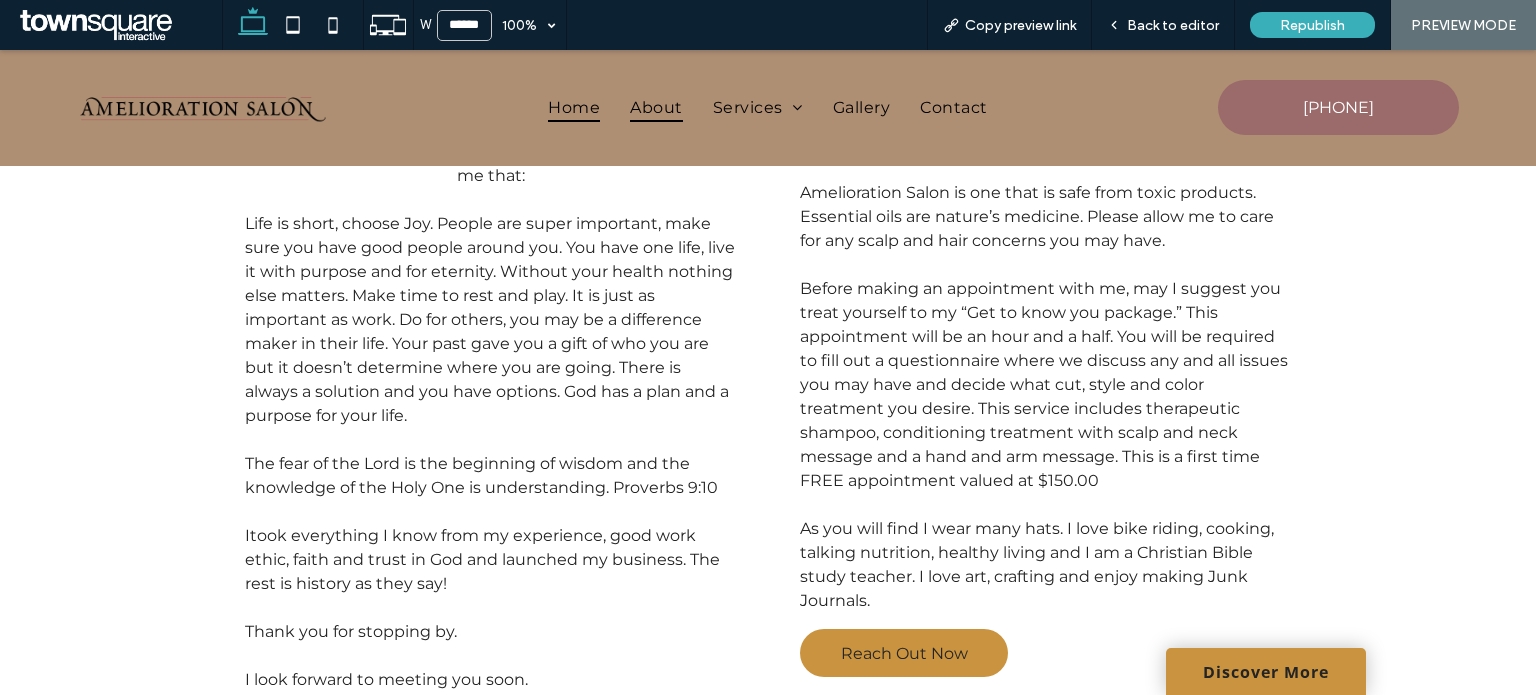 drag, startPoint x: 549, startPoint y: 157, endPoint x: 550, endPoint y: 107, distance: 50.01 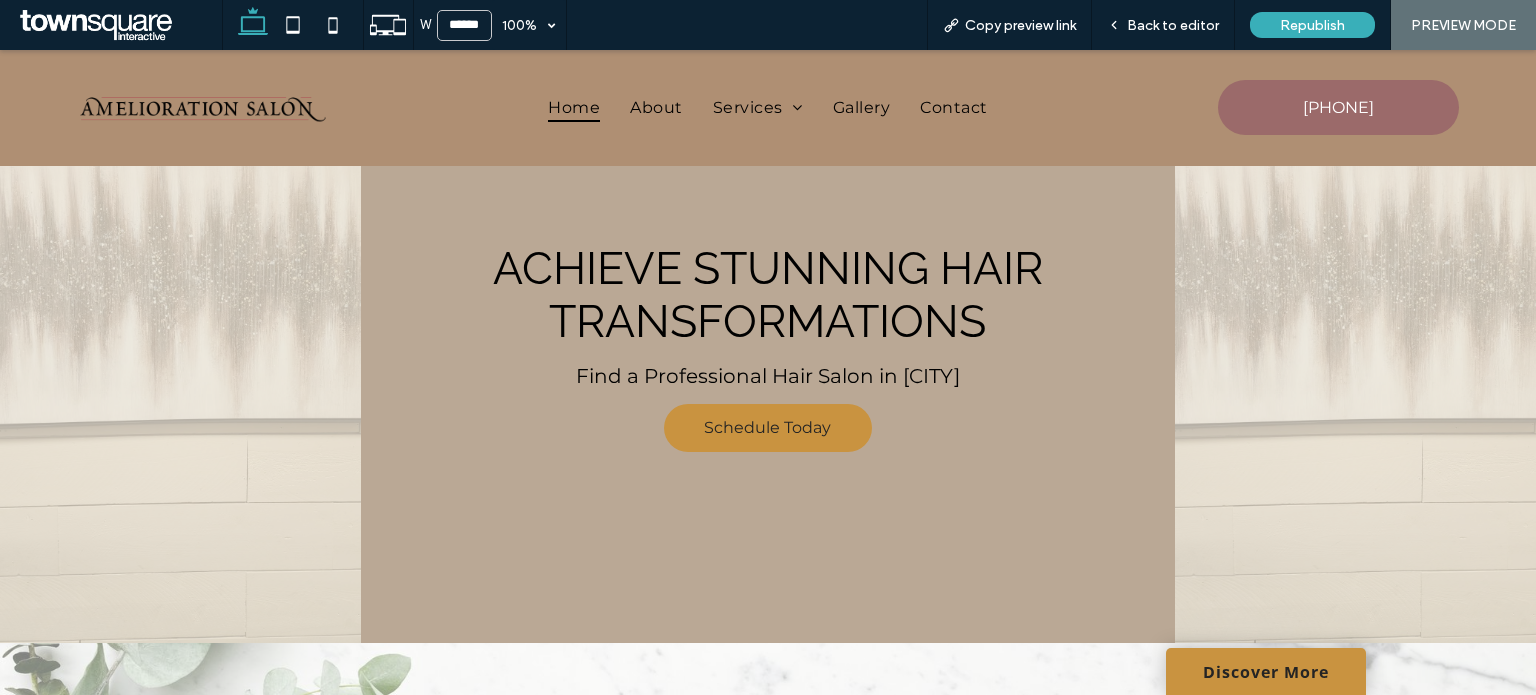 scroll, scrollTop: 400, scrollLeft: 0, axis: vertical 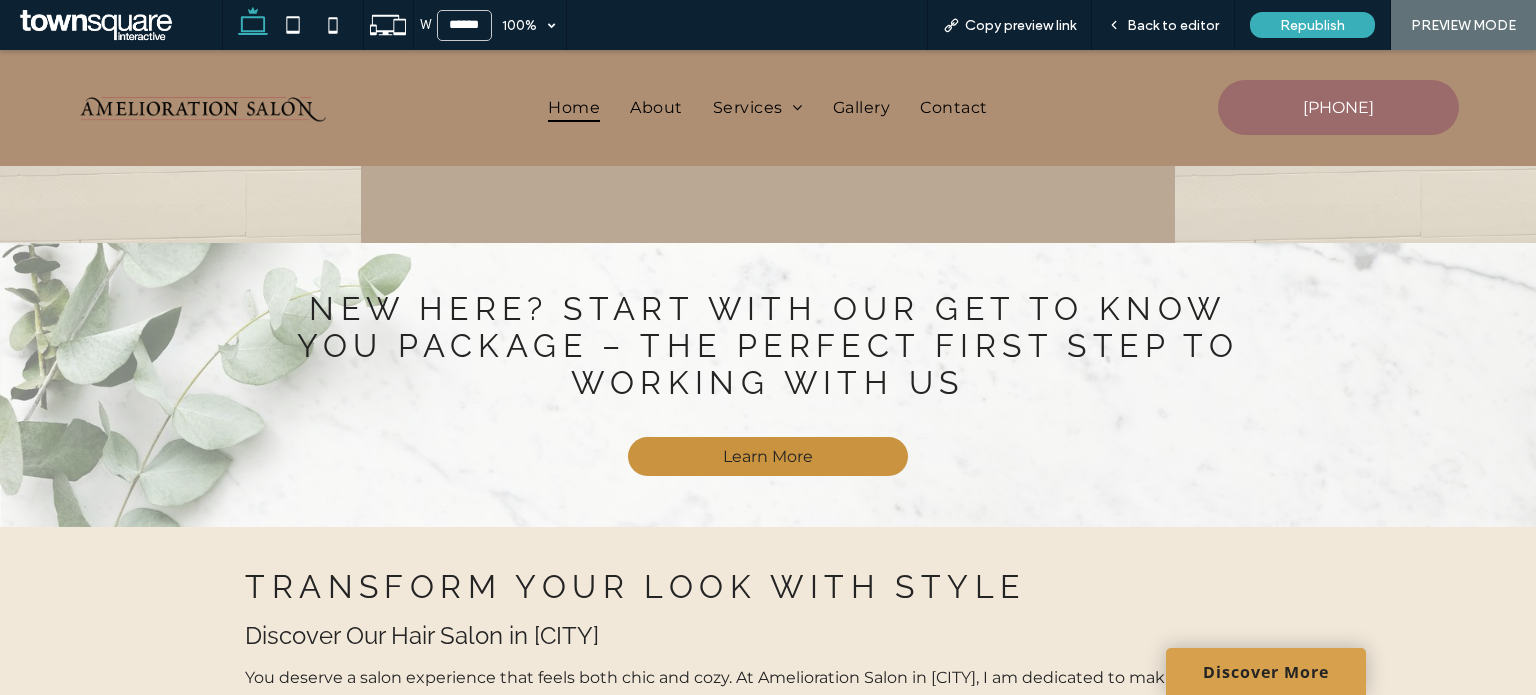 click on "Discover More" at bounding box center [1266, 671] 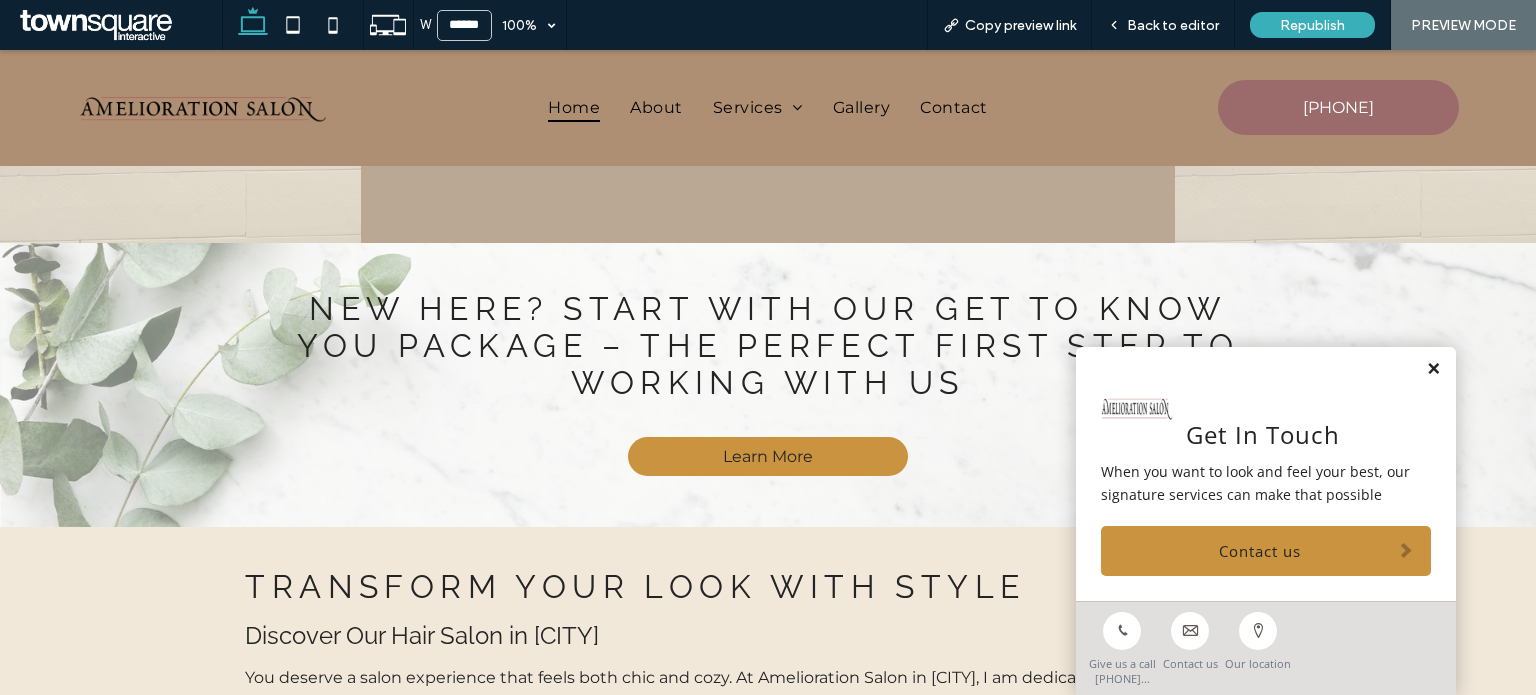click at bounding box center (1433, 369) 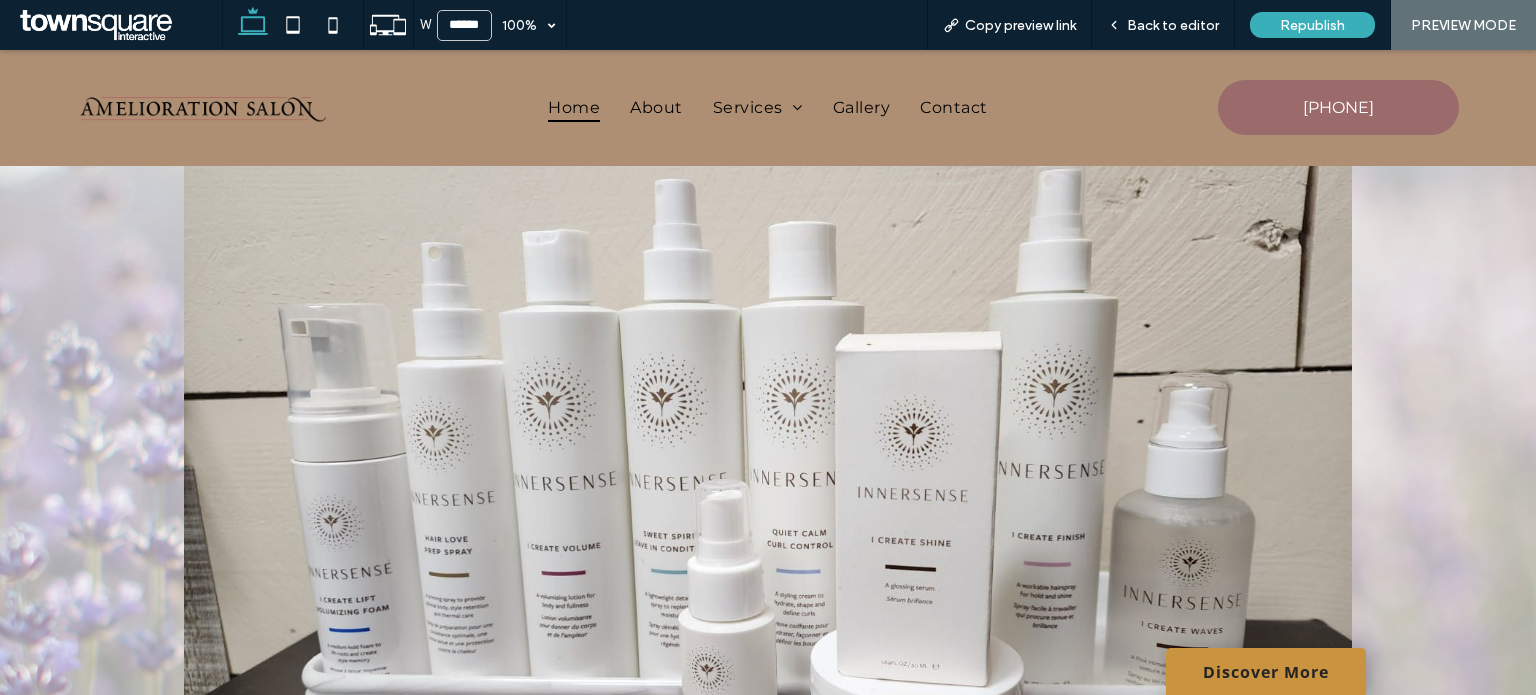 scroll, scrollTop: 3800, scrollLeft: 0, axis: vertical 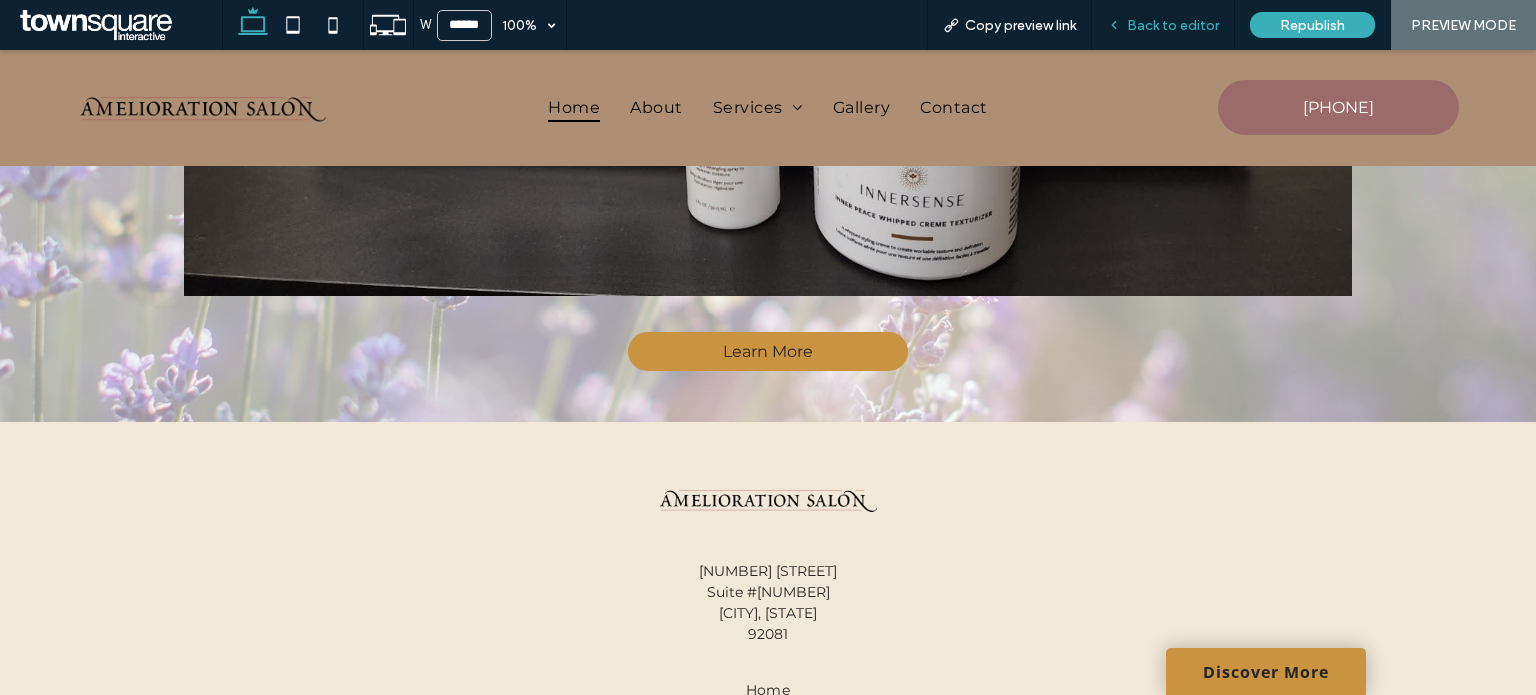 click on "Back to editor" at bounding box center (1173, 25) 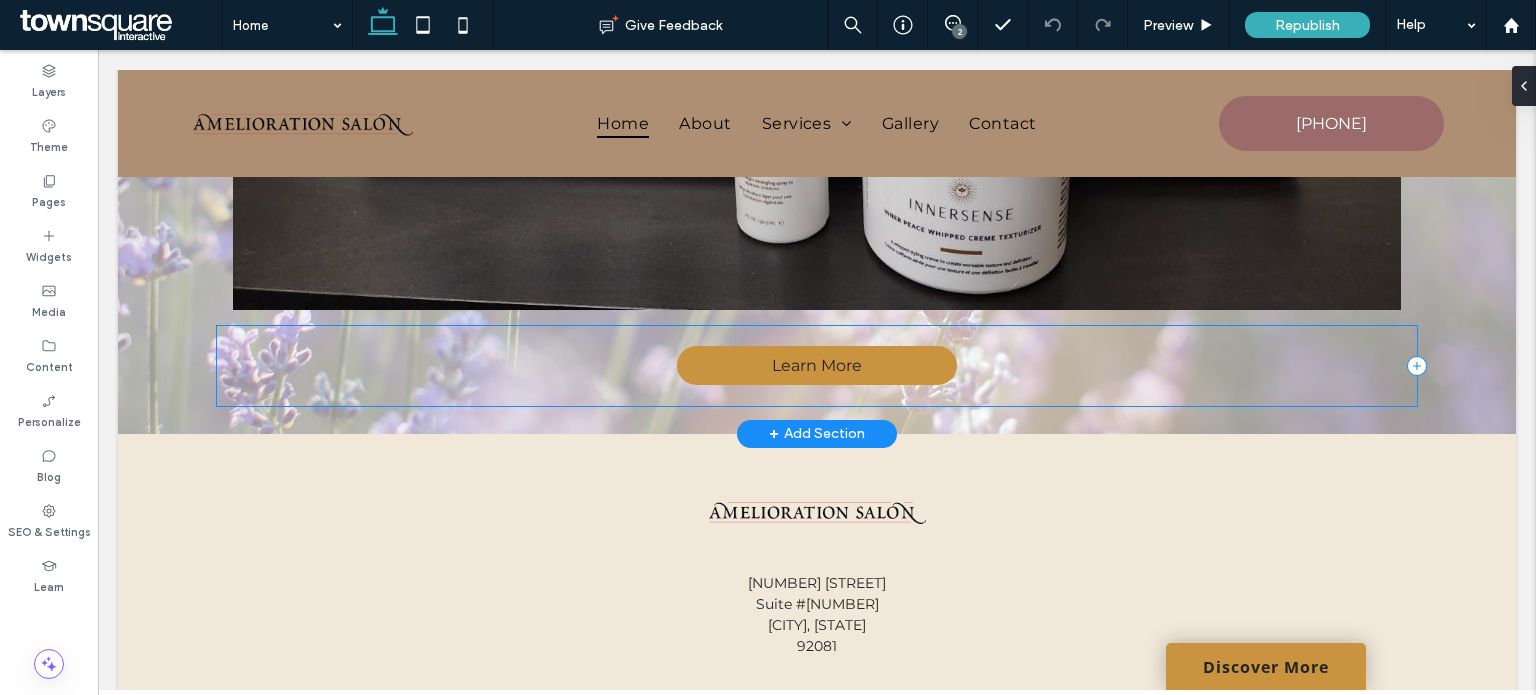 scroll, scrollTop: 3792, scrollLeft: 0, axis: vertical 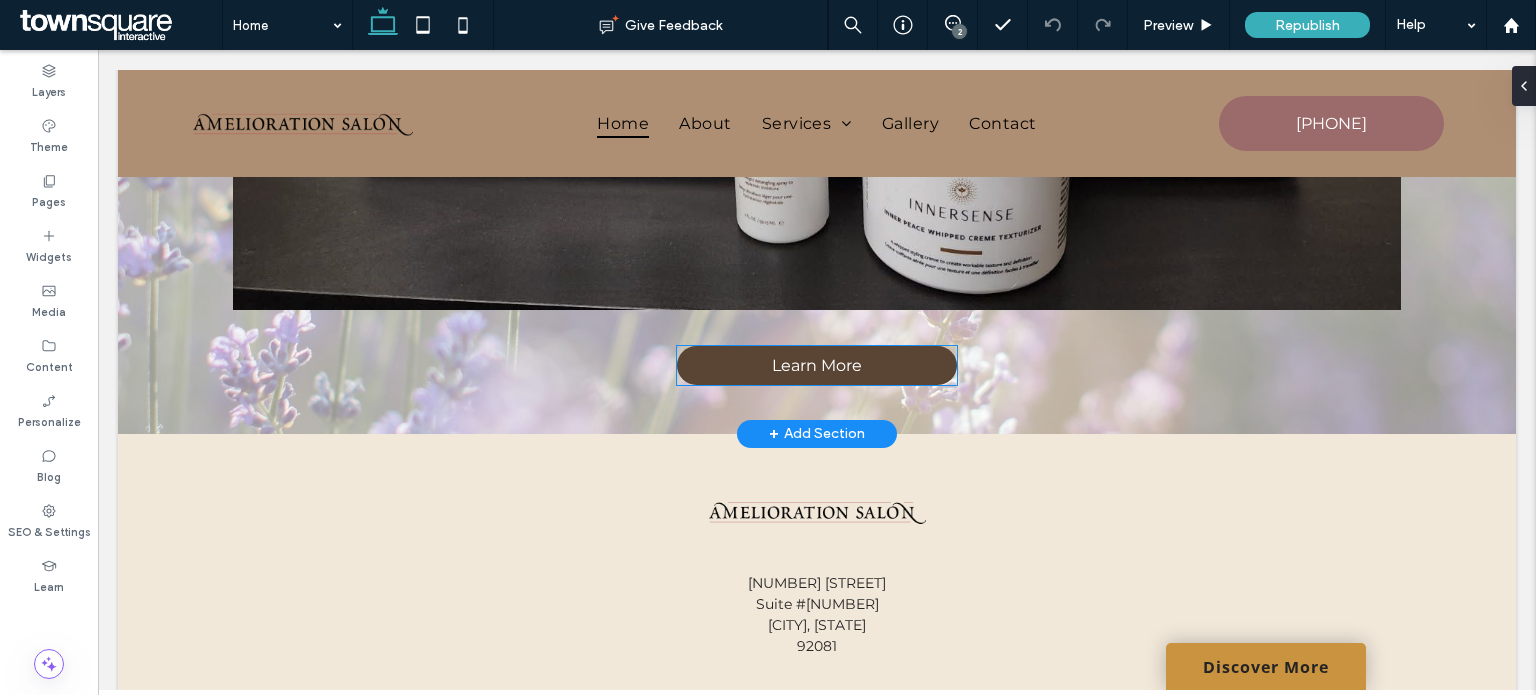 click on "Learn More" at bounding box center [817, 365] 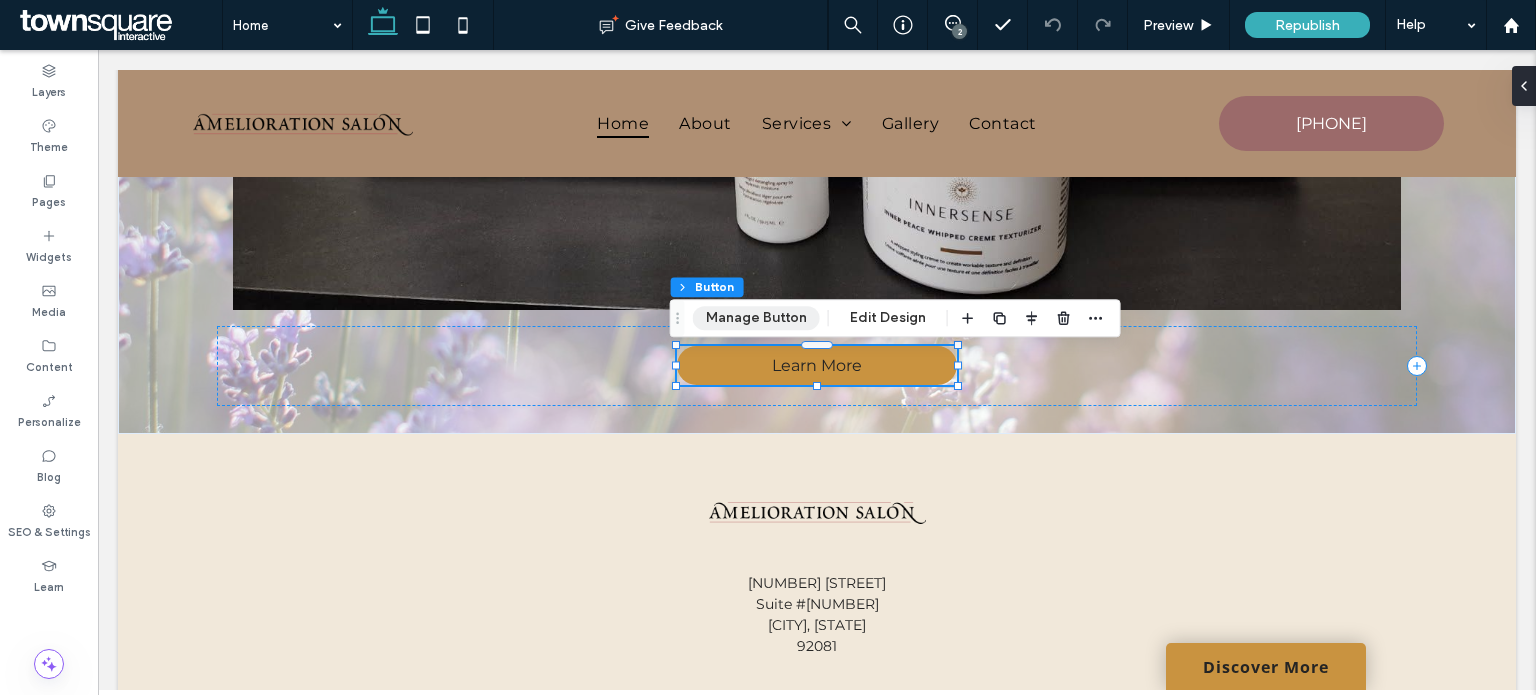 click on "Manage Button" at bounding box center [756, 318] 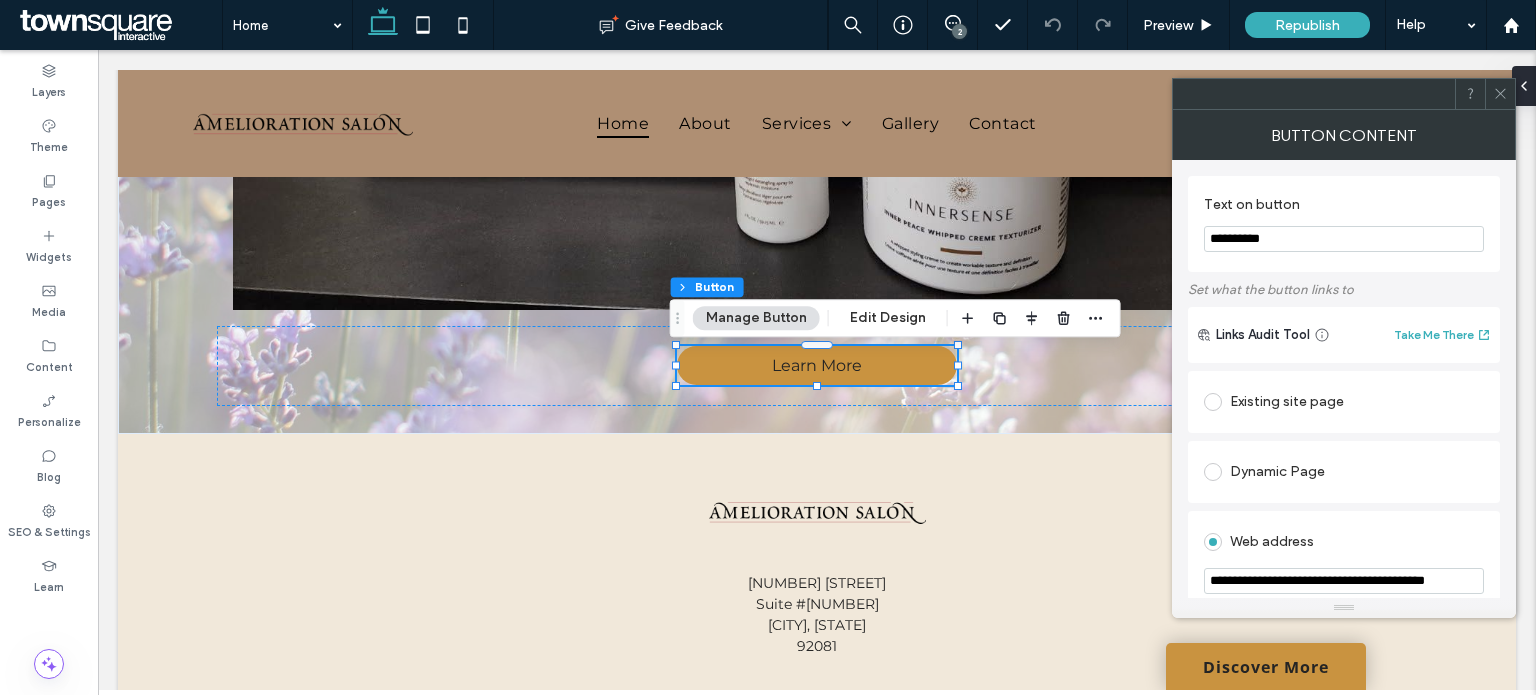 click on "Existing site page" at bounding box center [1344, 402] 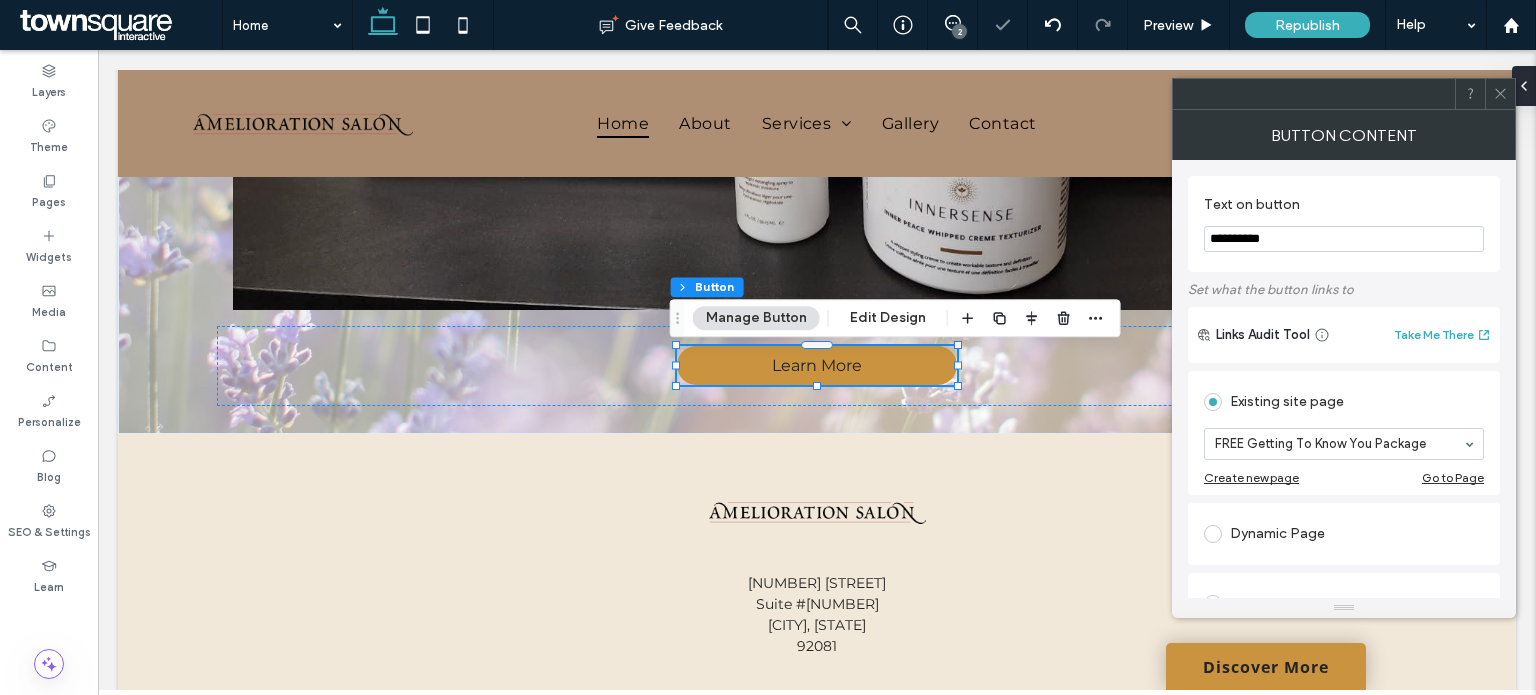 click on "Button Content" at bounding box center [1344, 135] 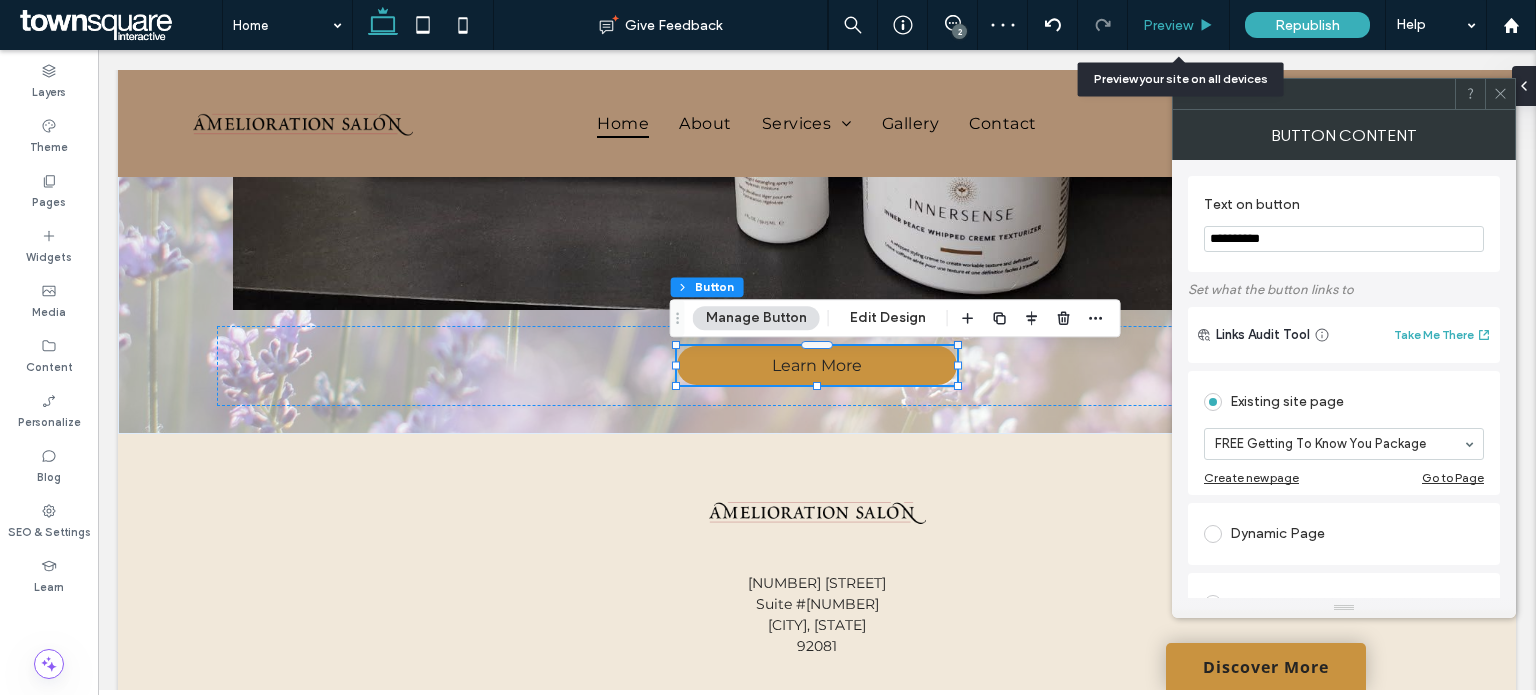 click on "Preview" at bounding box center (1178, 25) 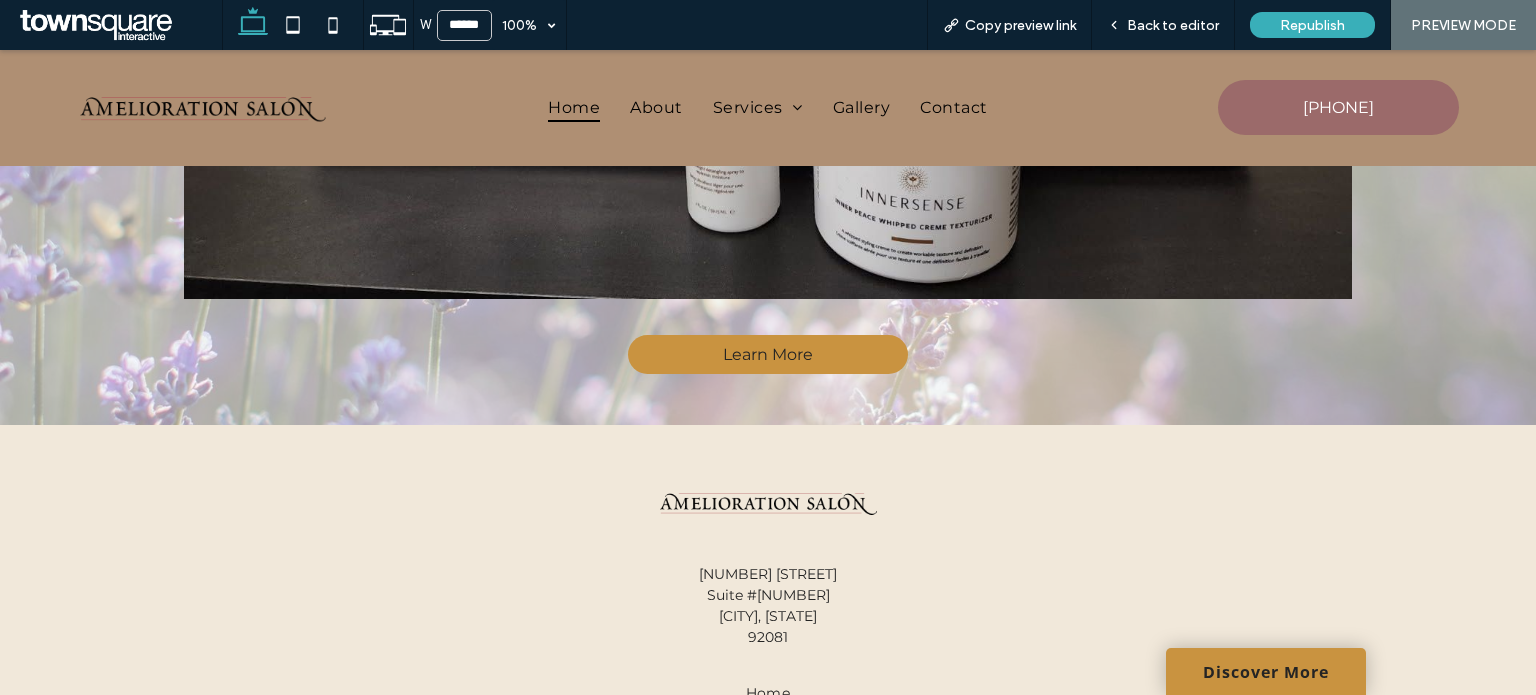 scroll, scrollTop: 3800, scrollLeft: 0, axis: vertical 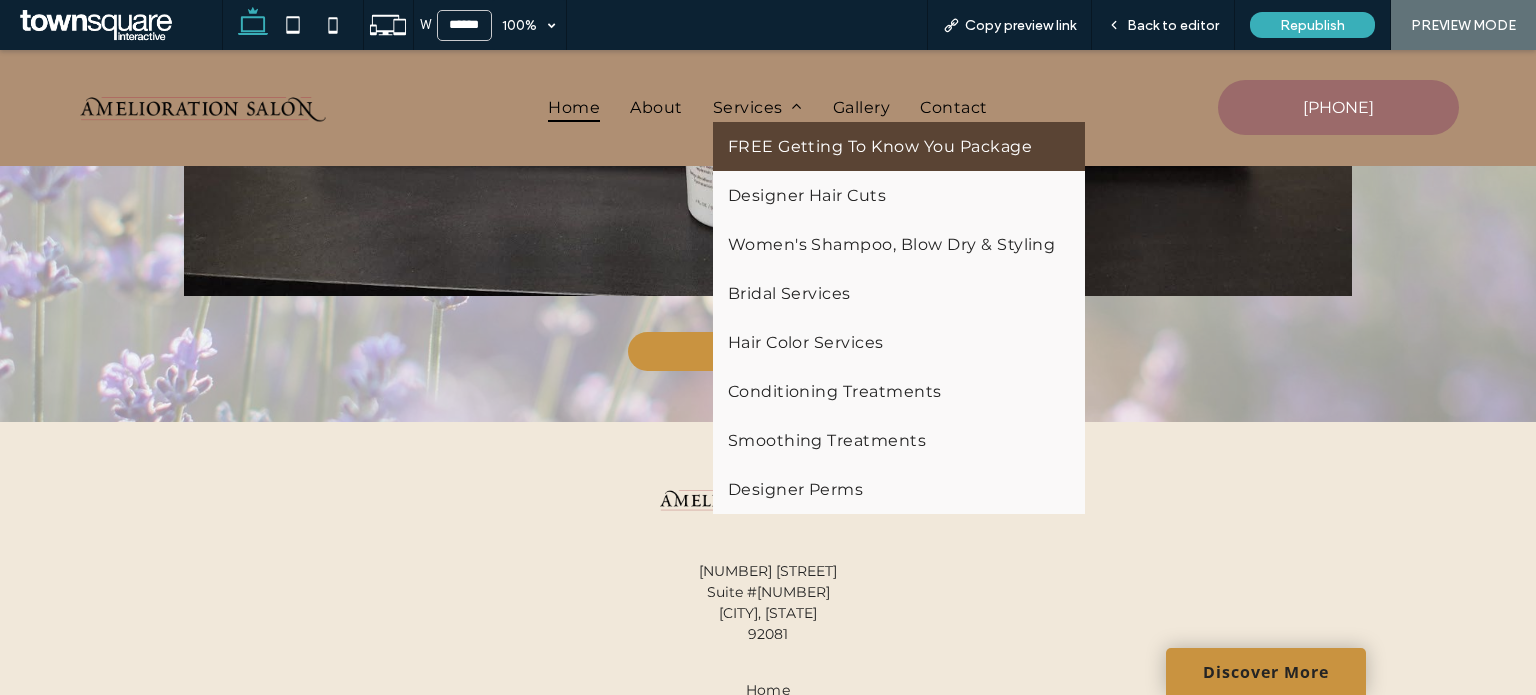 click on "FREE Getting To Know You Package" at bounding box center (899, 146) 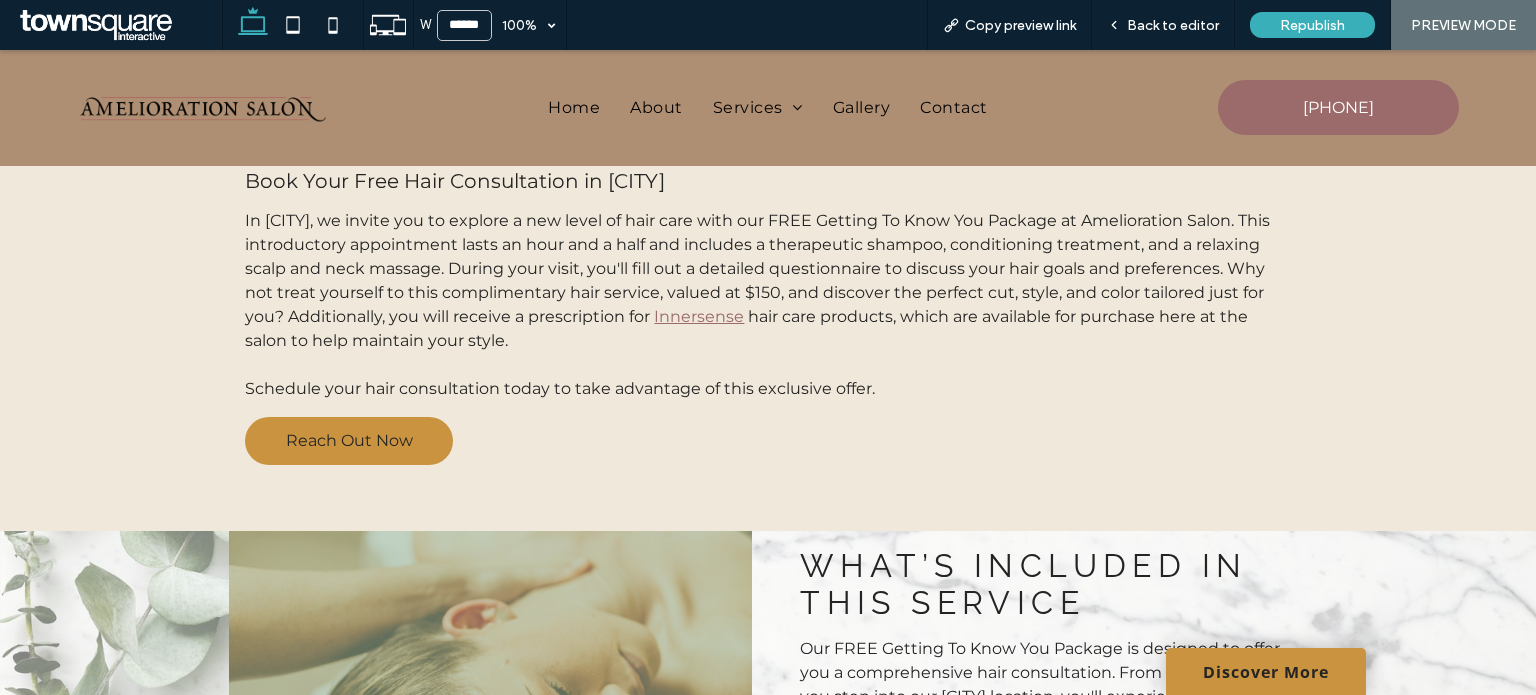 scroll, scrollTop: 100, scrollLeft: 0, axis: vertical 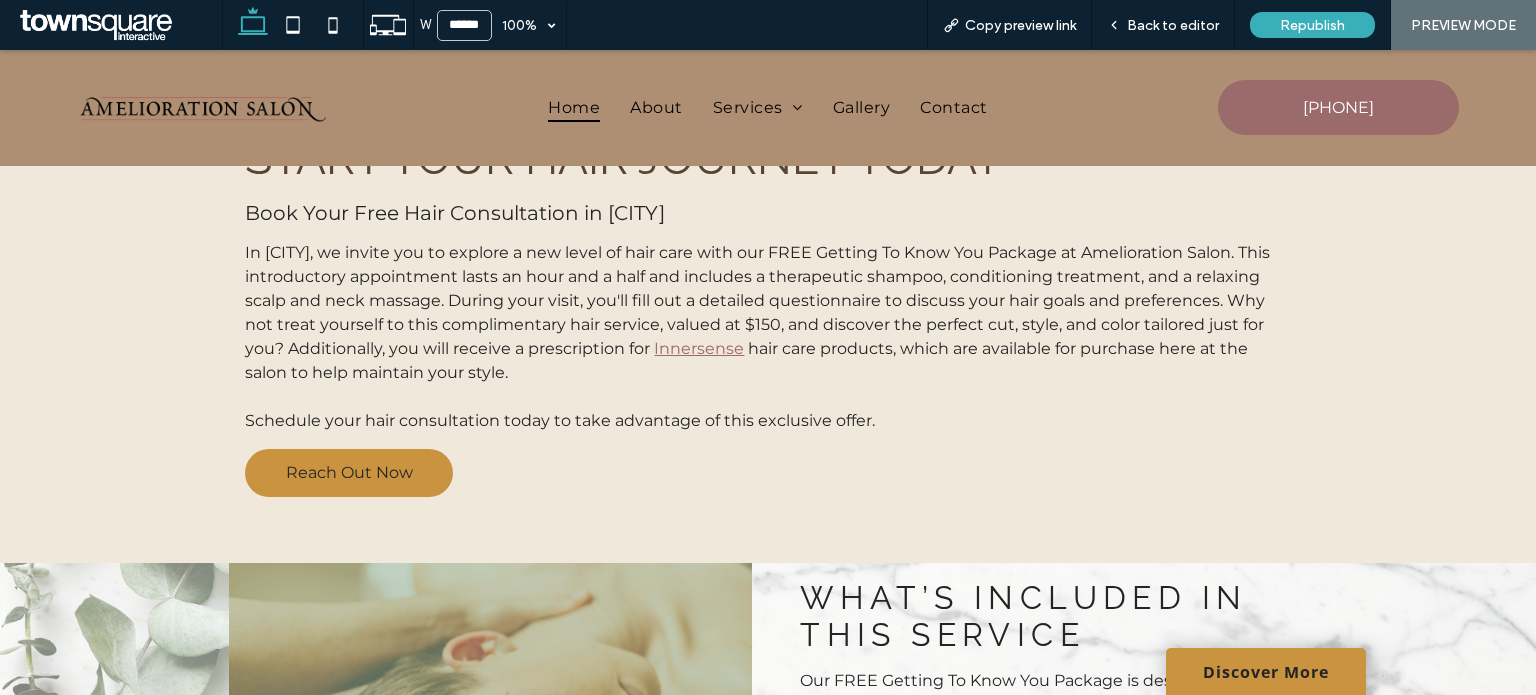 click on "Home" at bounding box center [574, 107] 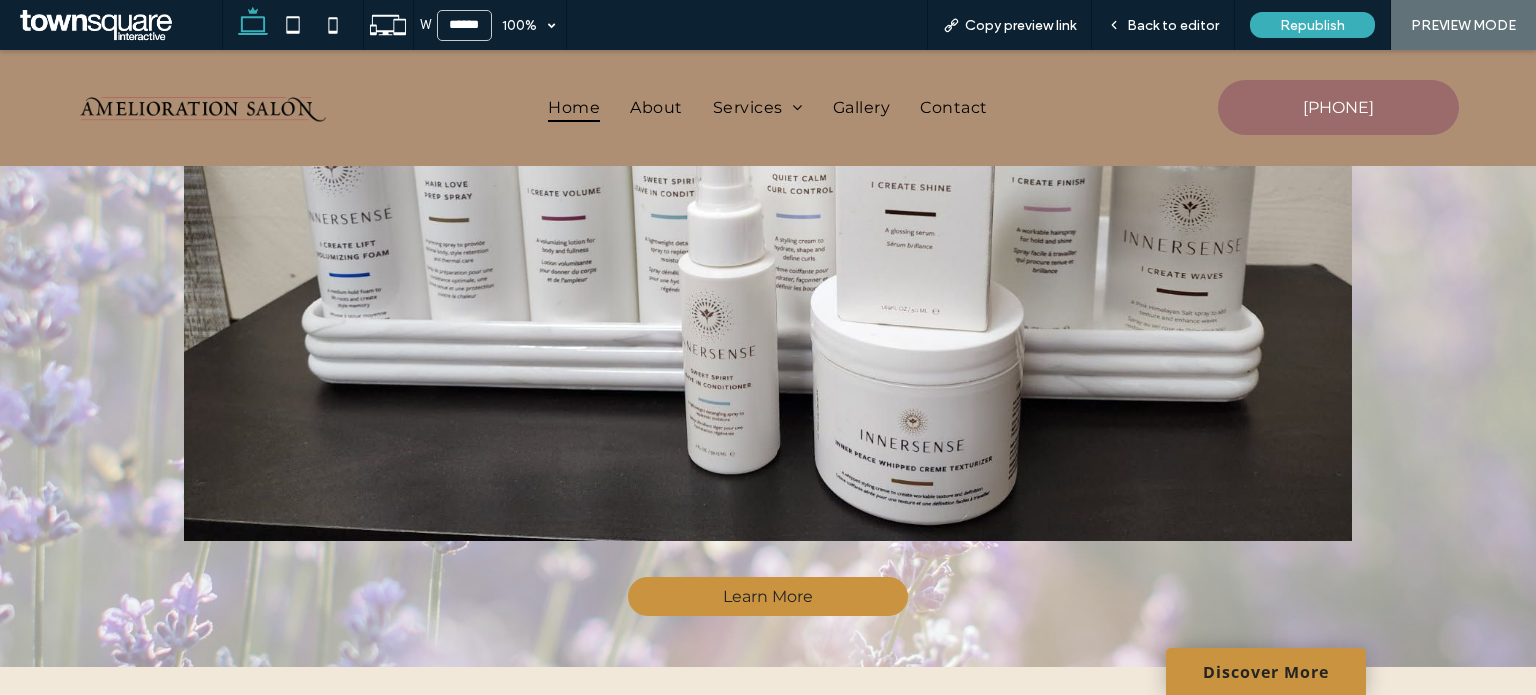 scroll, scrollTop: 3800, scrollLeft: 0, axis: vertical 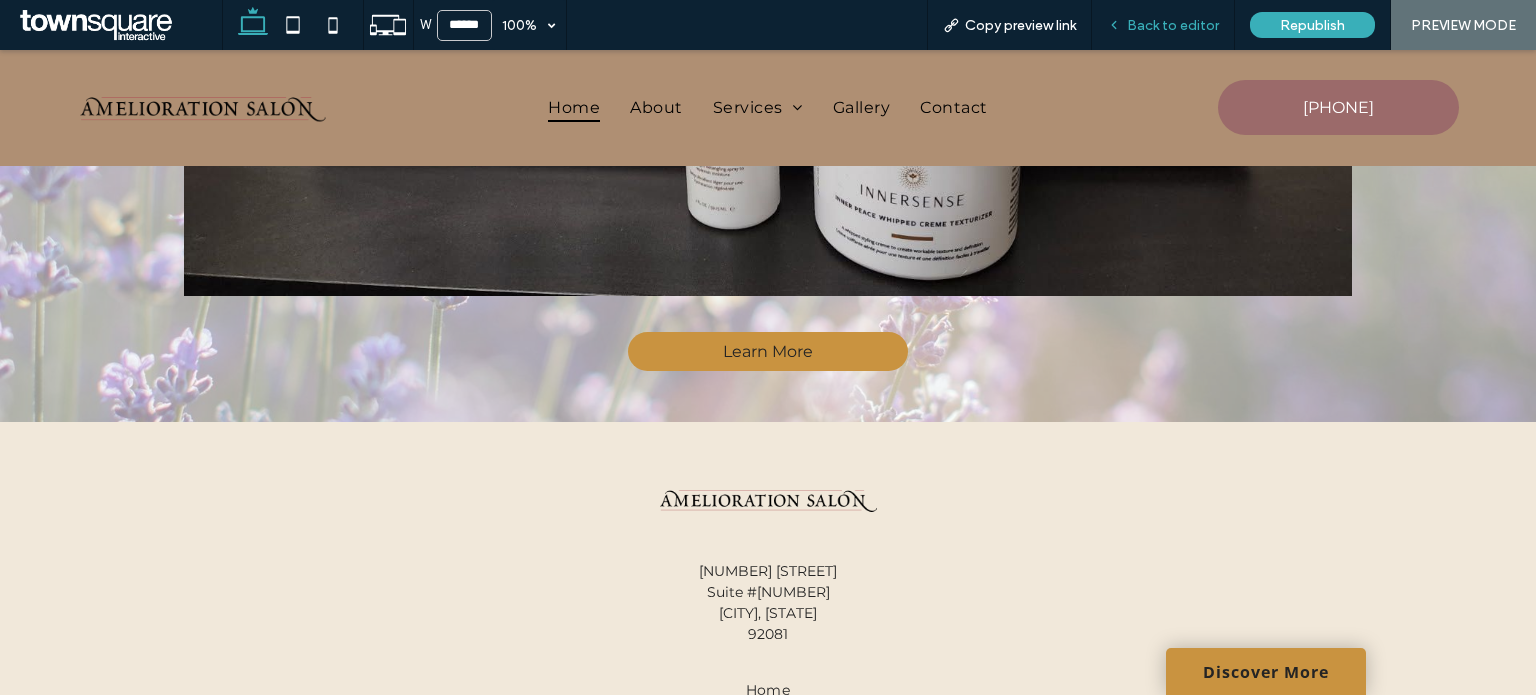 click on "Back to editor" at bounding box center (1163, 25) 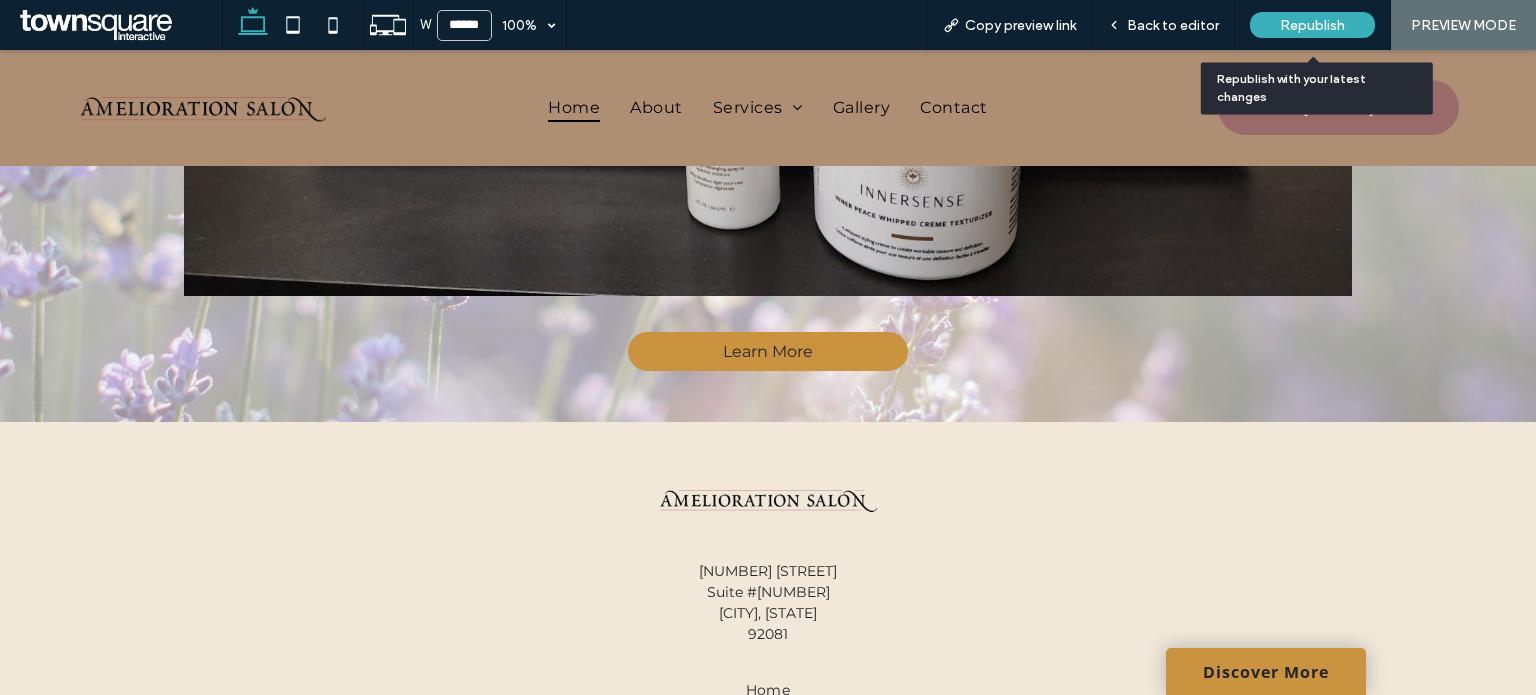 click on "Republish" at bounding box center (1312, 25) 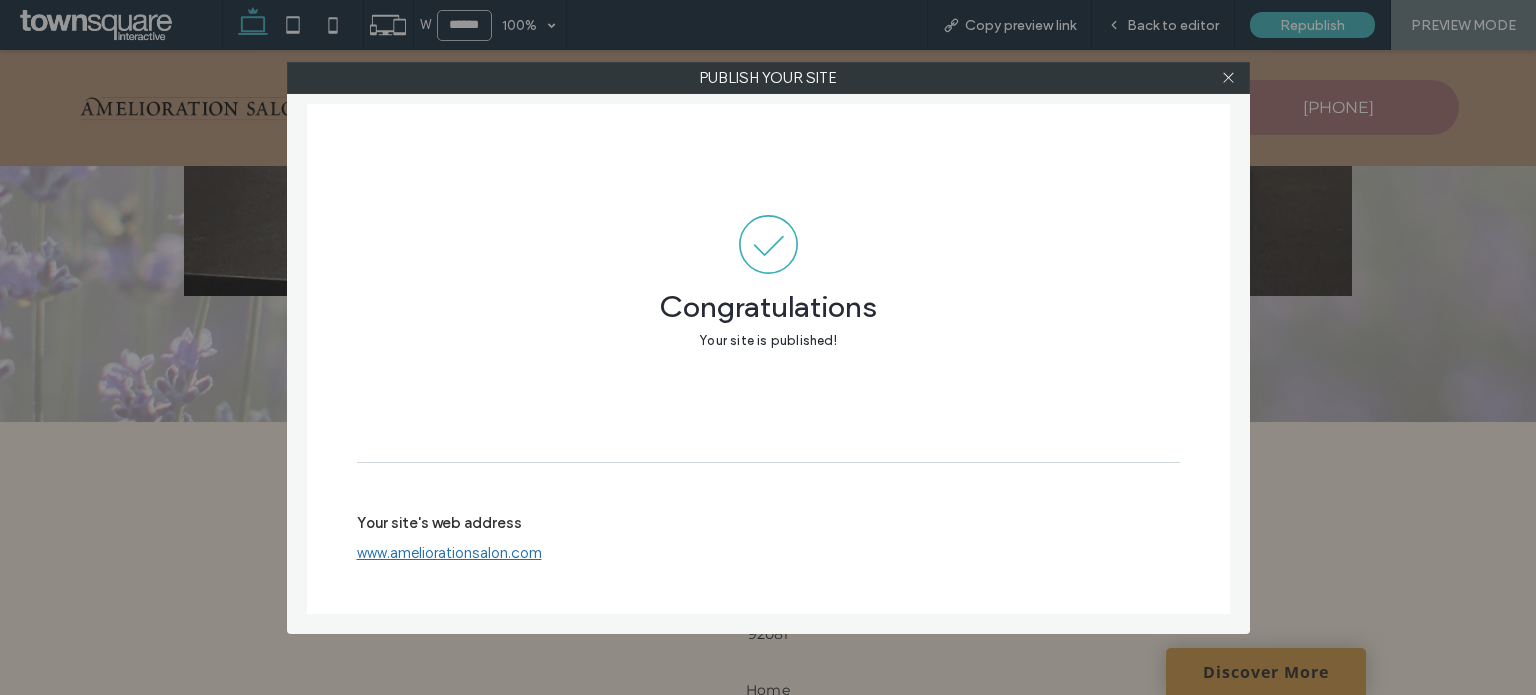 click on "www.ameliorationsalon.com" at bounding box center [449, 553] 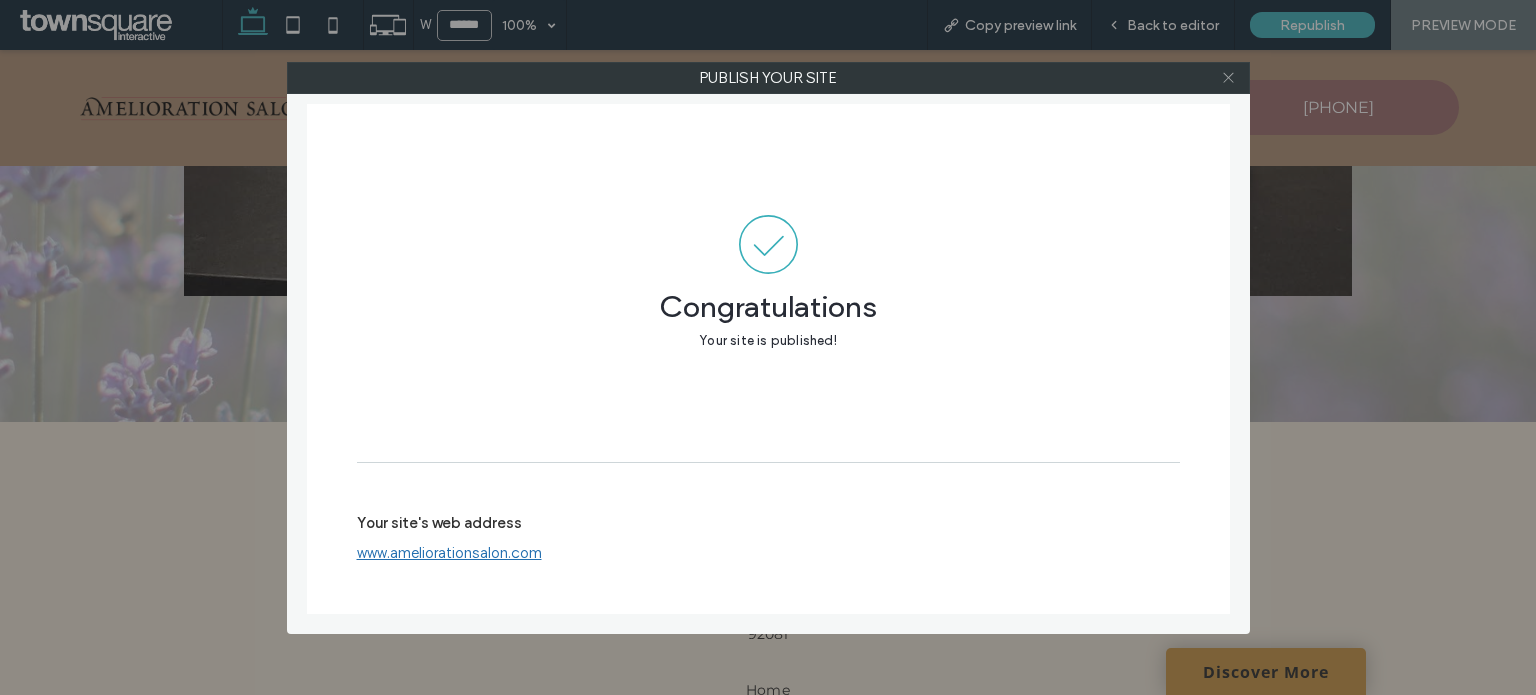 click 